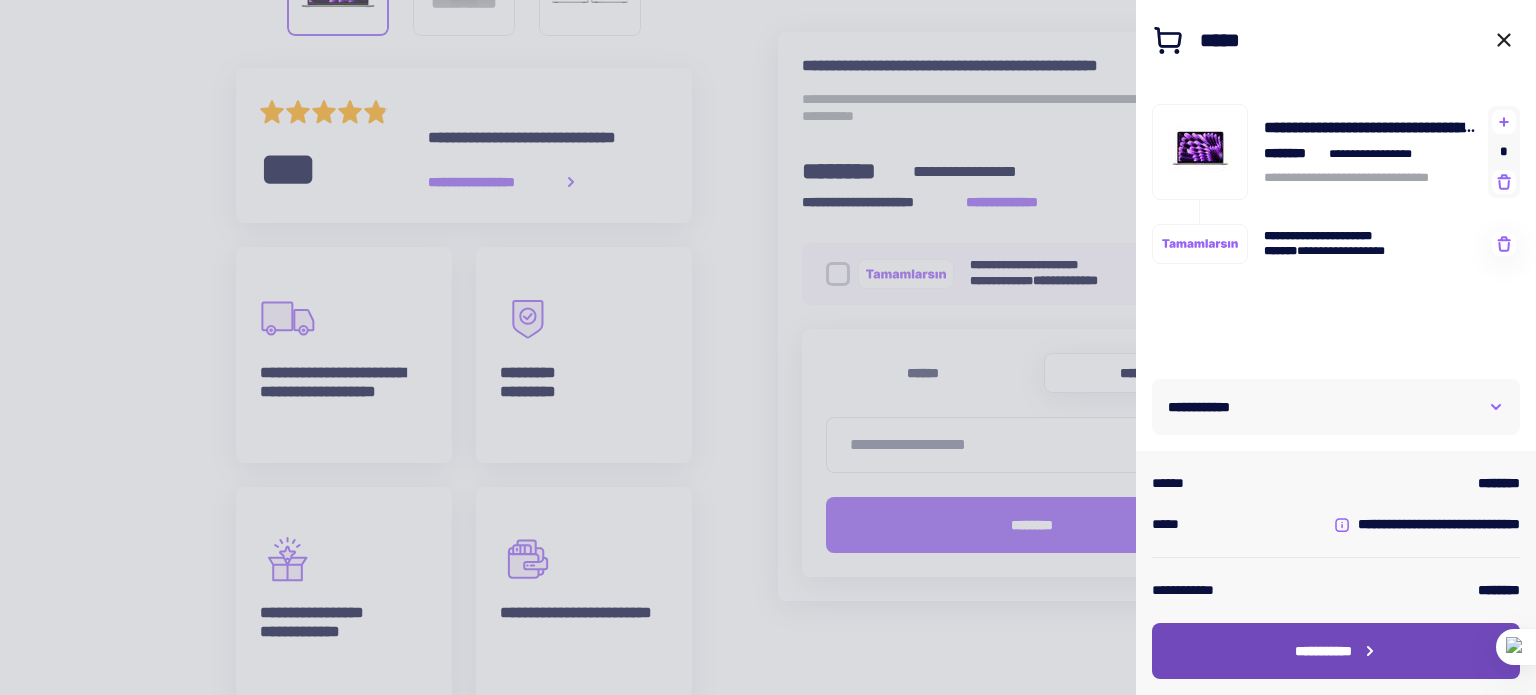 scroll, scrollTop: 0, scrollLeft: 0, axis: both 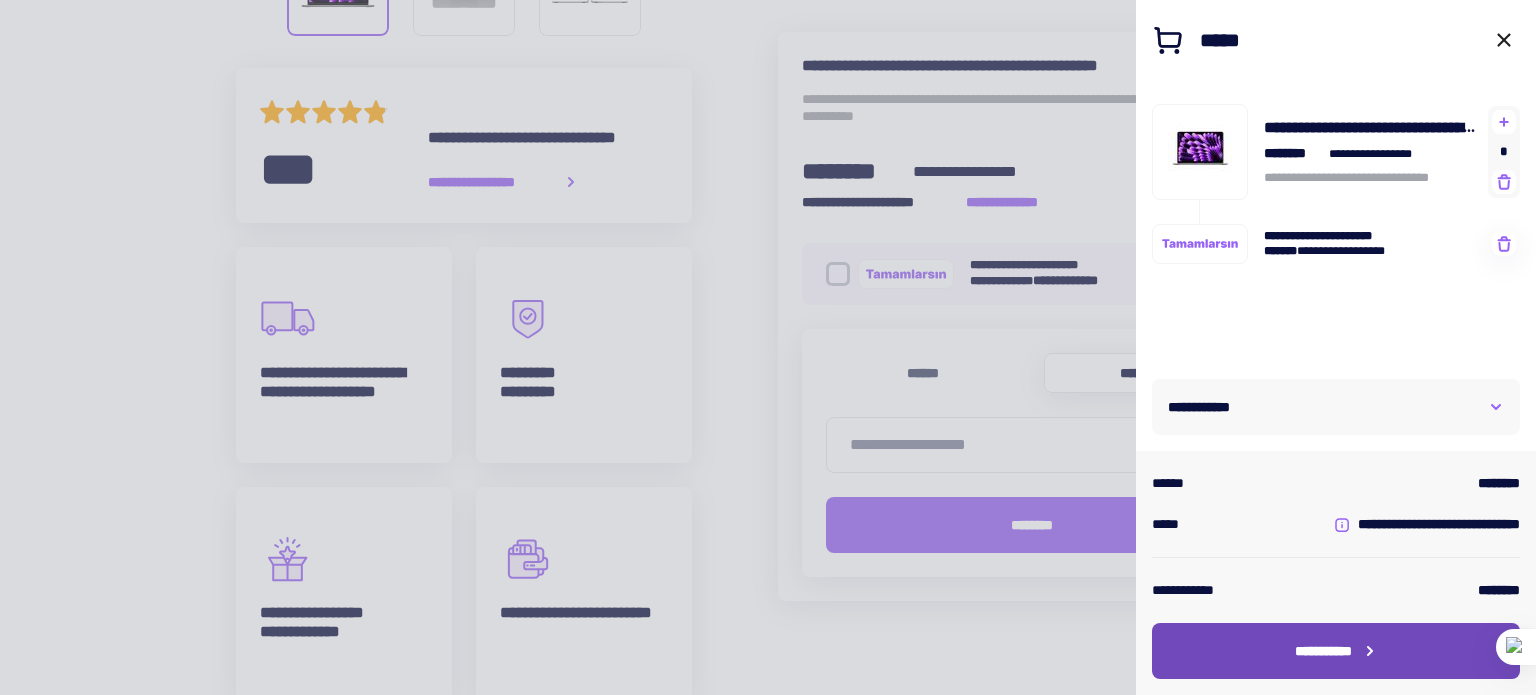 click on "**********" at bounding box center [1336, 651] 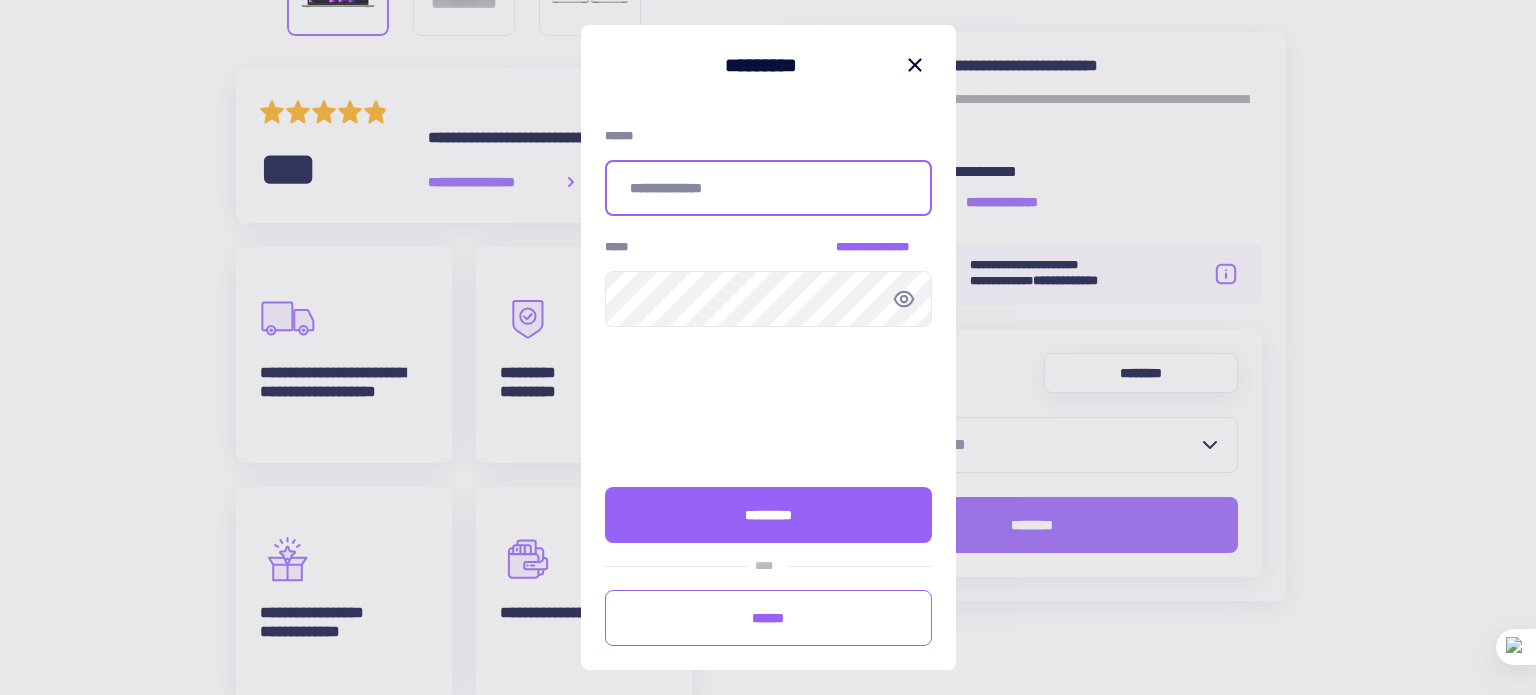 click at bounding box center (768, 188) 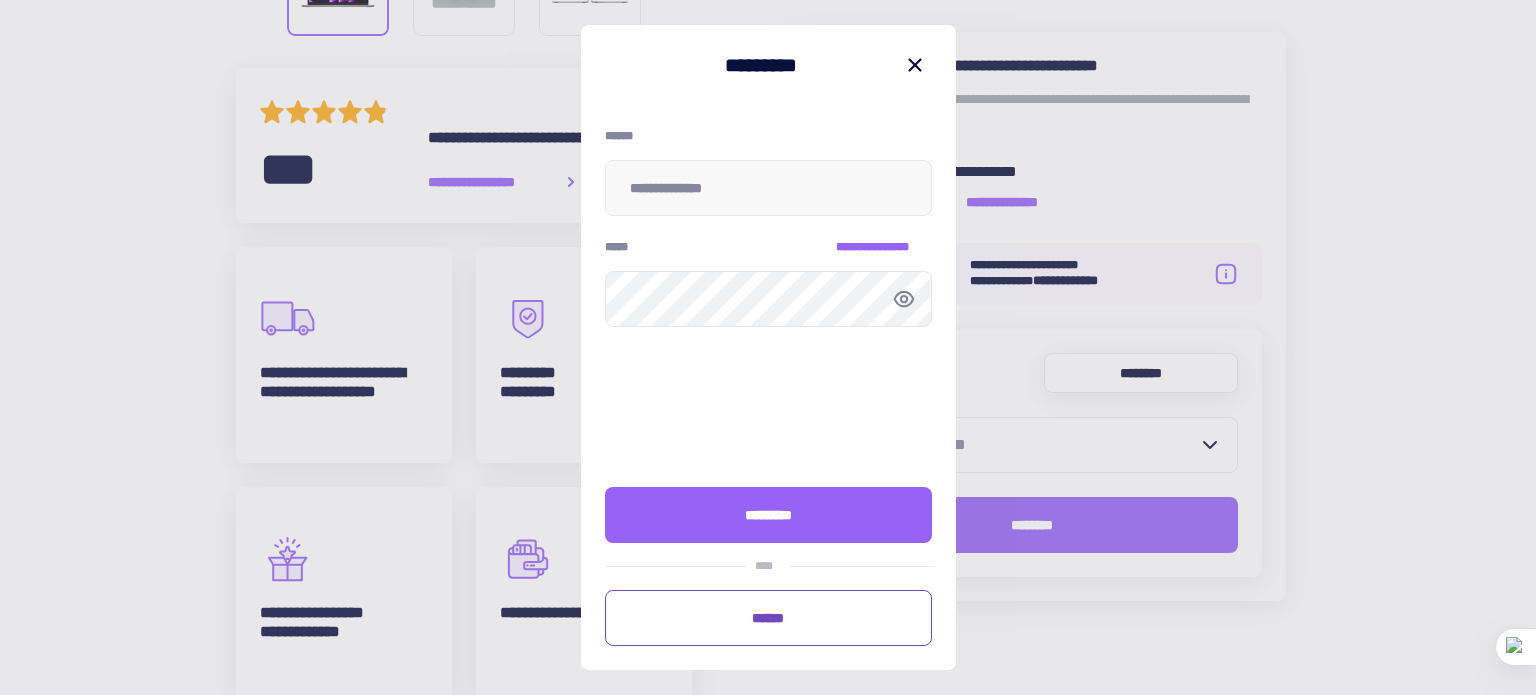 click on "******" at bounding box center (768, 618) 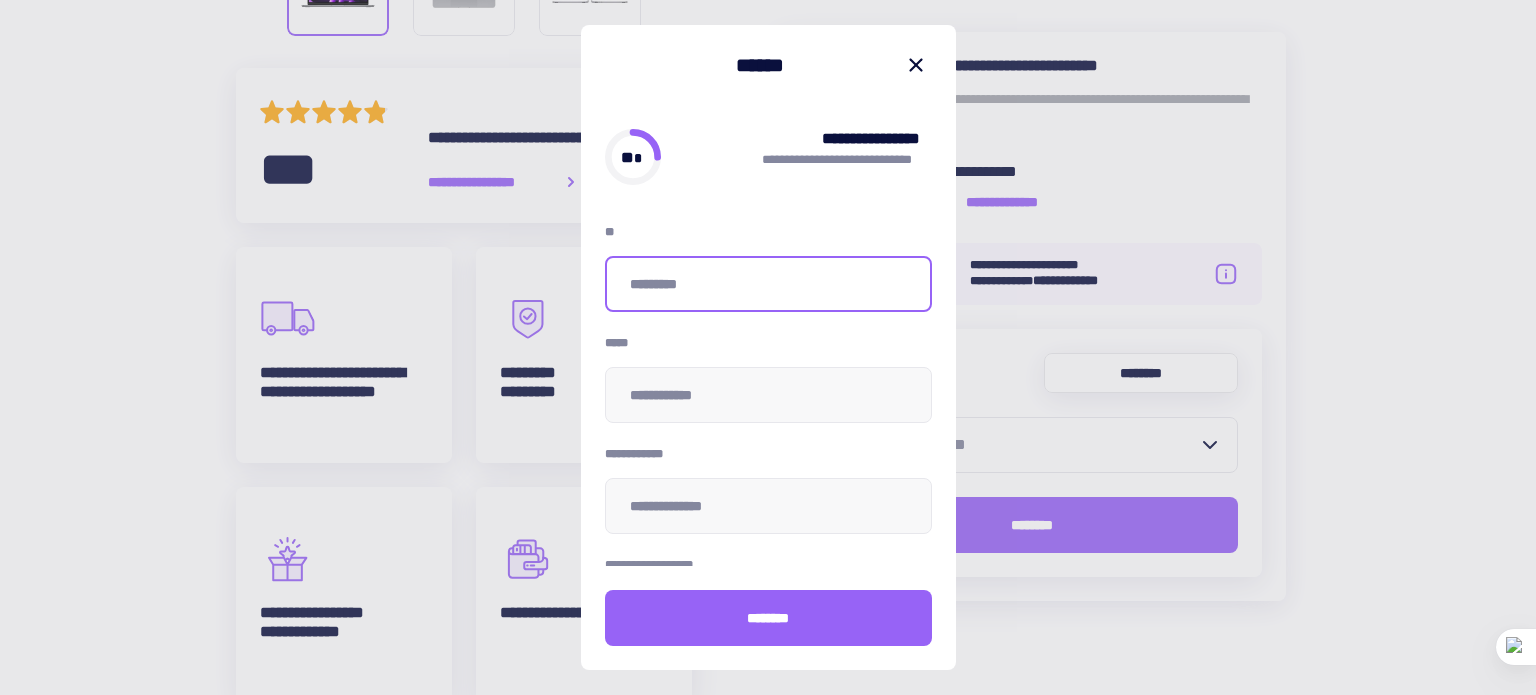 click at bounding box center (768, 284) 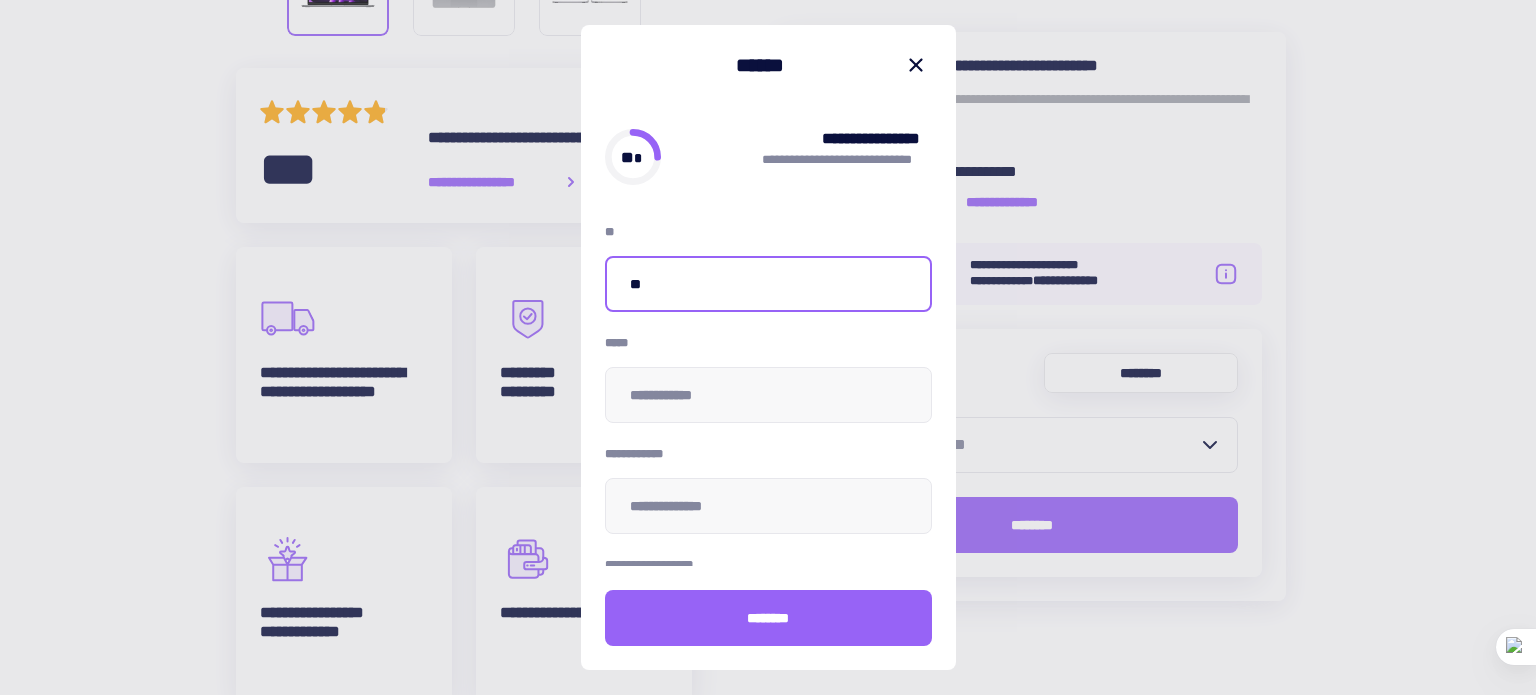 type on "*********" 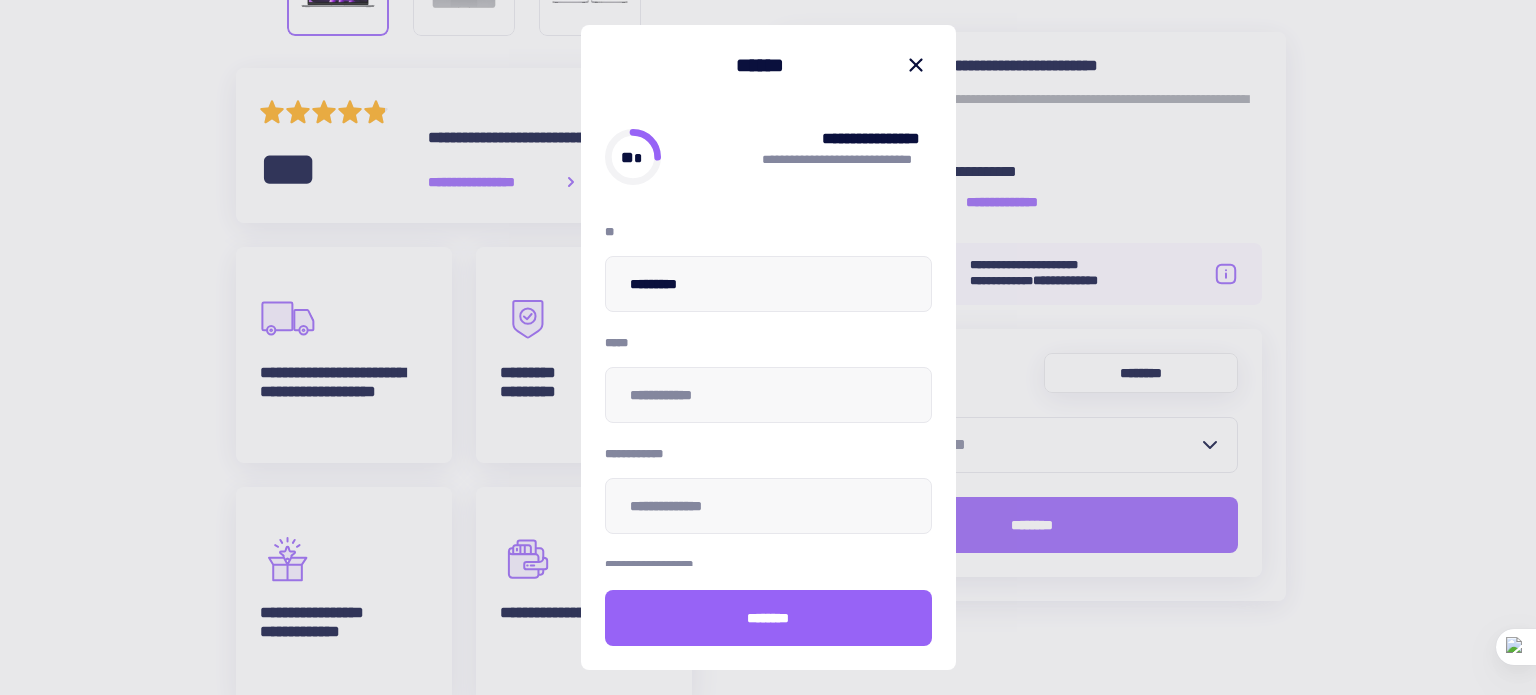 drag, startPoint x: 678, startPoint y: 444, endPoint x: 678, endPoint y: 423, distance: 21 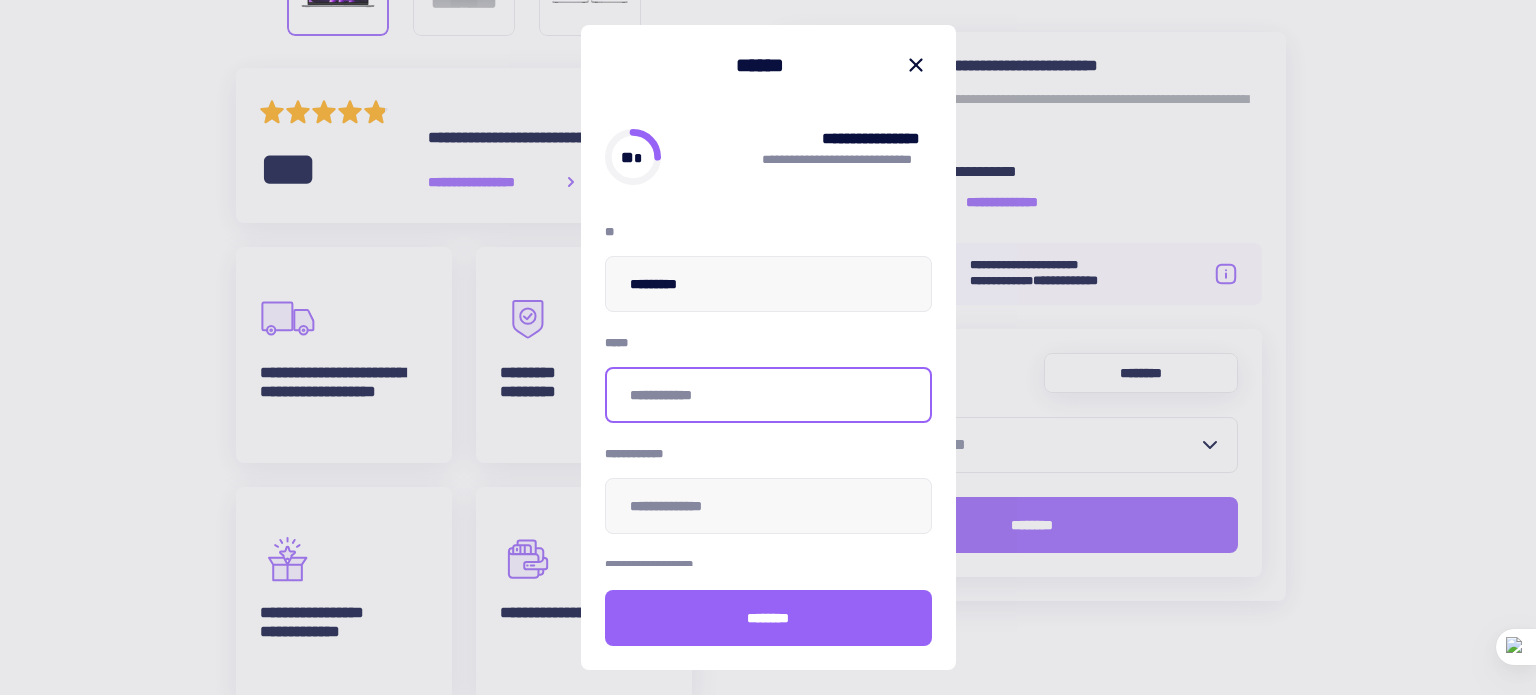 click at bounding box center [768, 395] 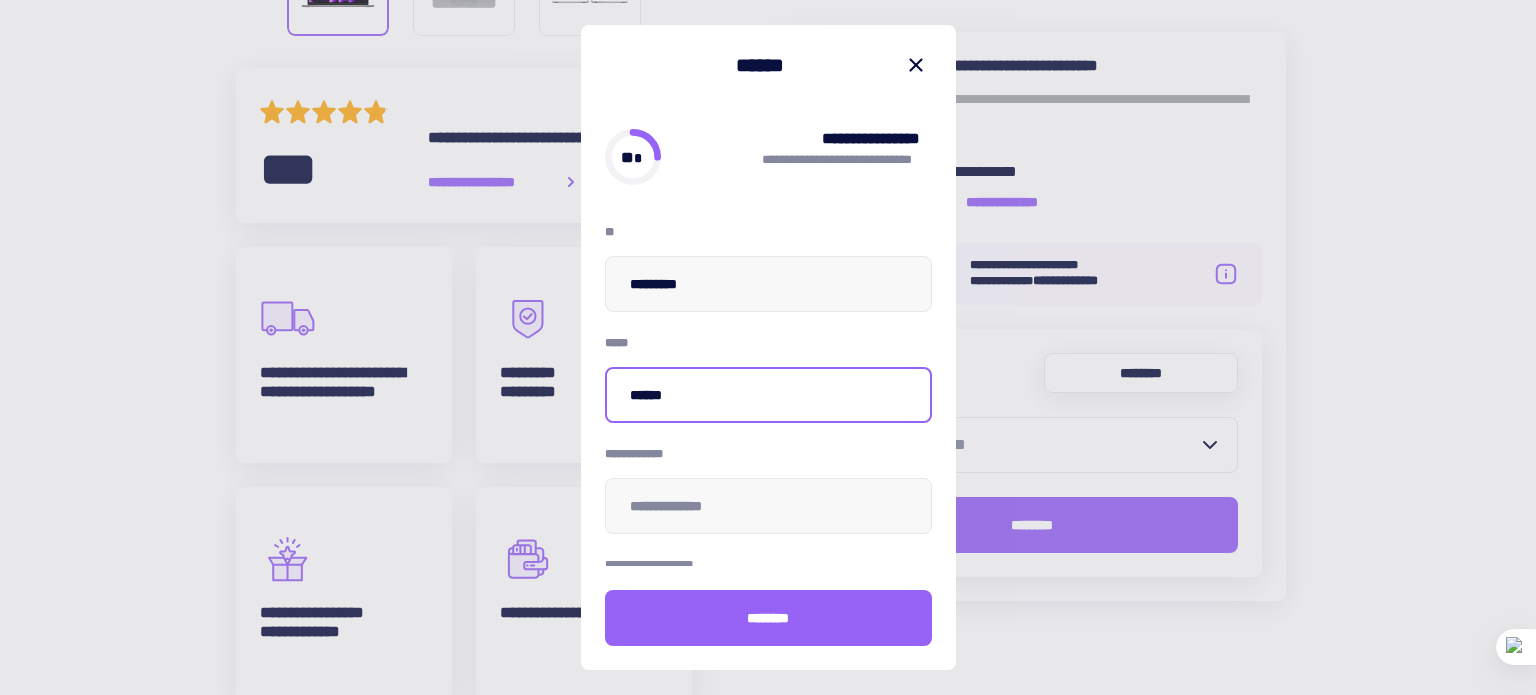 type on "******" 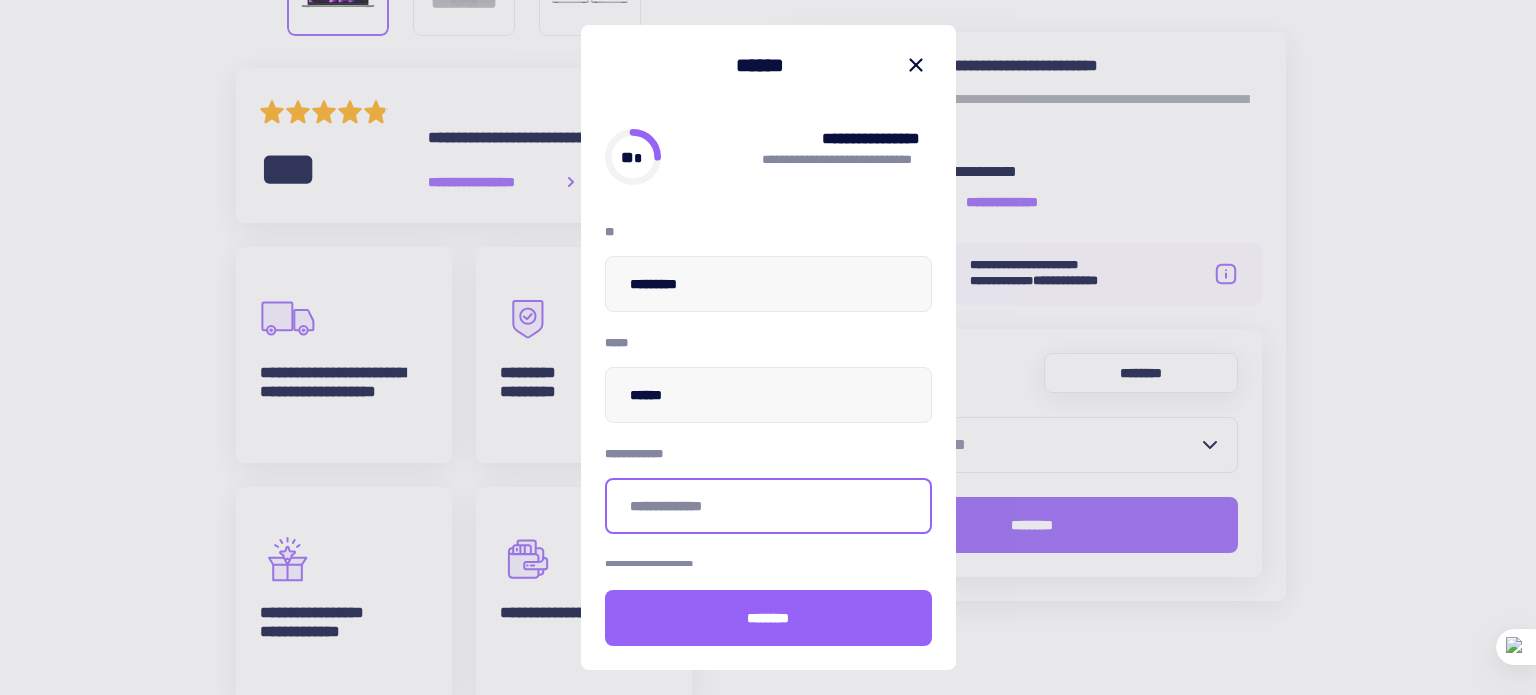 click at bounding box center (768, 506) 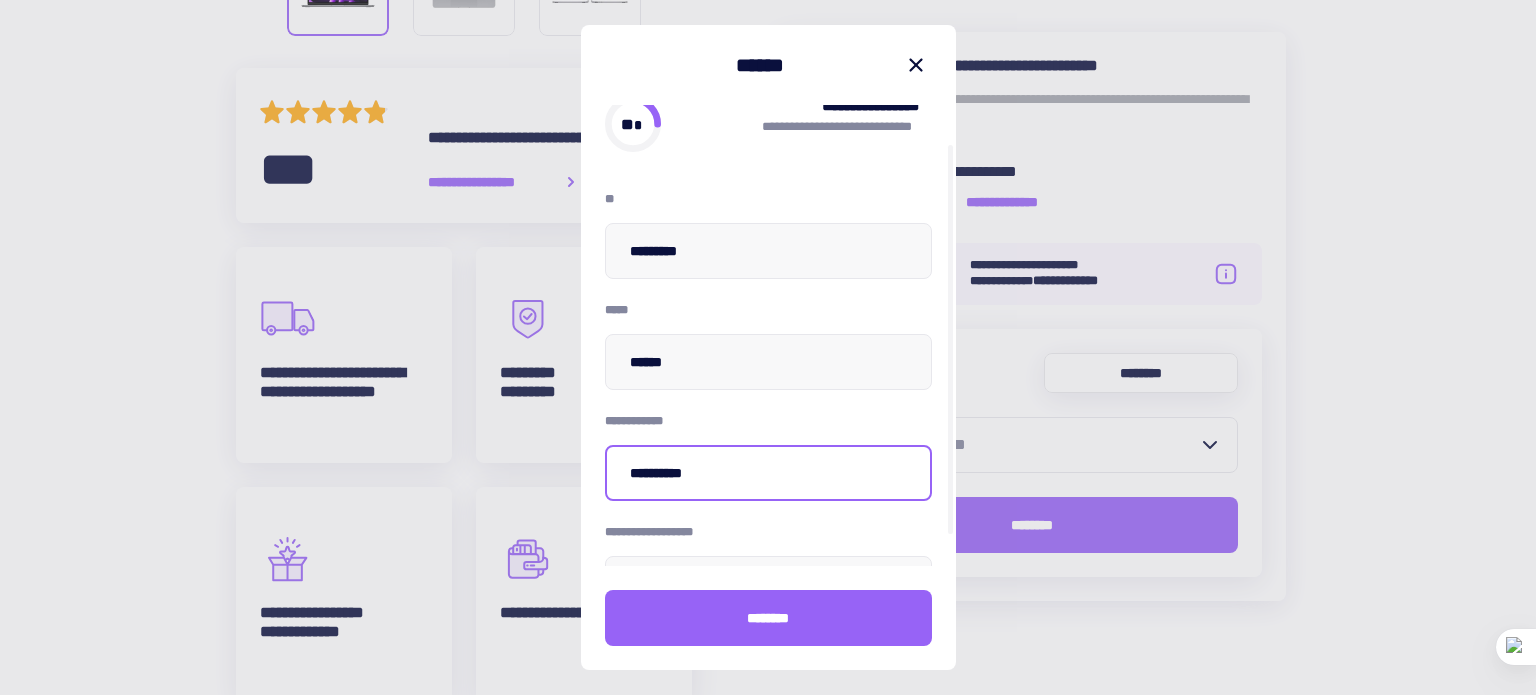 scroll, scrollTop: 78, scrollLeft: 0, axis: vertical 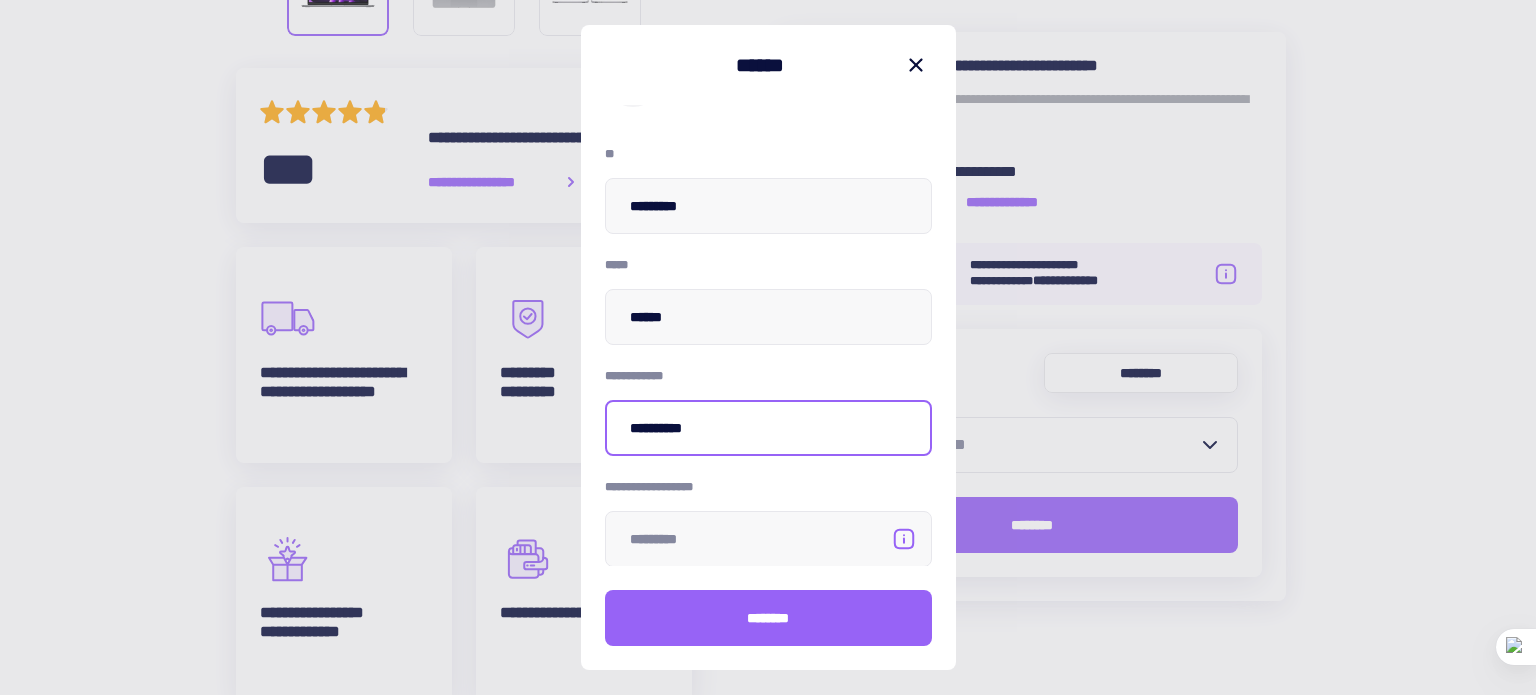 type on "**********" 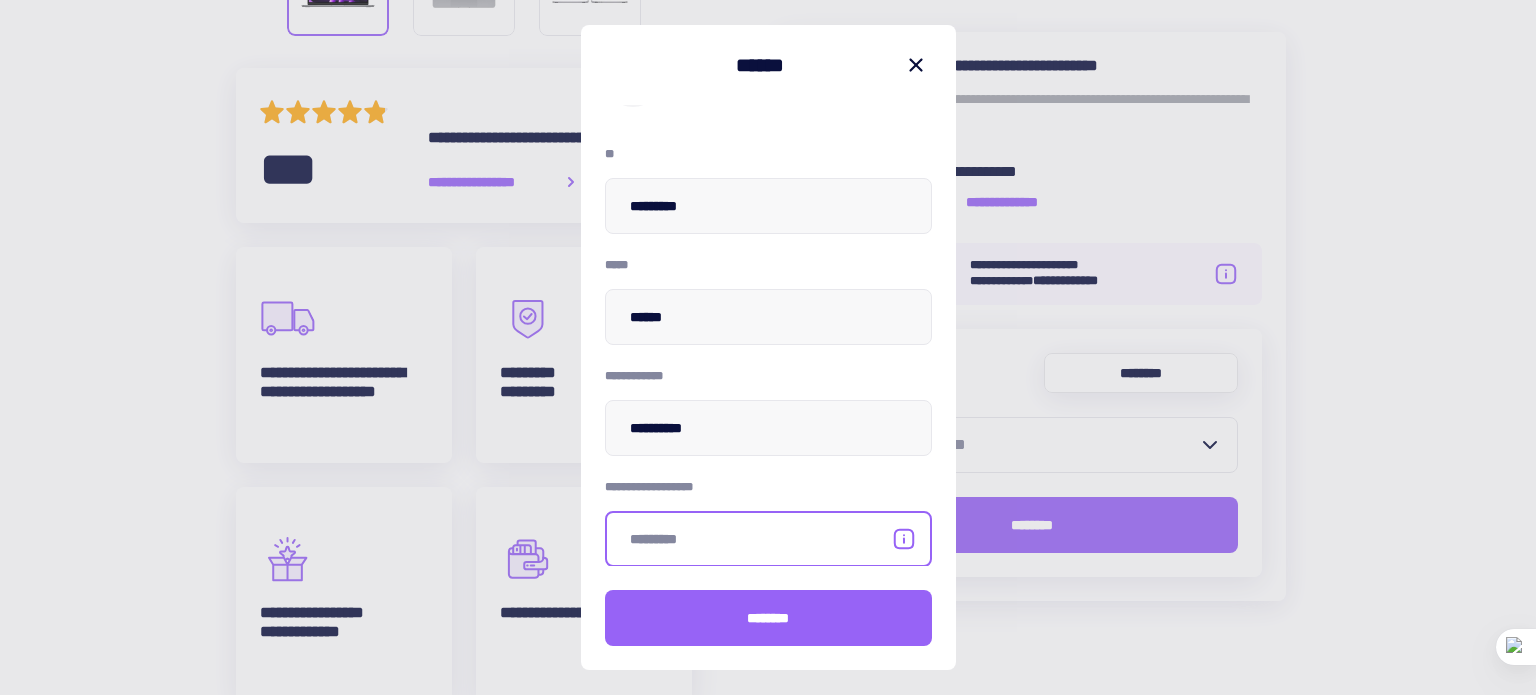 click at bounding box center (768, 539) 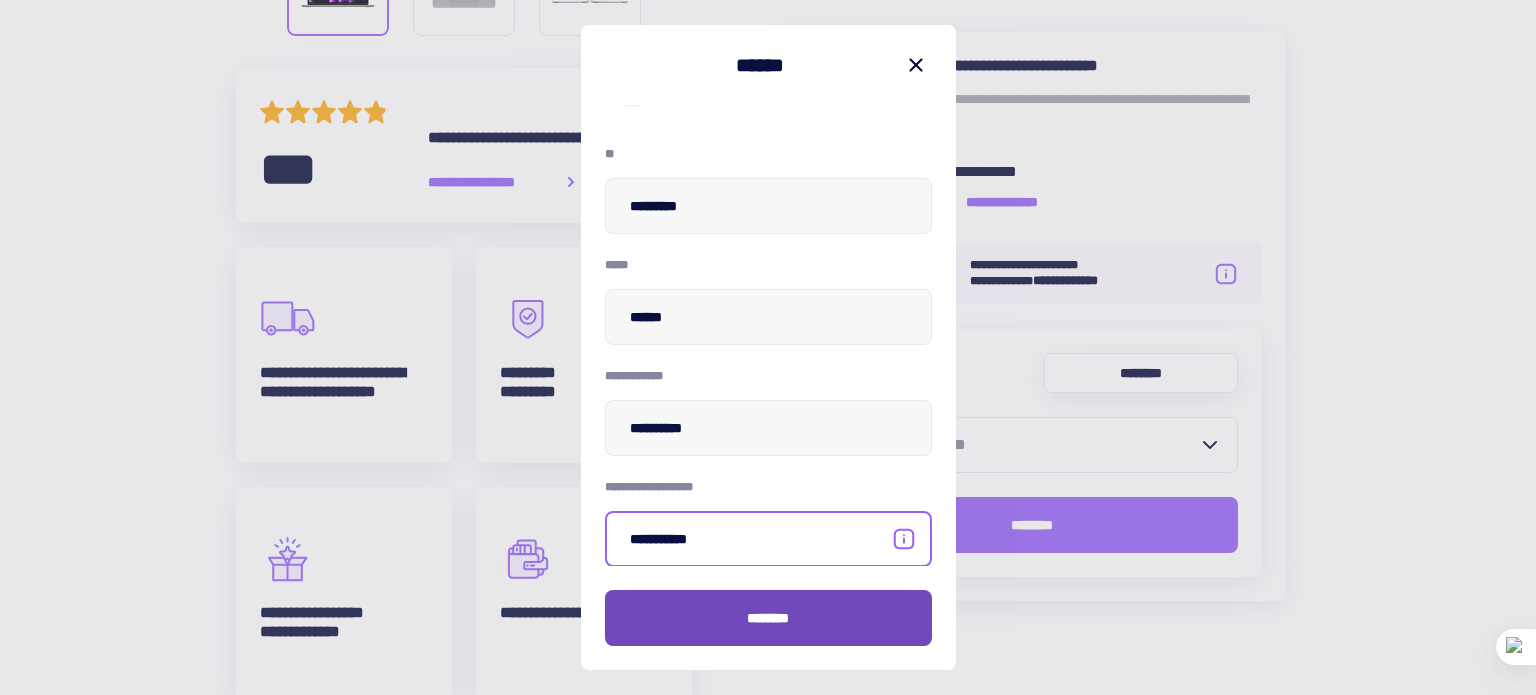 type on "**********" 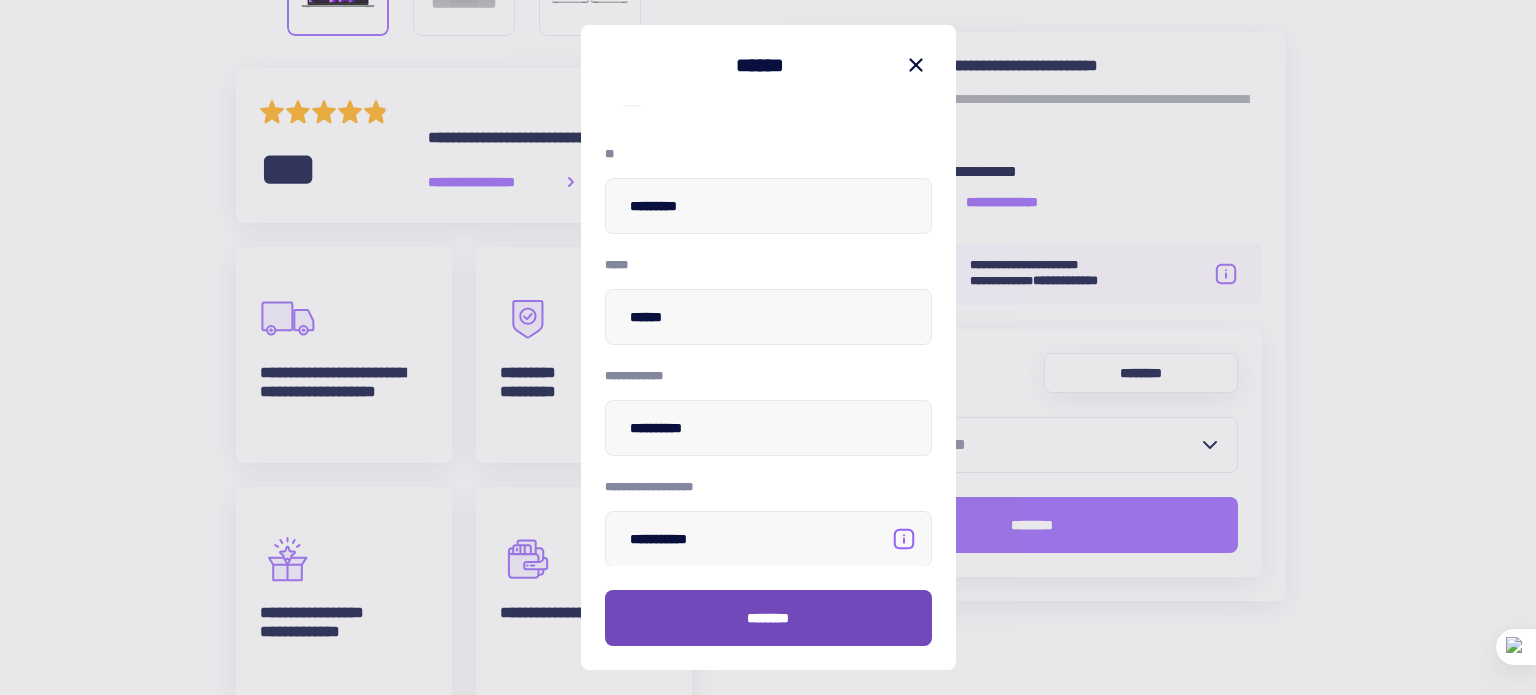click on "********" at bounding box center [768, 618] 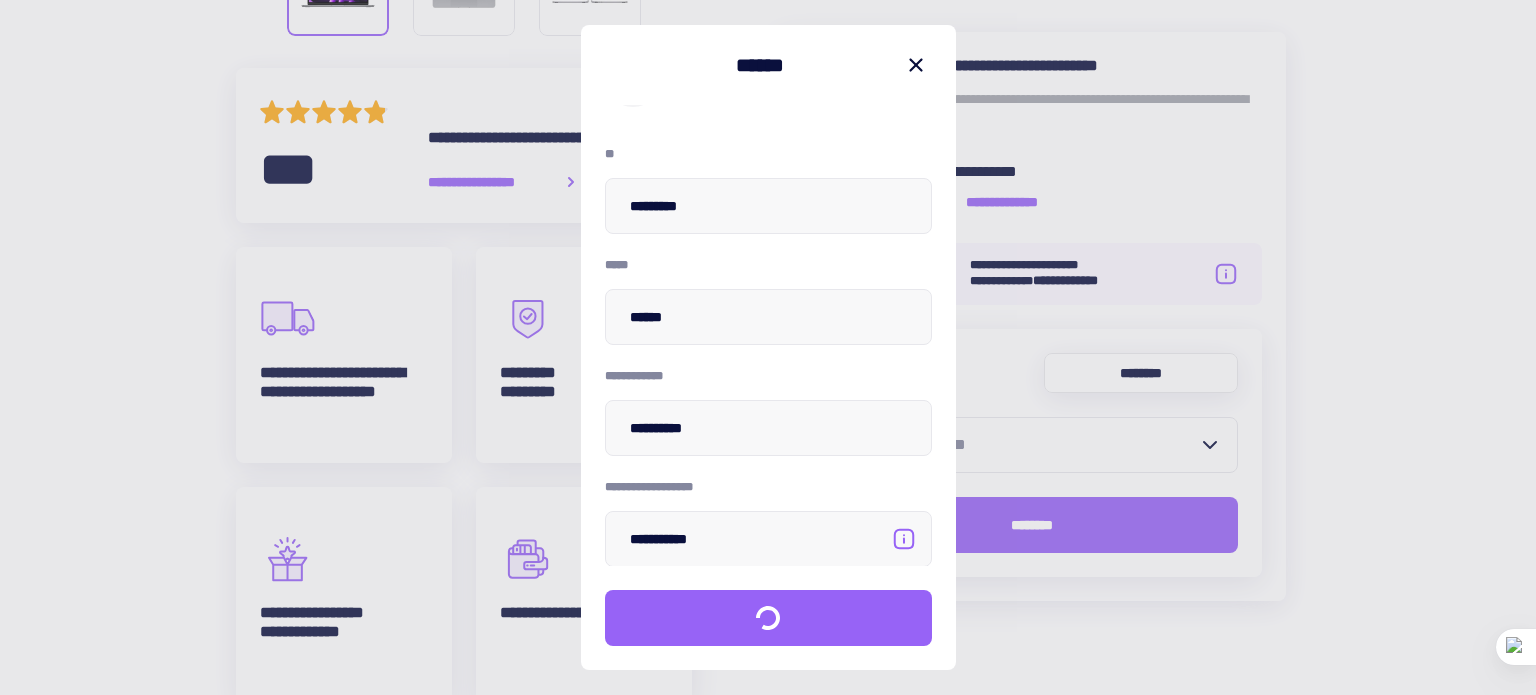 scroll, scrollTop: 0, scrollLeft: 0, axis: both 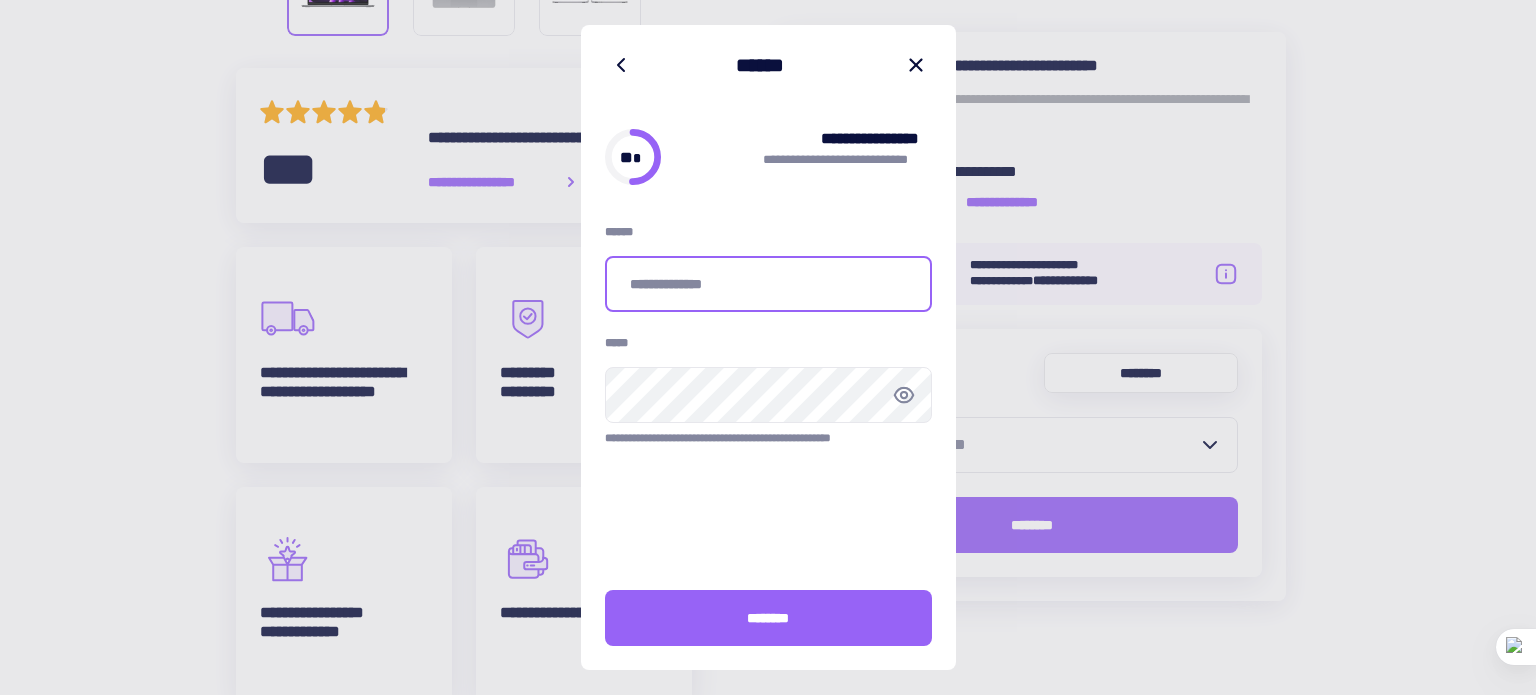 click at bounding box center (768, 284) 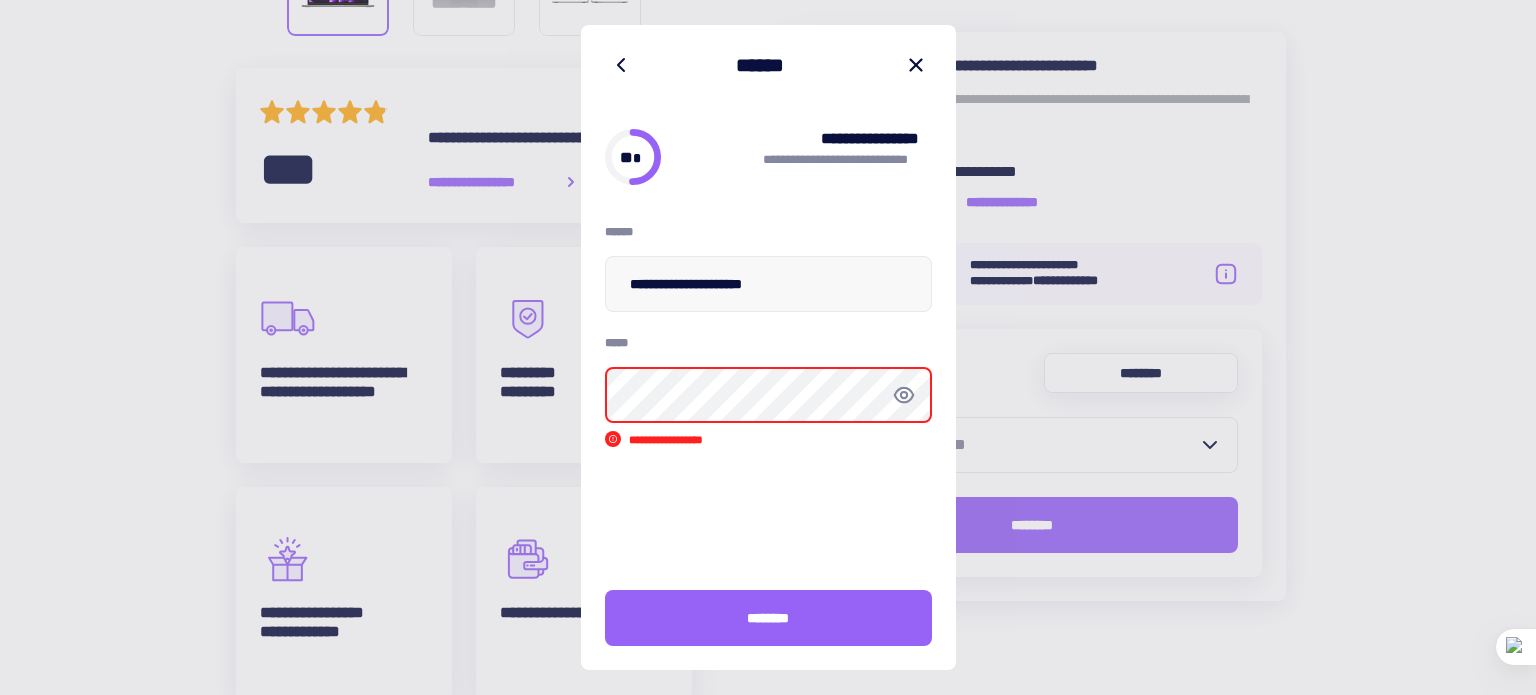 click 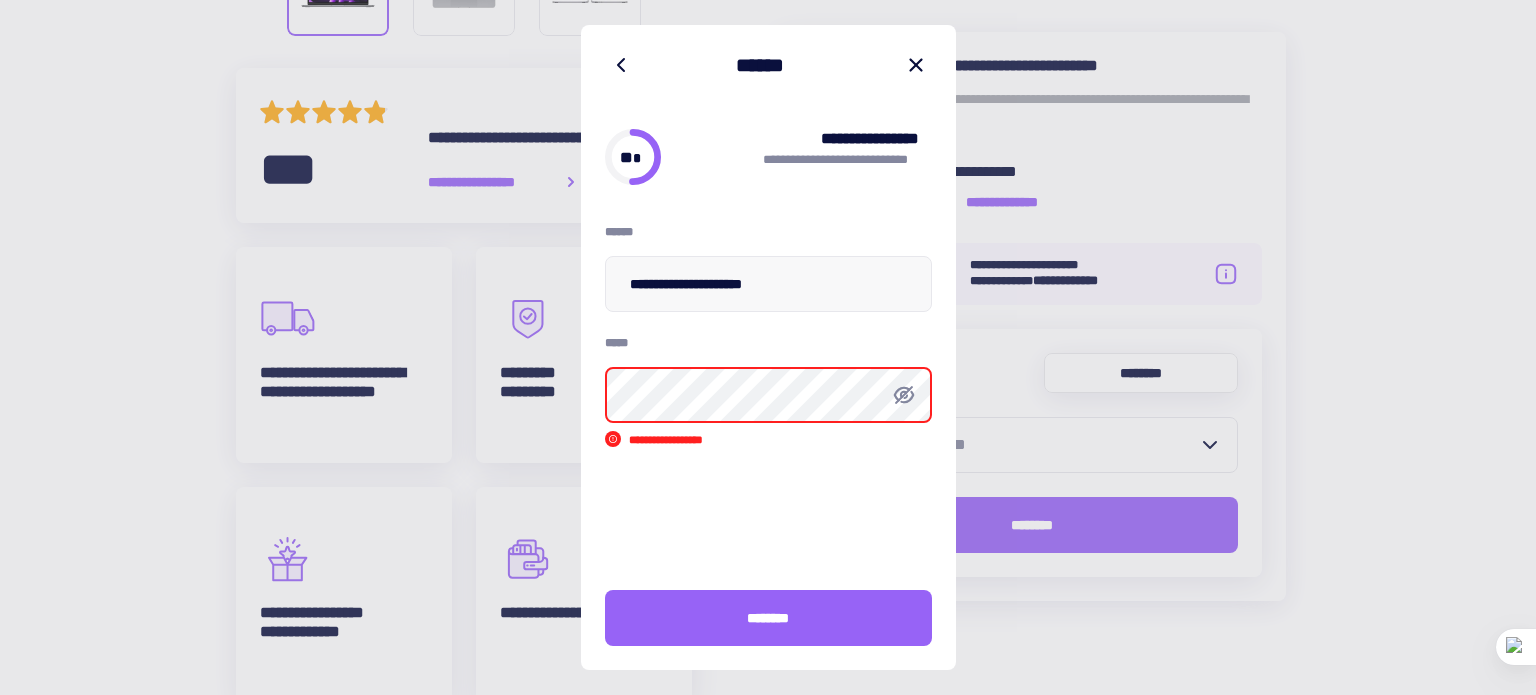 click on "**********" at bounding box center [768, 347] 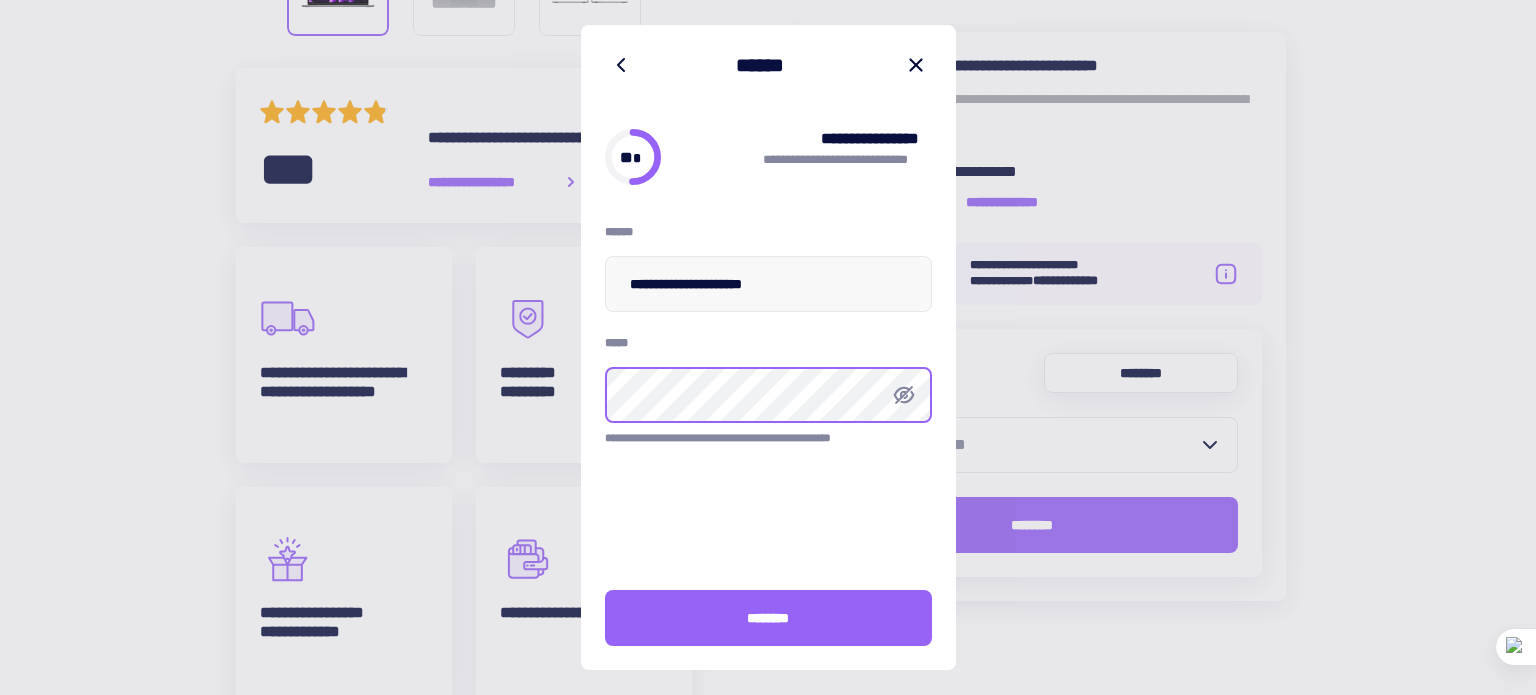 click at bounding box center (0, 0) 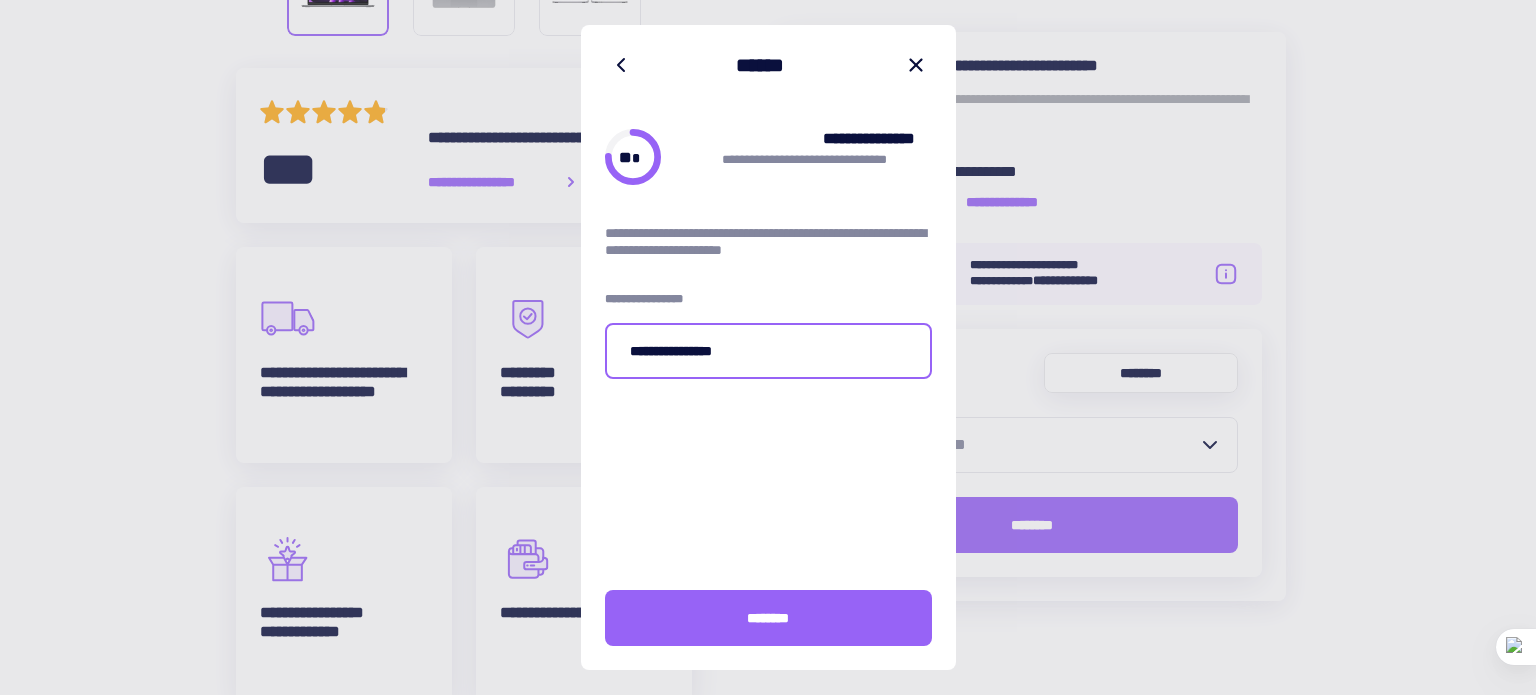 click on "**********" at bounding box center (768, 351) 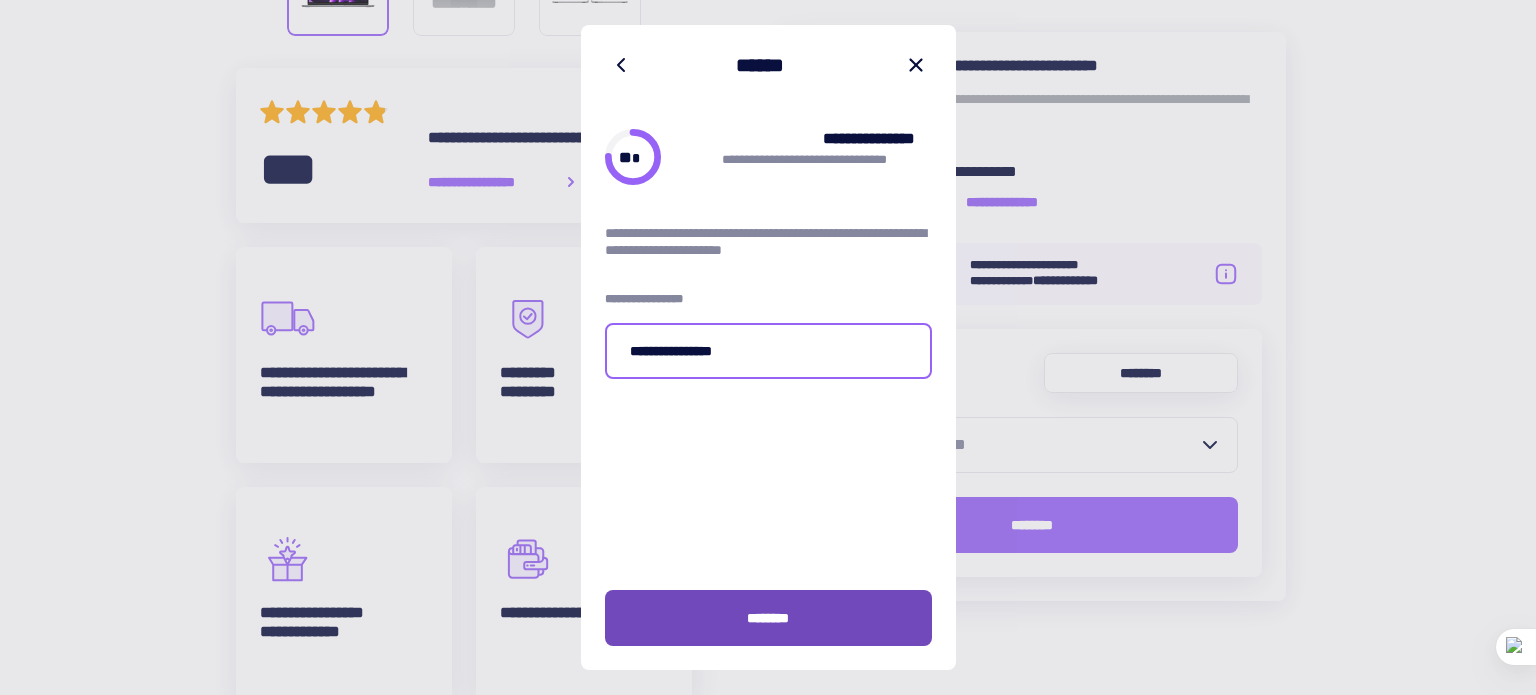 type on "**********" 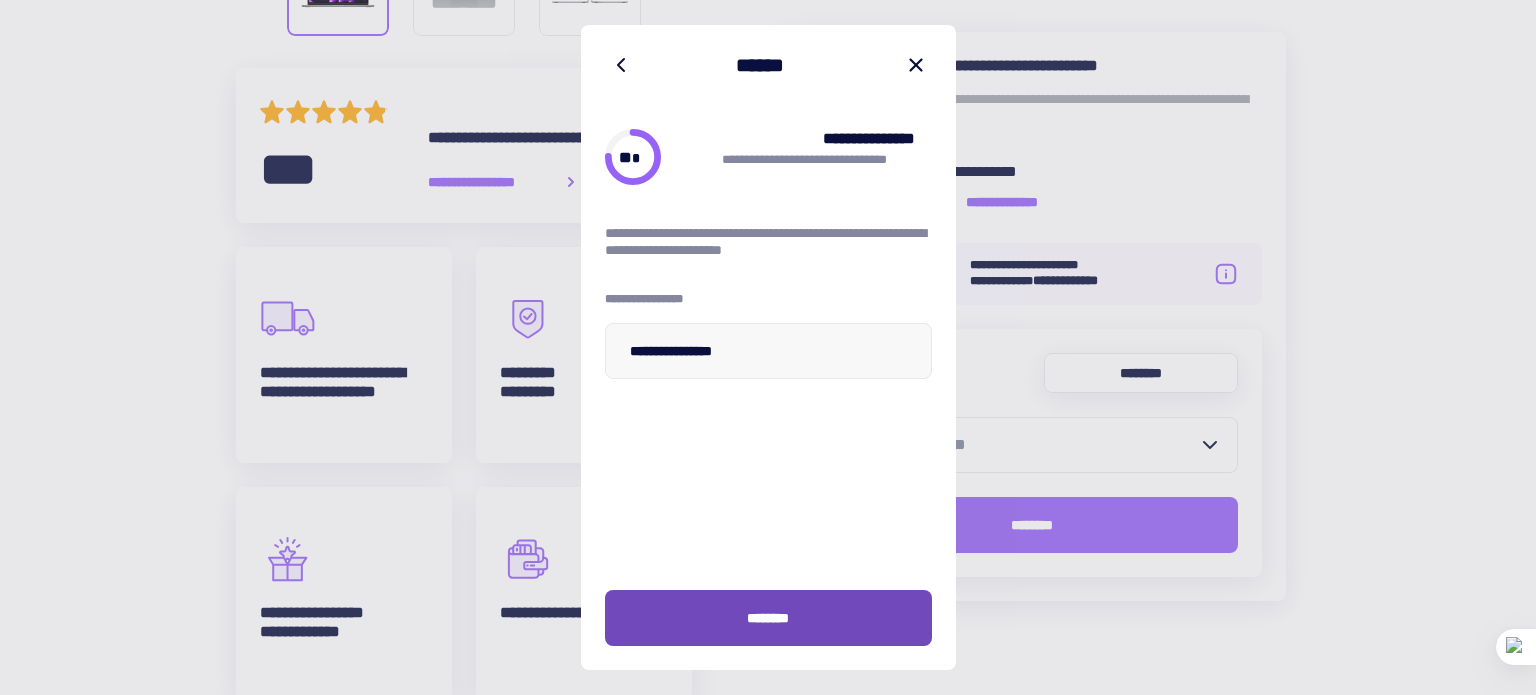 click on "********" at bounding box center [768, 618] 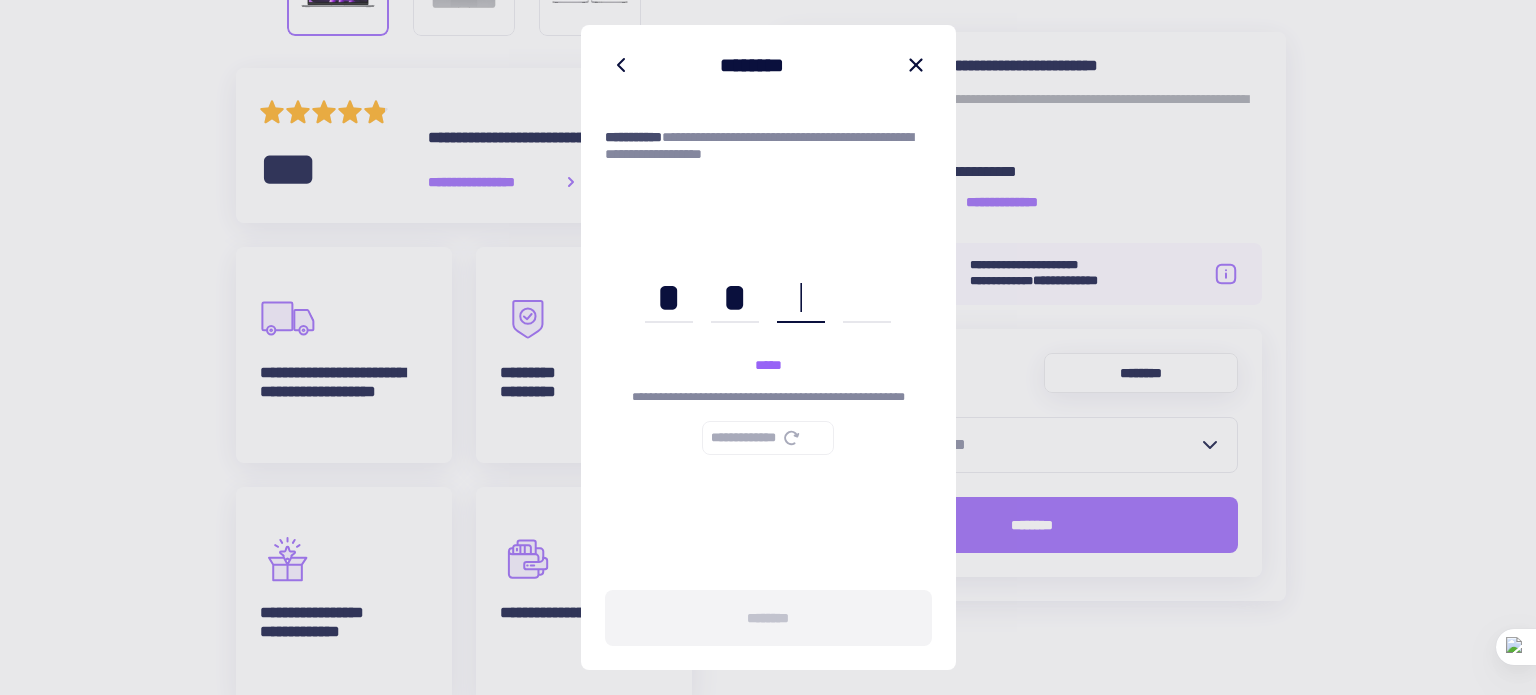 type on "****" 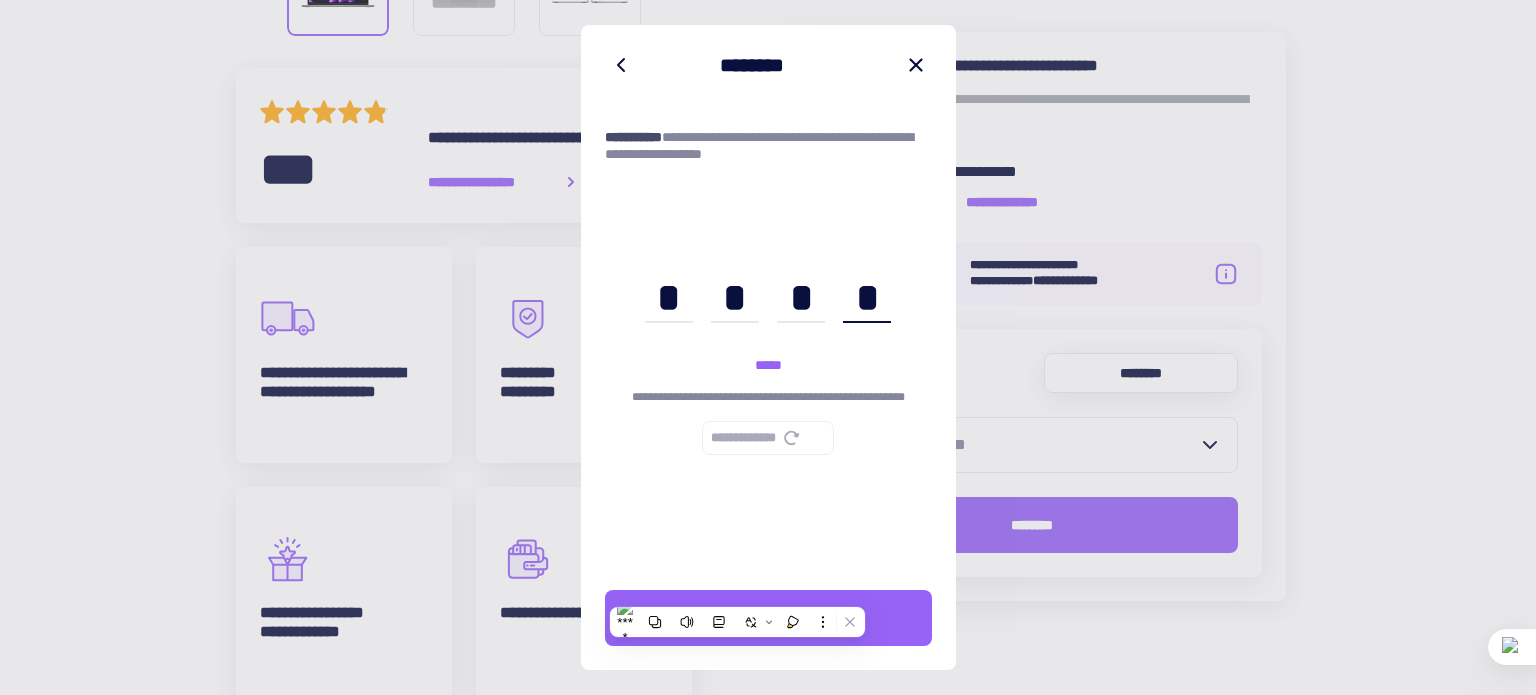 scroll, scrollTop: 0, scrollLeft: 39, axis: horizontal 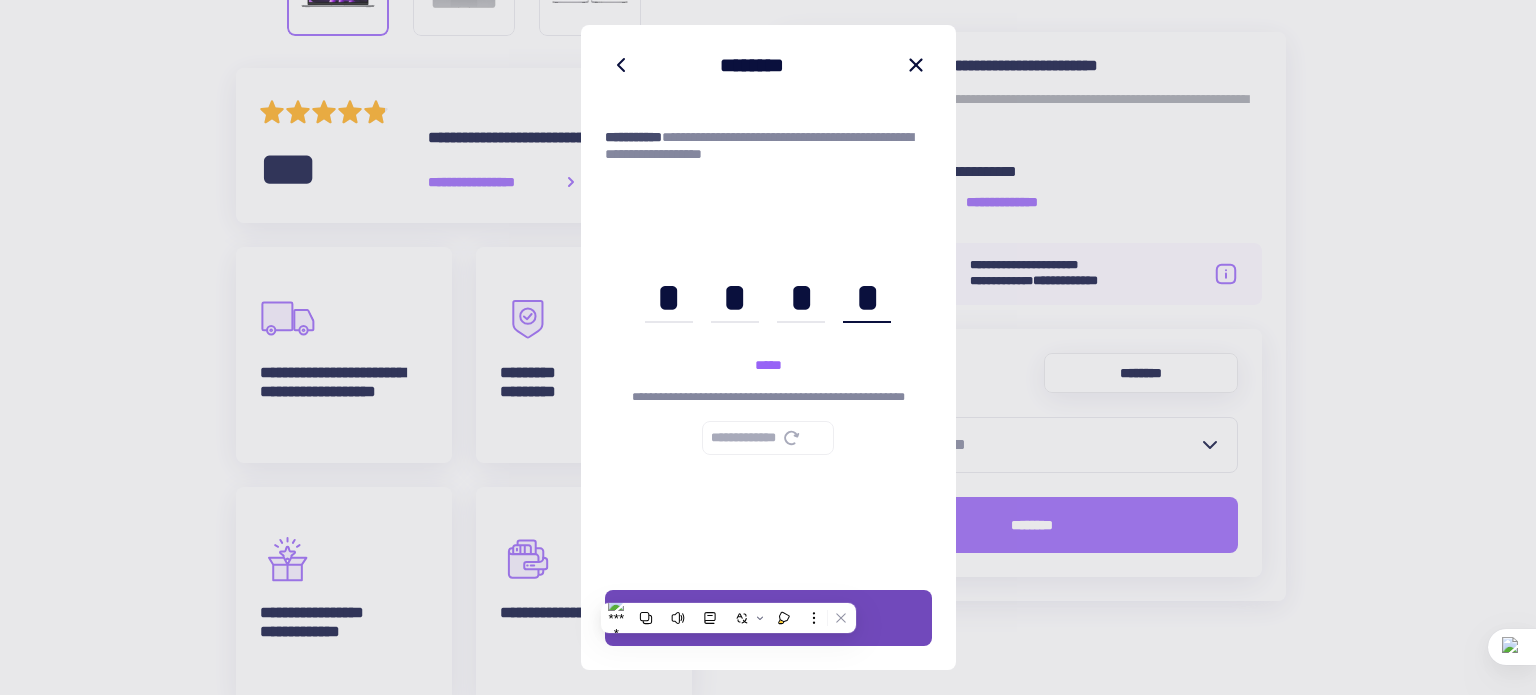 click on "********" at bounding box center [768, 618] 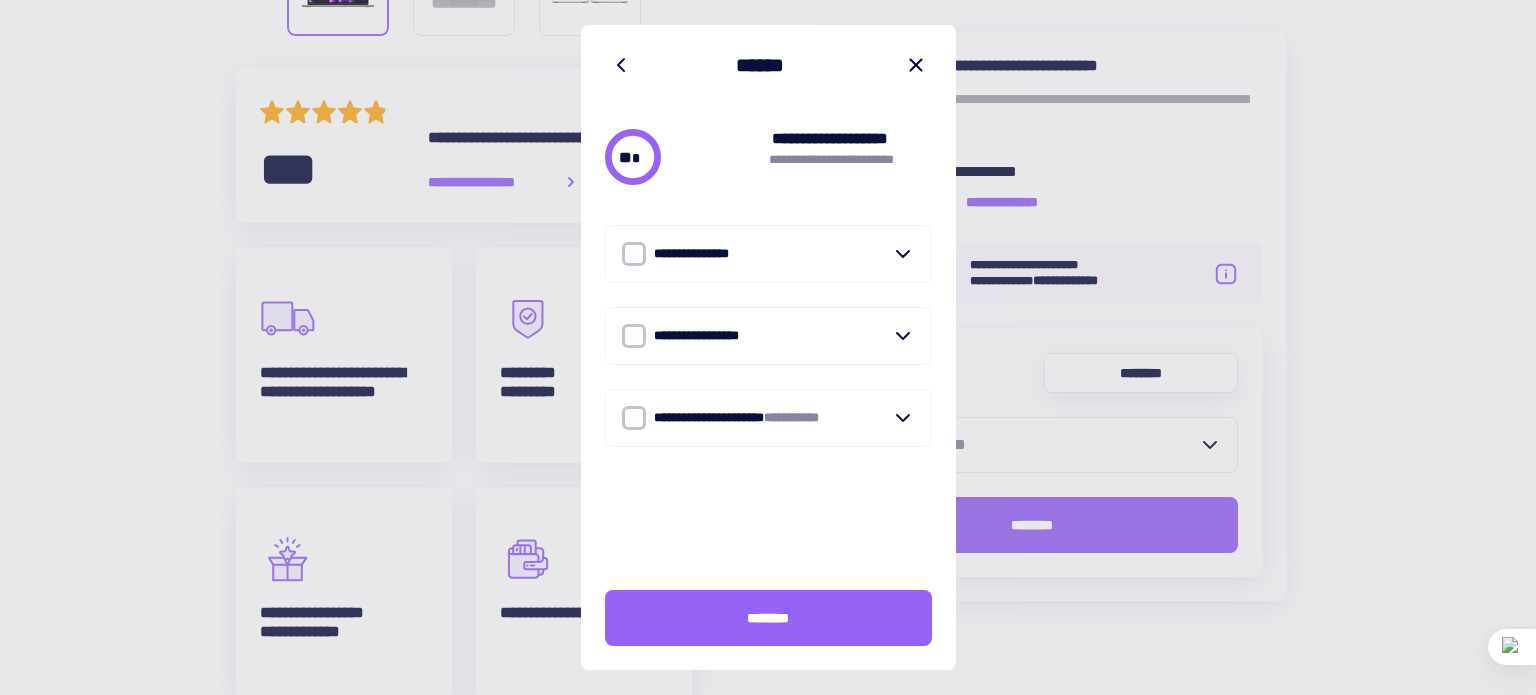 click on "**********" at bounding box center [768, 254] 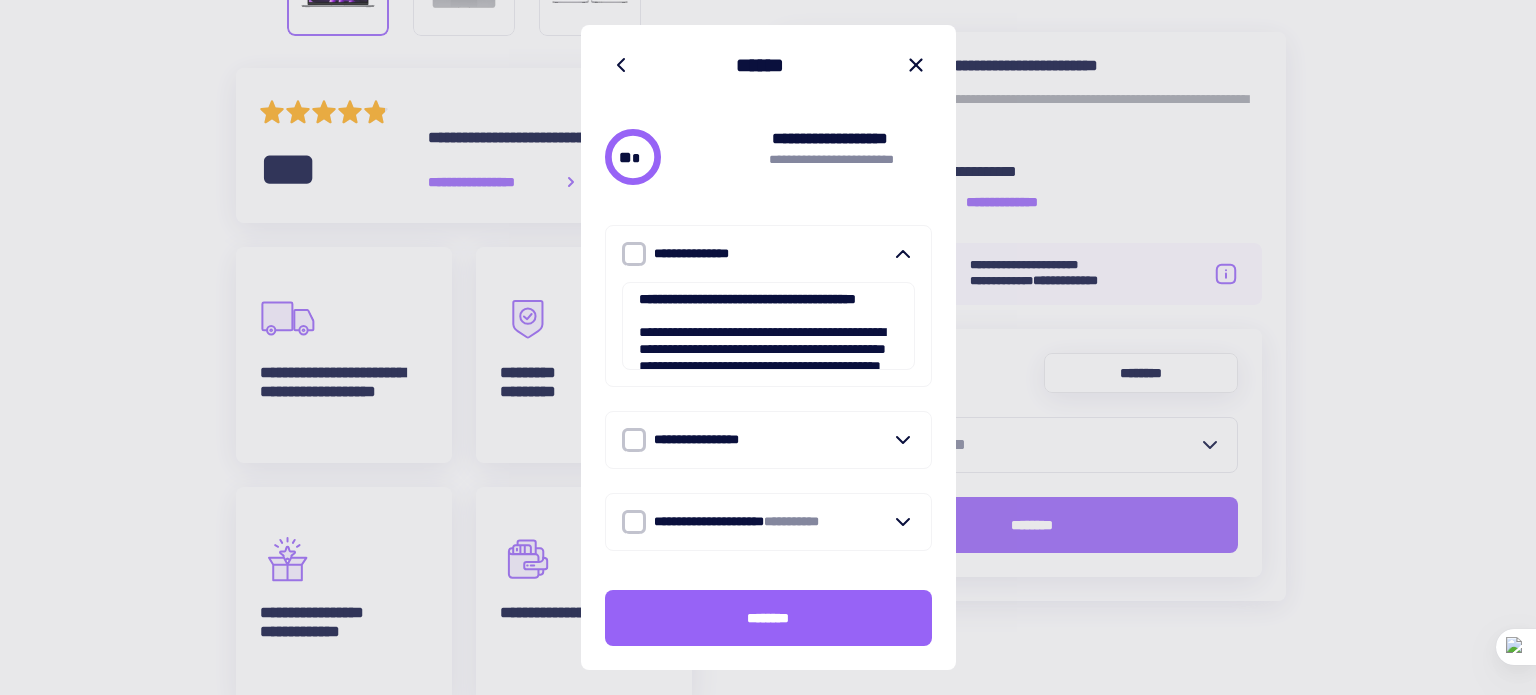 click on "**********" at bounding box center (768, 388) 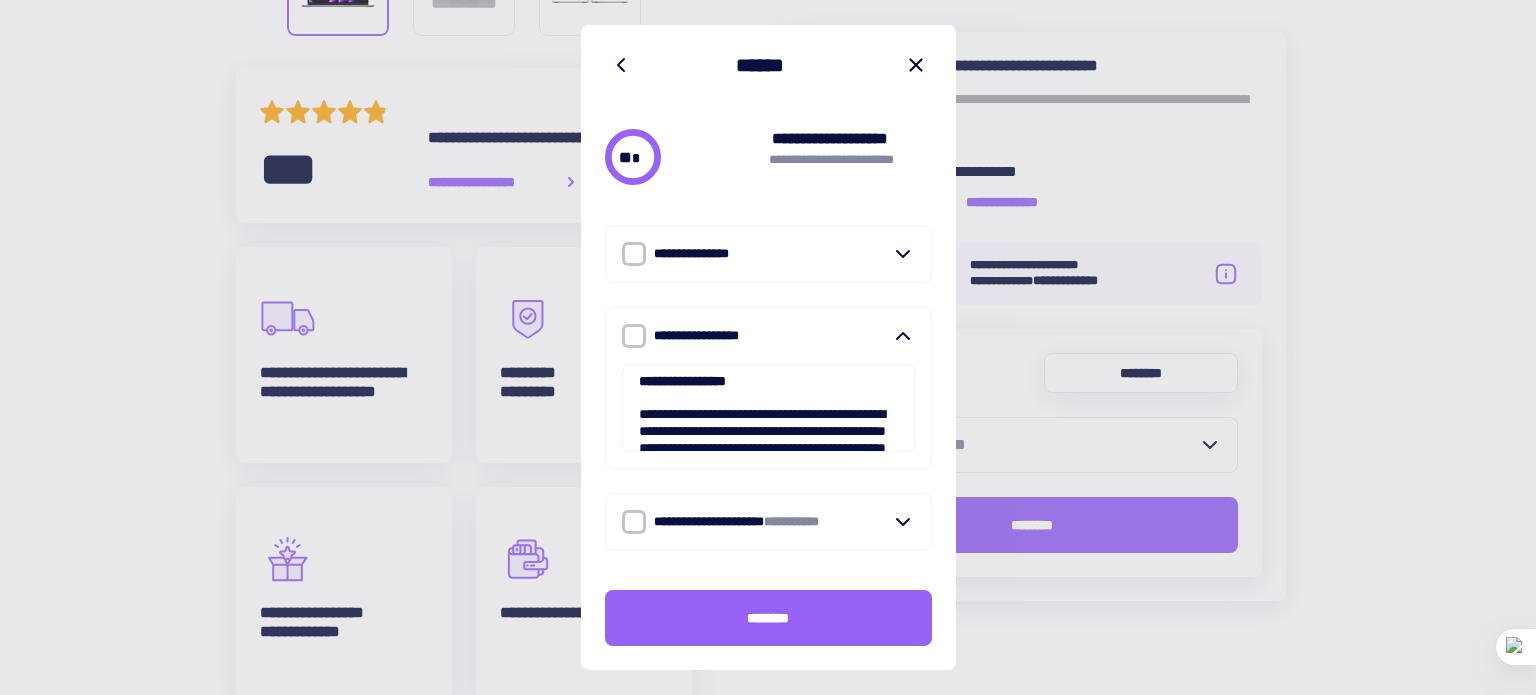 click at bounding box center (634, 522) 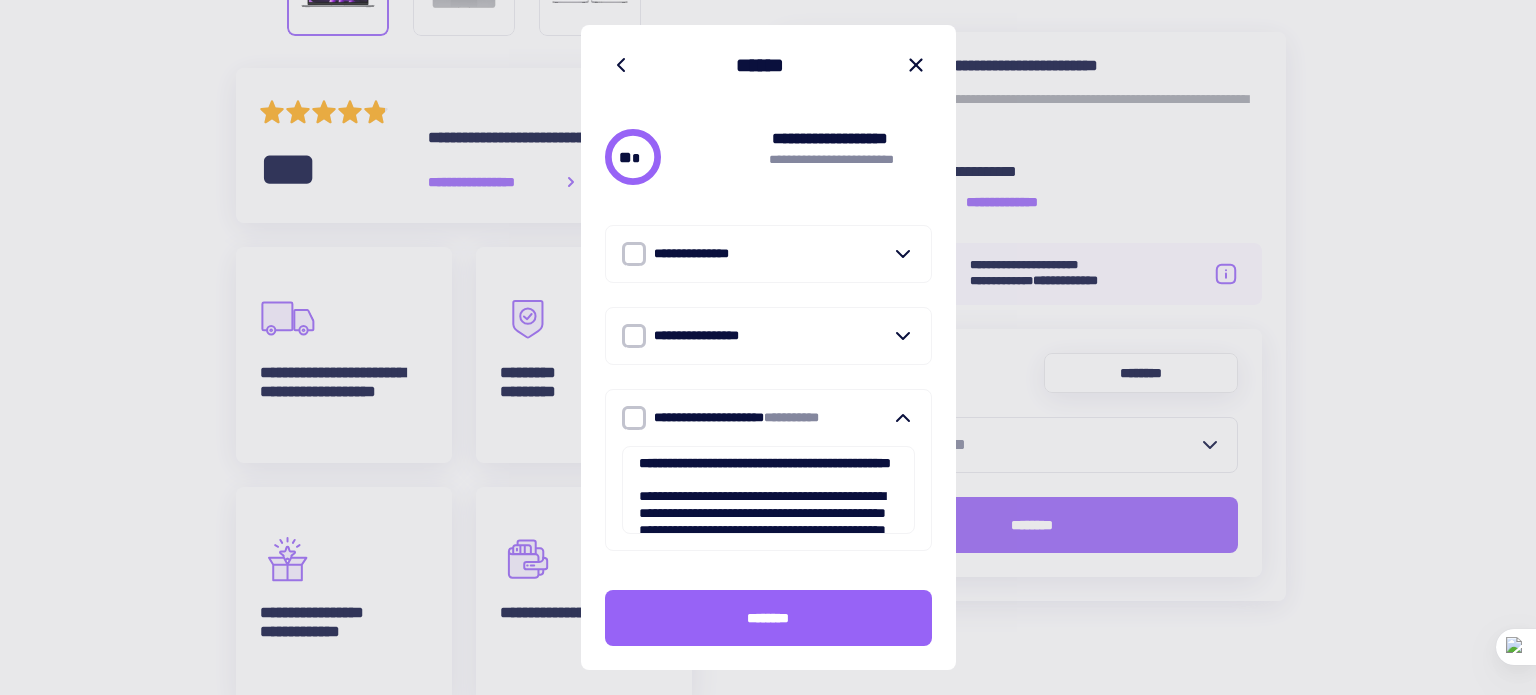 click at bounding box center (634, 418) 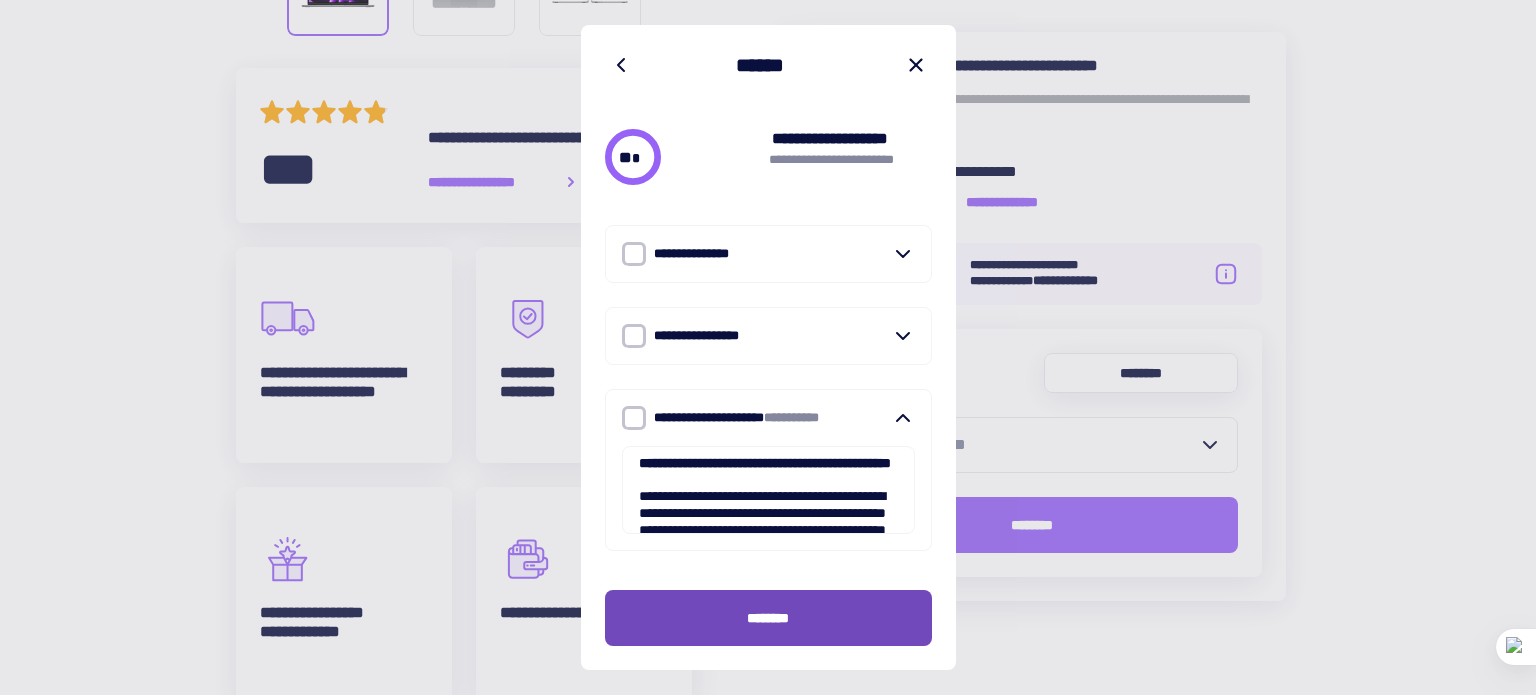 click on "********" at bounding box center (768, 618) 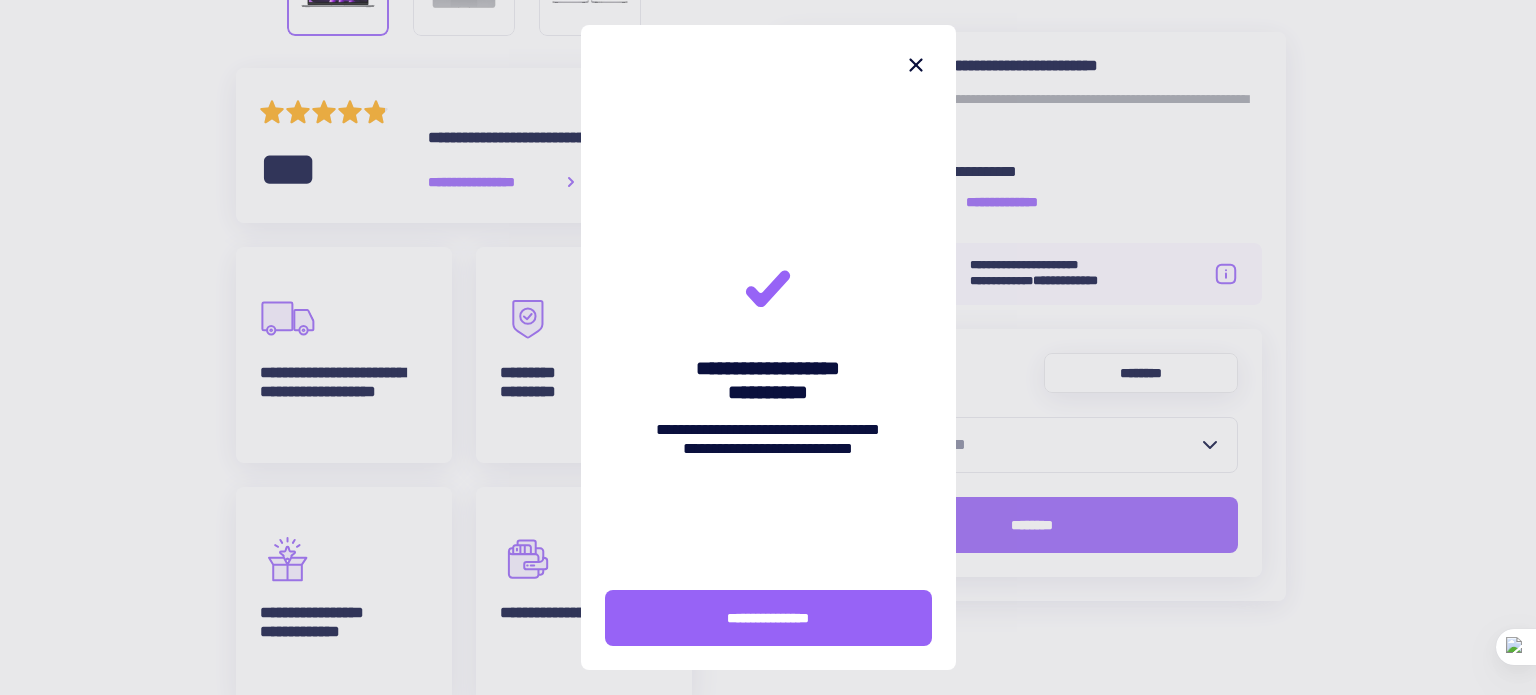 click on "**********" at bounding box center [768, 618] 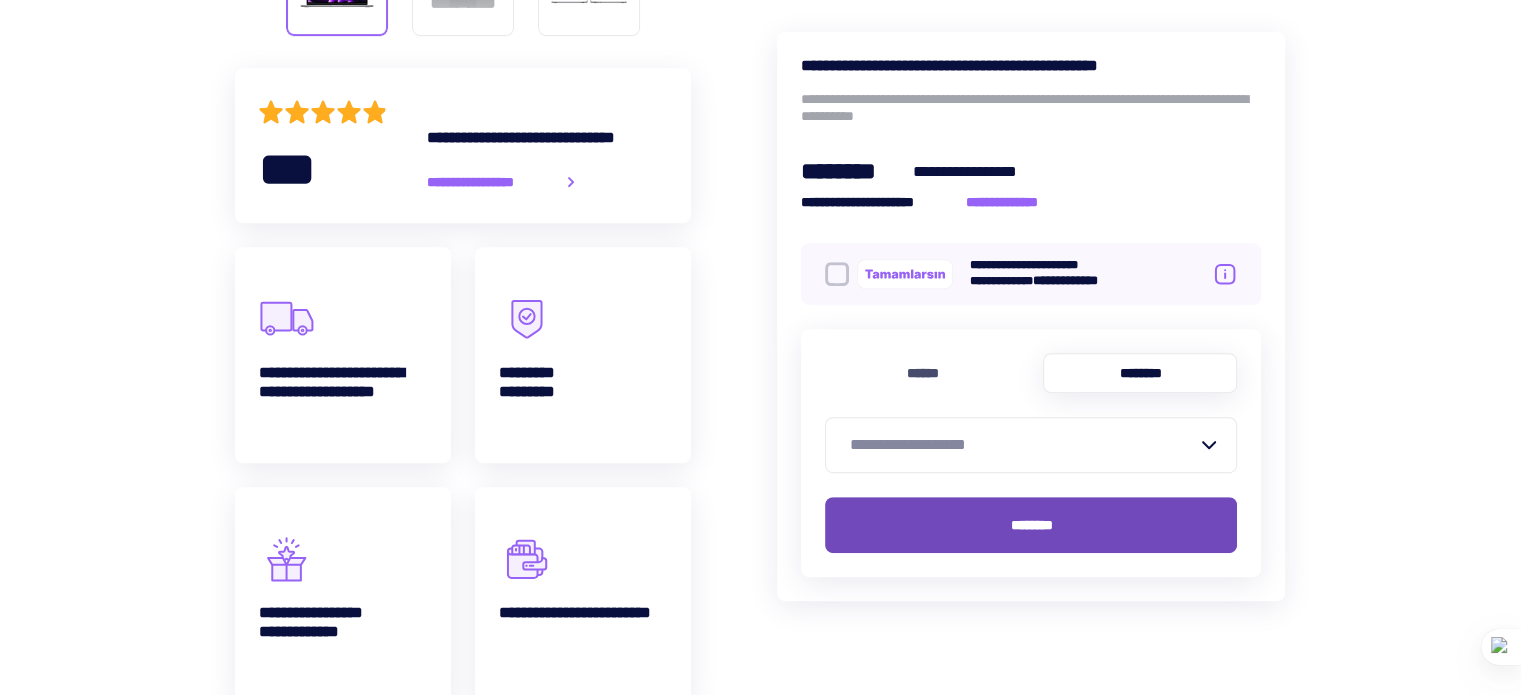 click on "********" at bounding box center (1031, 525) 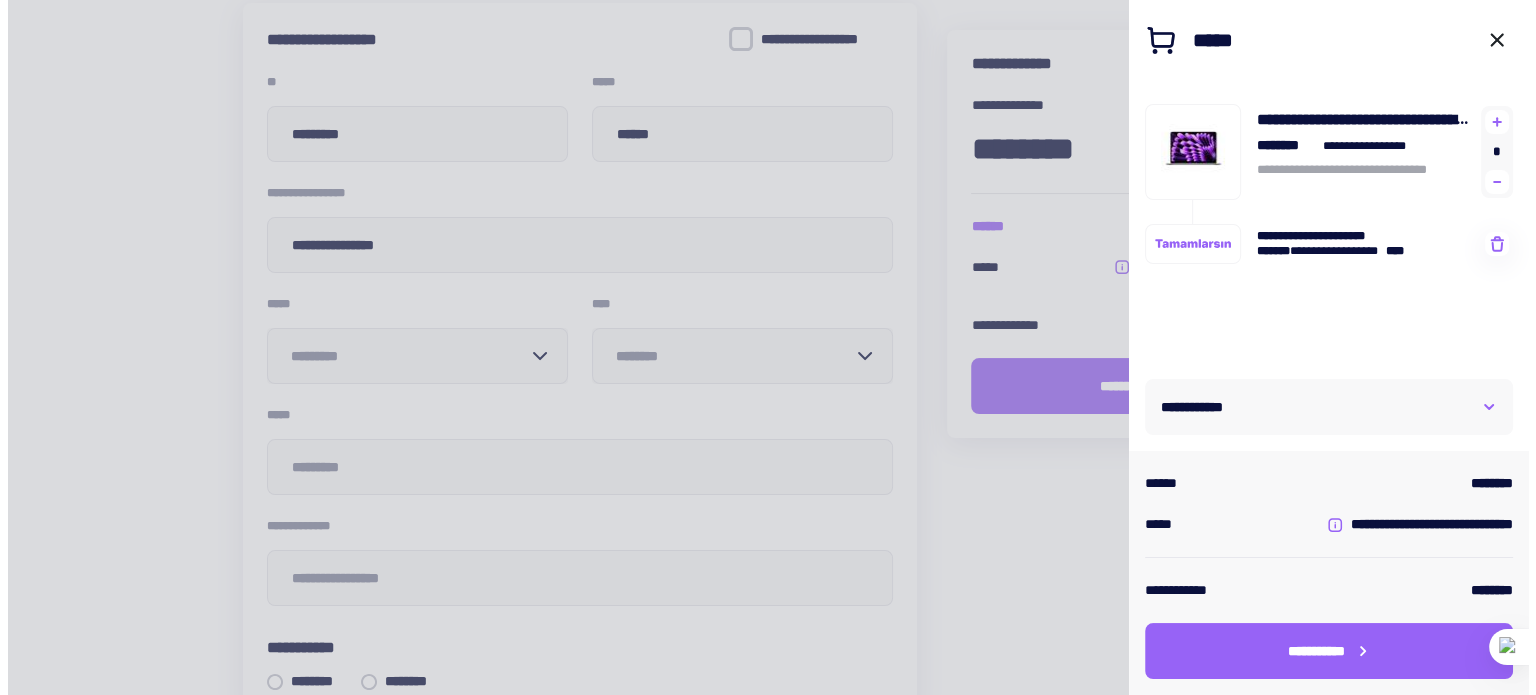 scroll, scrollTop: 200, scrollLeft: 0, axis: vertical 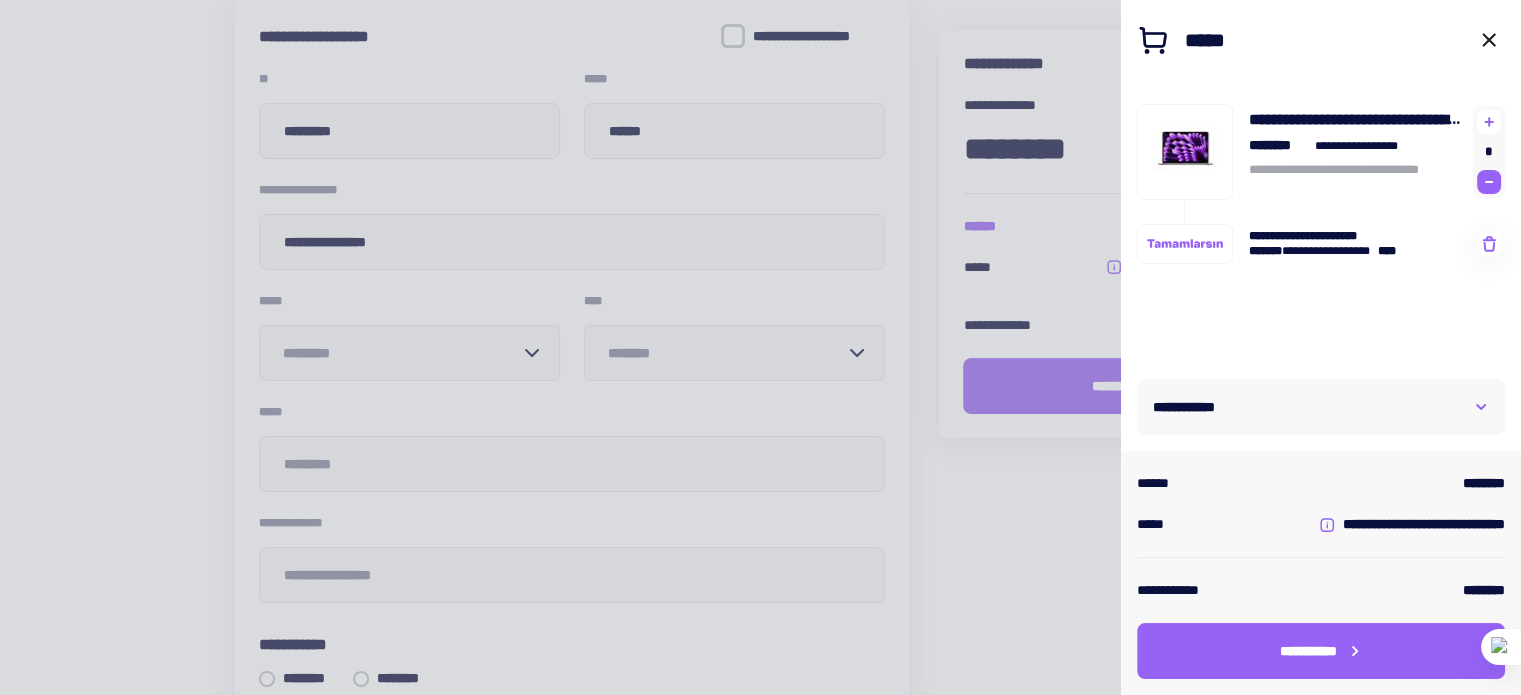 click 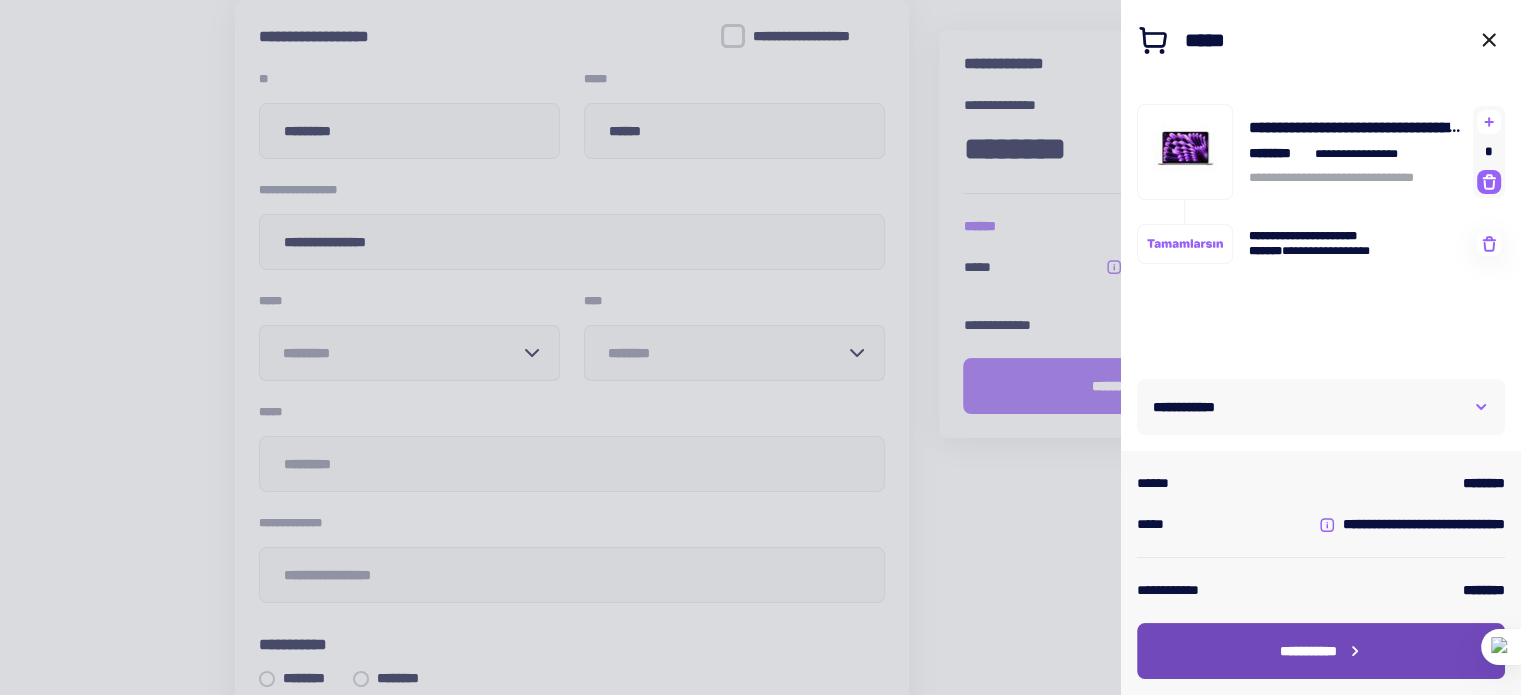 click on "**********" at bounding box center [1321, 651] 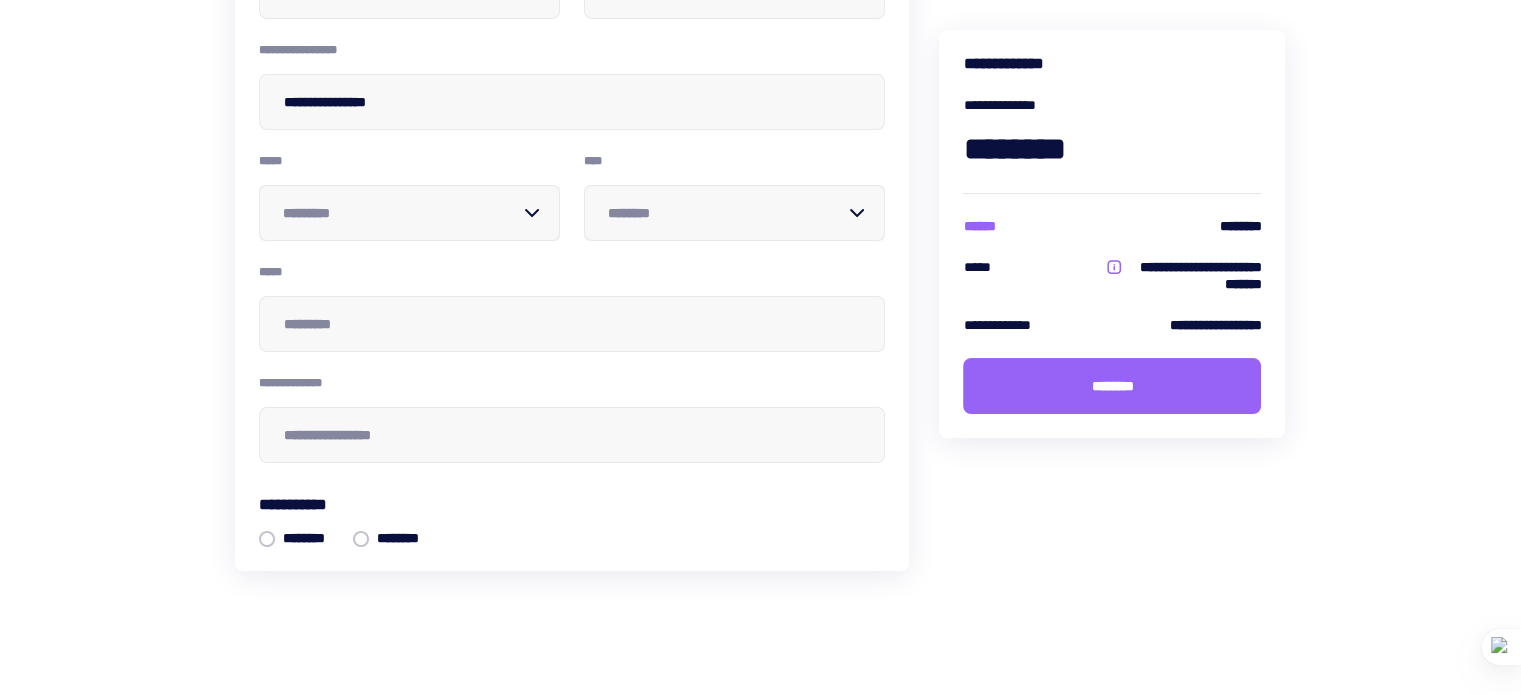 scroll, scrollTop: 341, scrollLeft: 0, axis: vertical 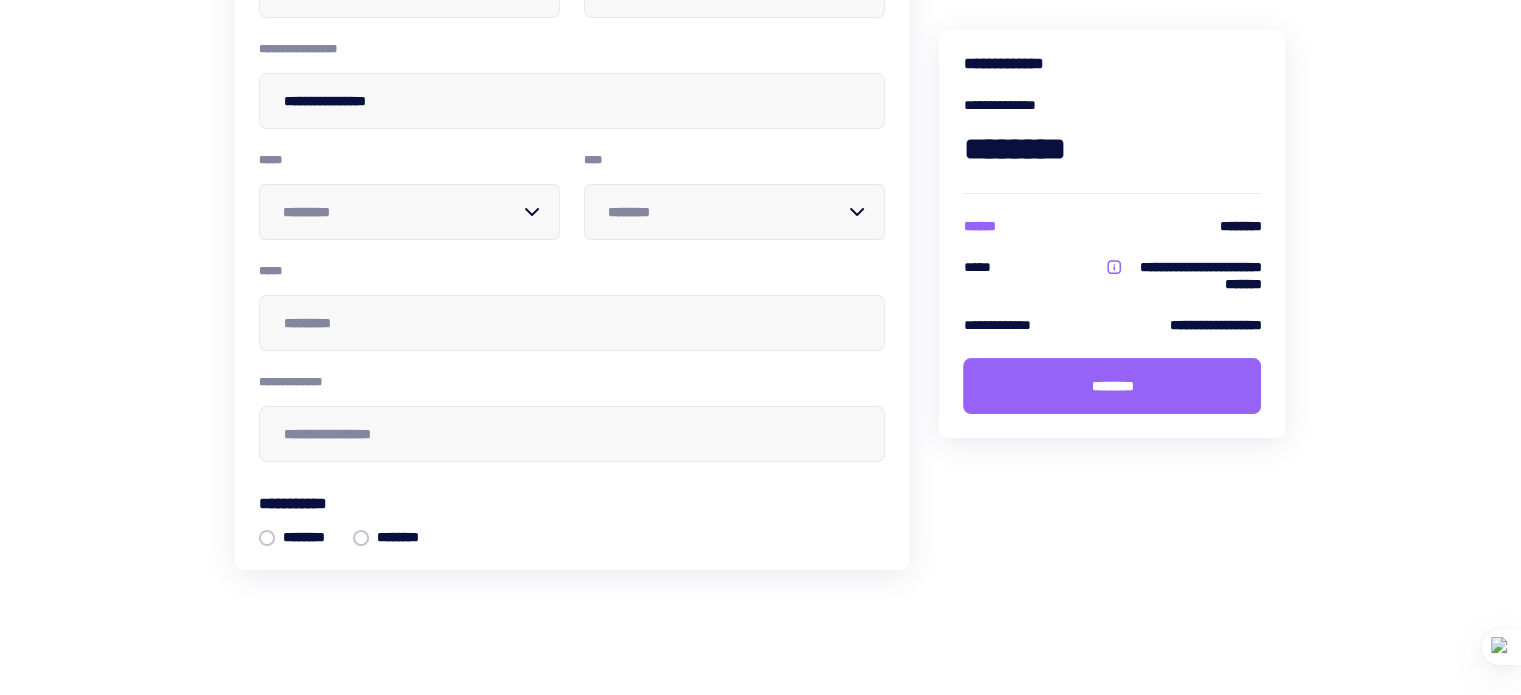 click at bounding box center (401, 212) 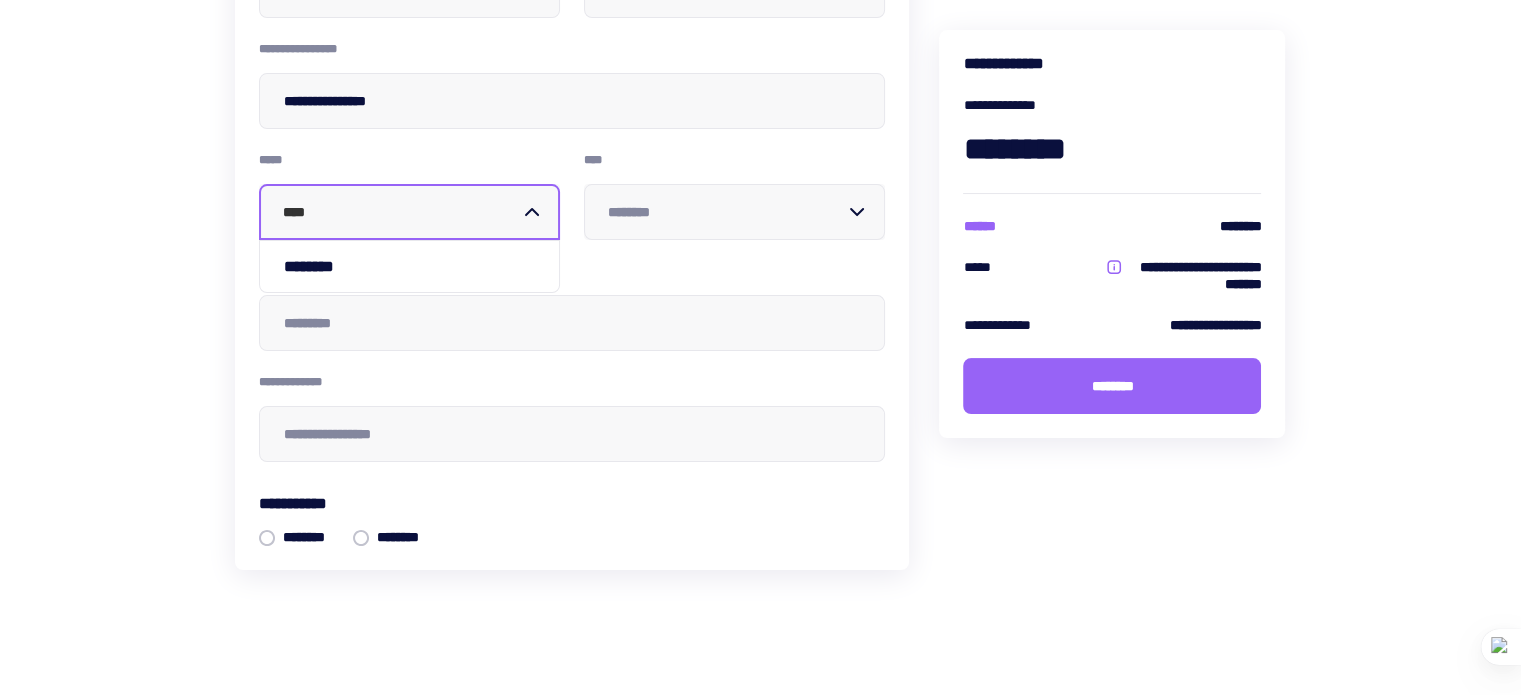type on "*****" 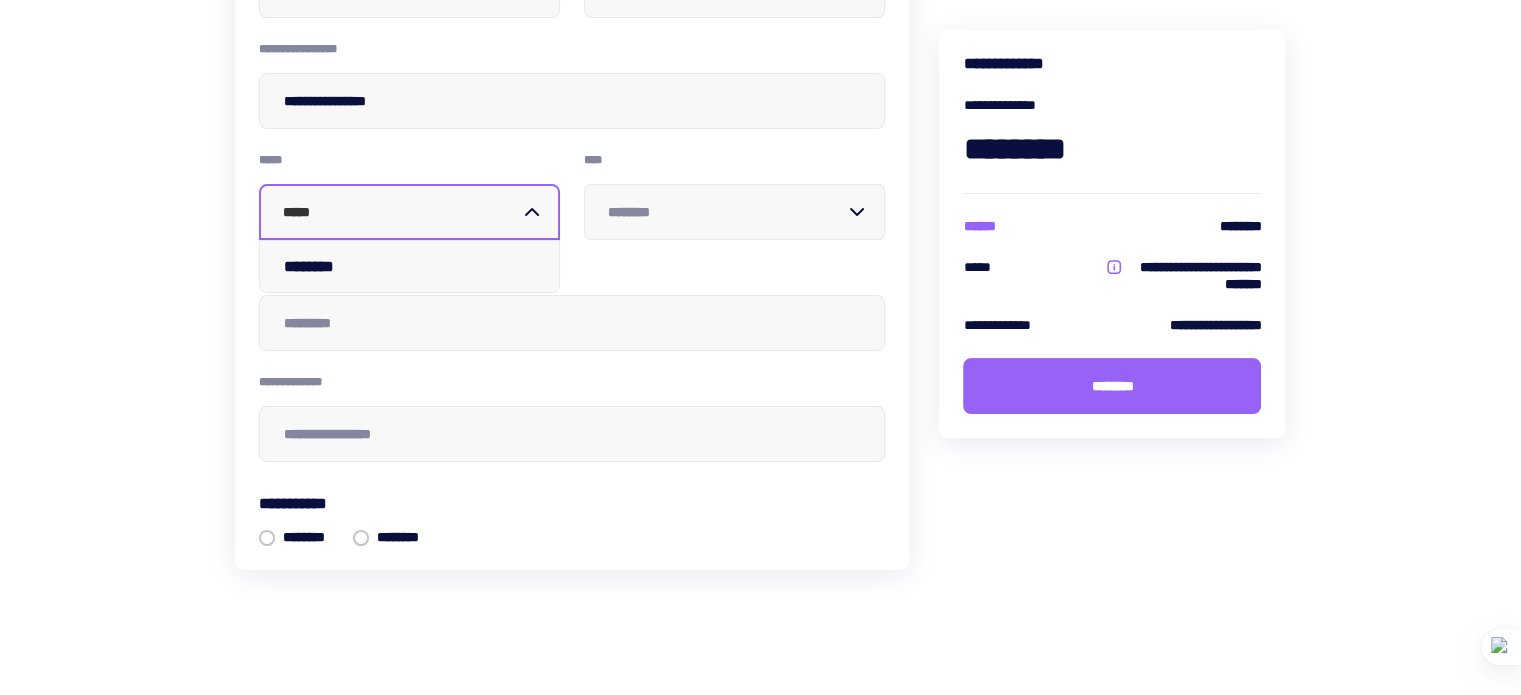 click on "********" at bounding box center [409, 266] 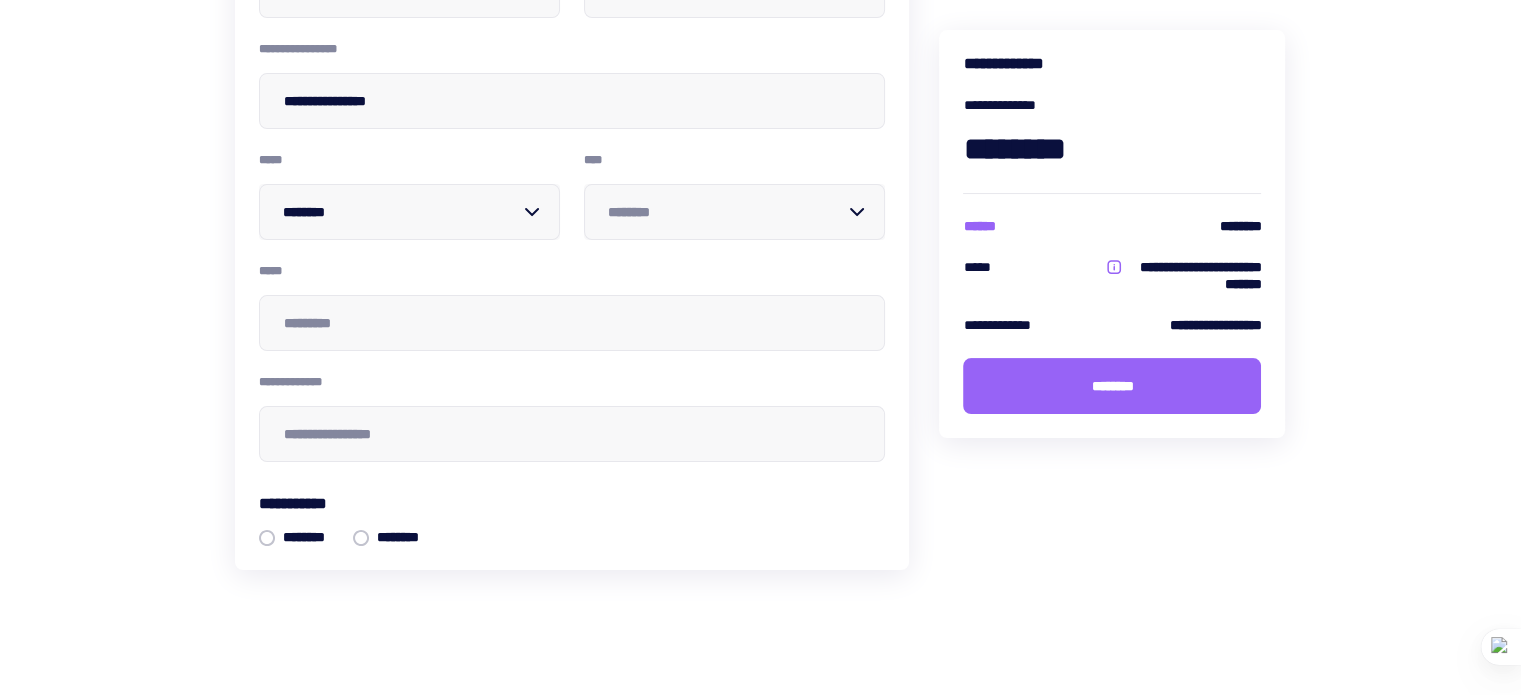 click at bounding box center (726, 212) 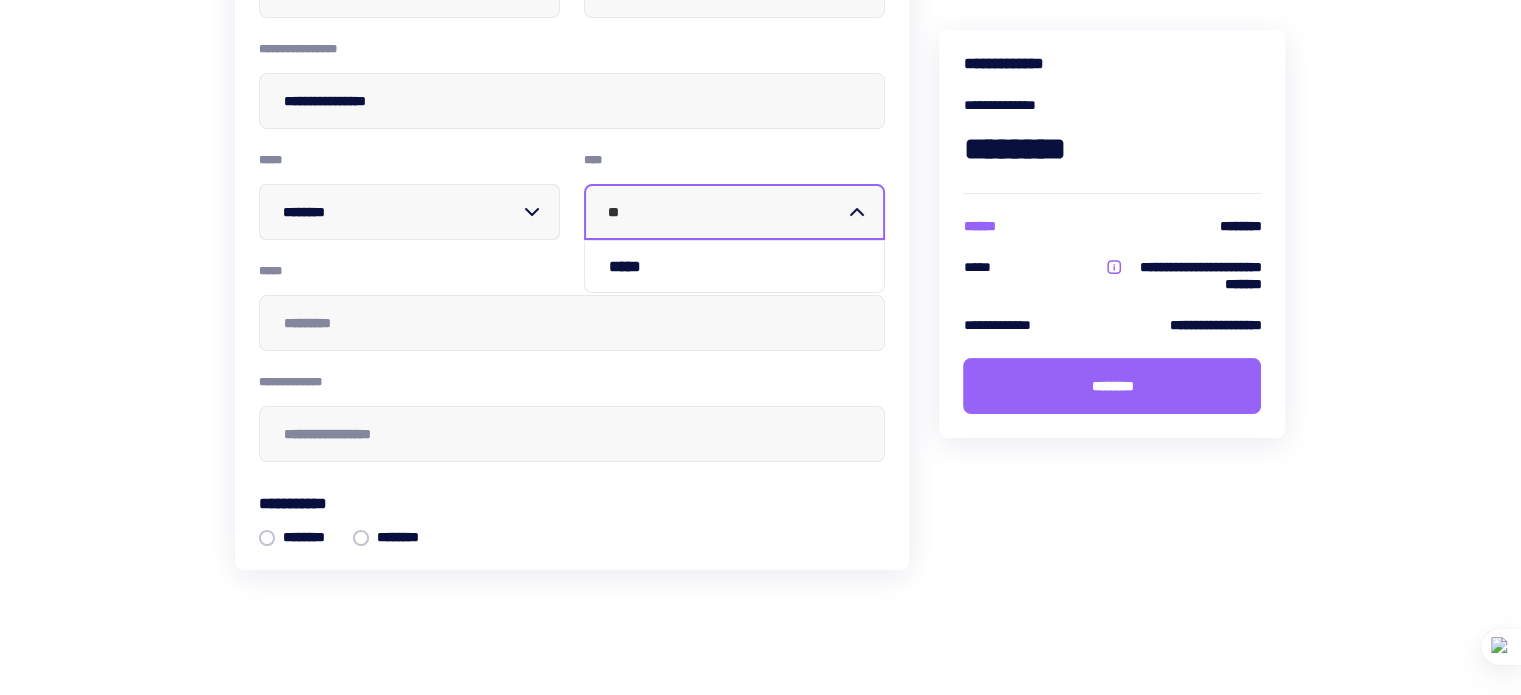 type on "***" 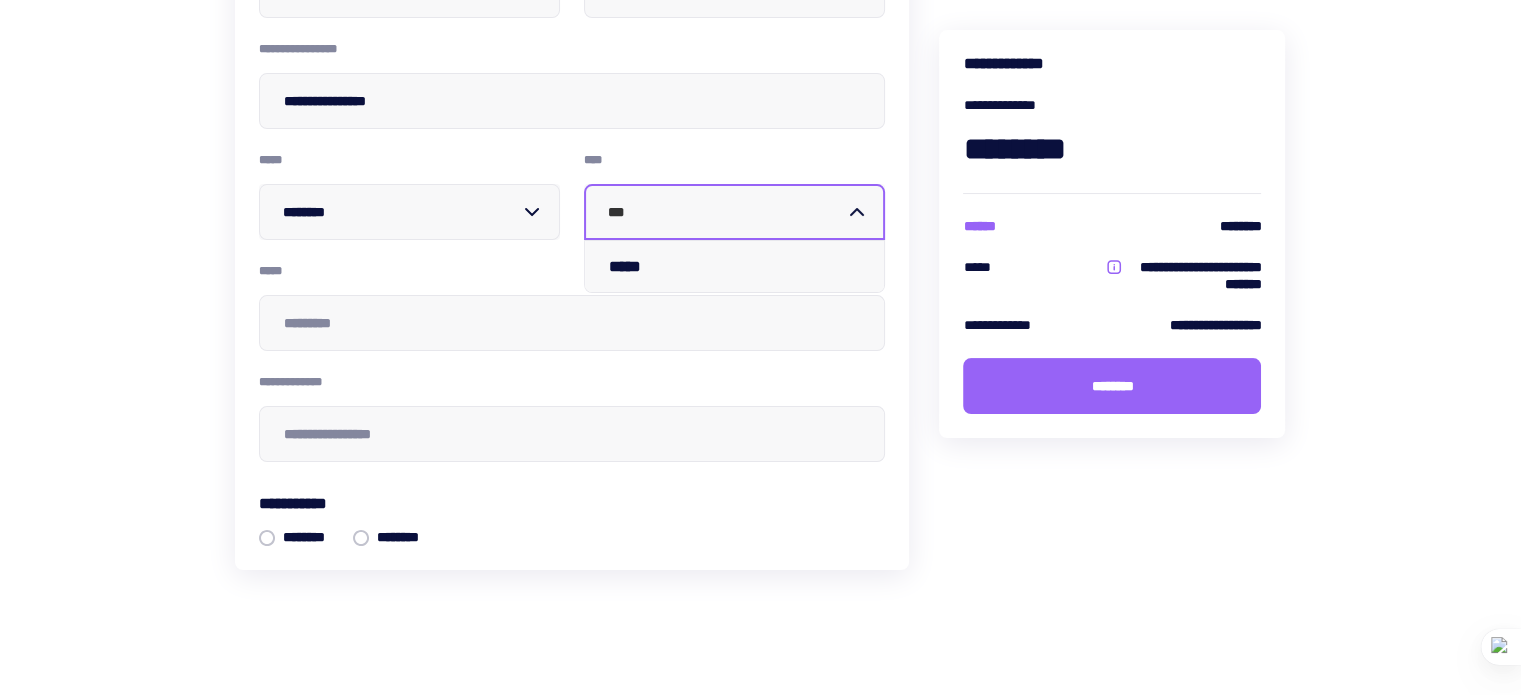 click on "*****" at bounding box center (734, 266) 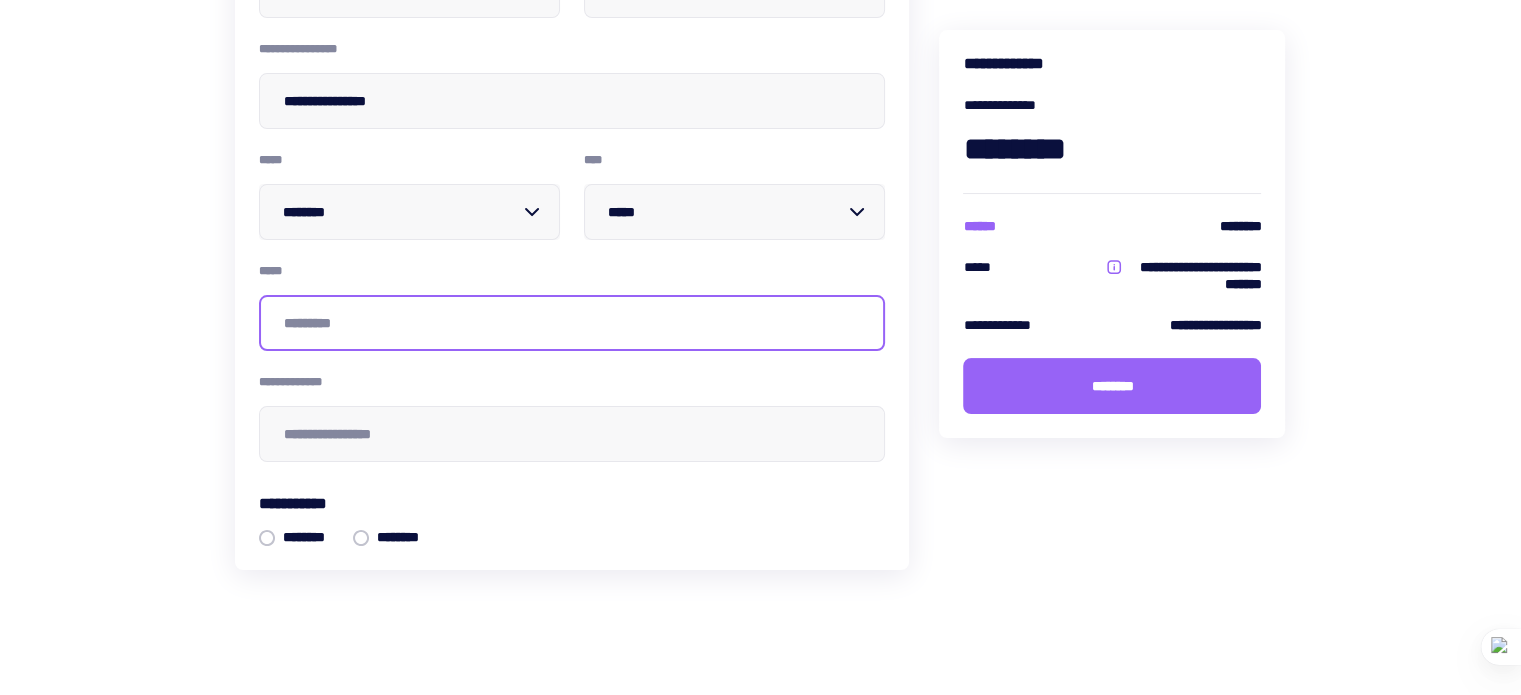 click at bounding box center (572, 323) 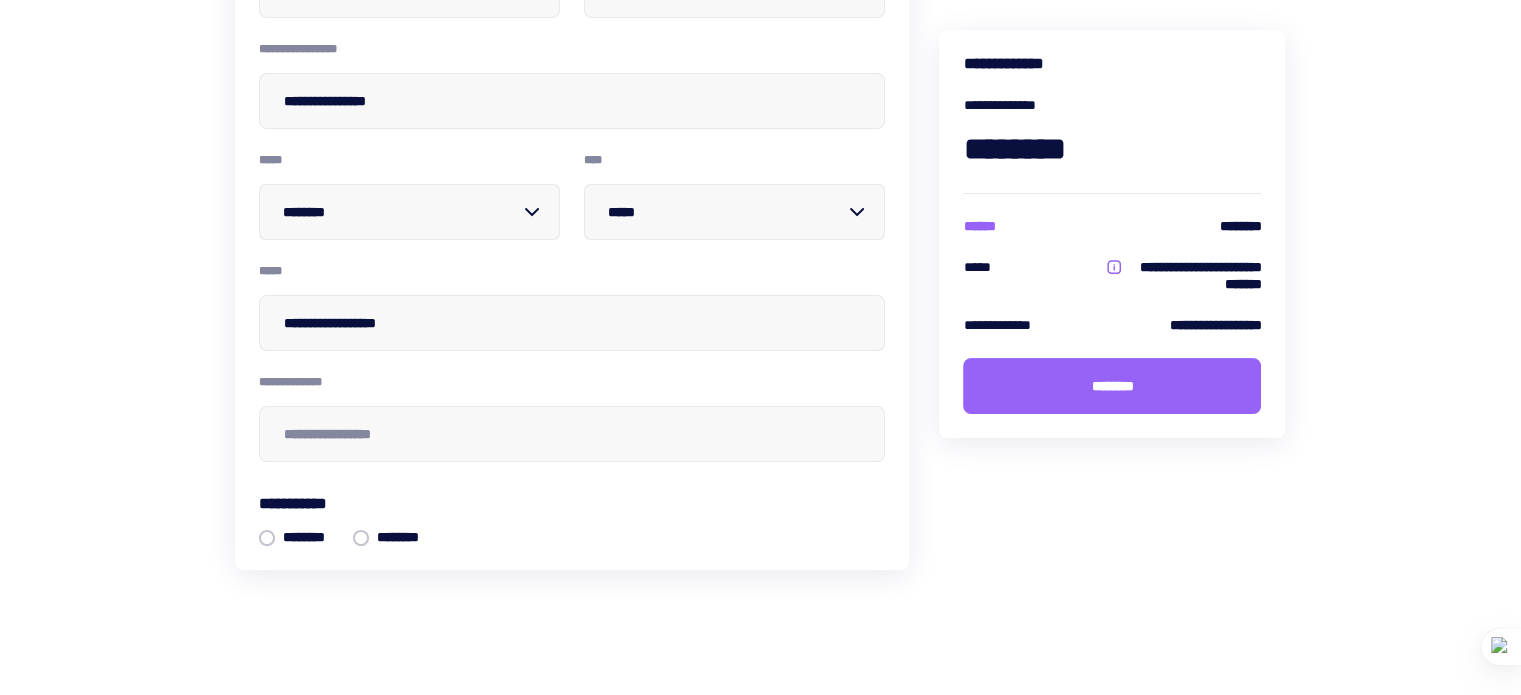 type on "*****" 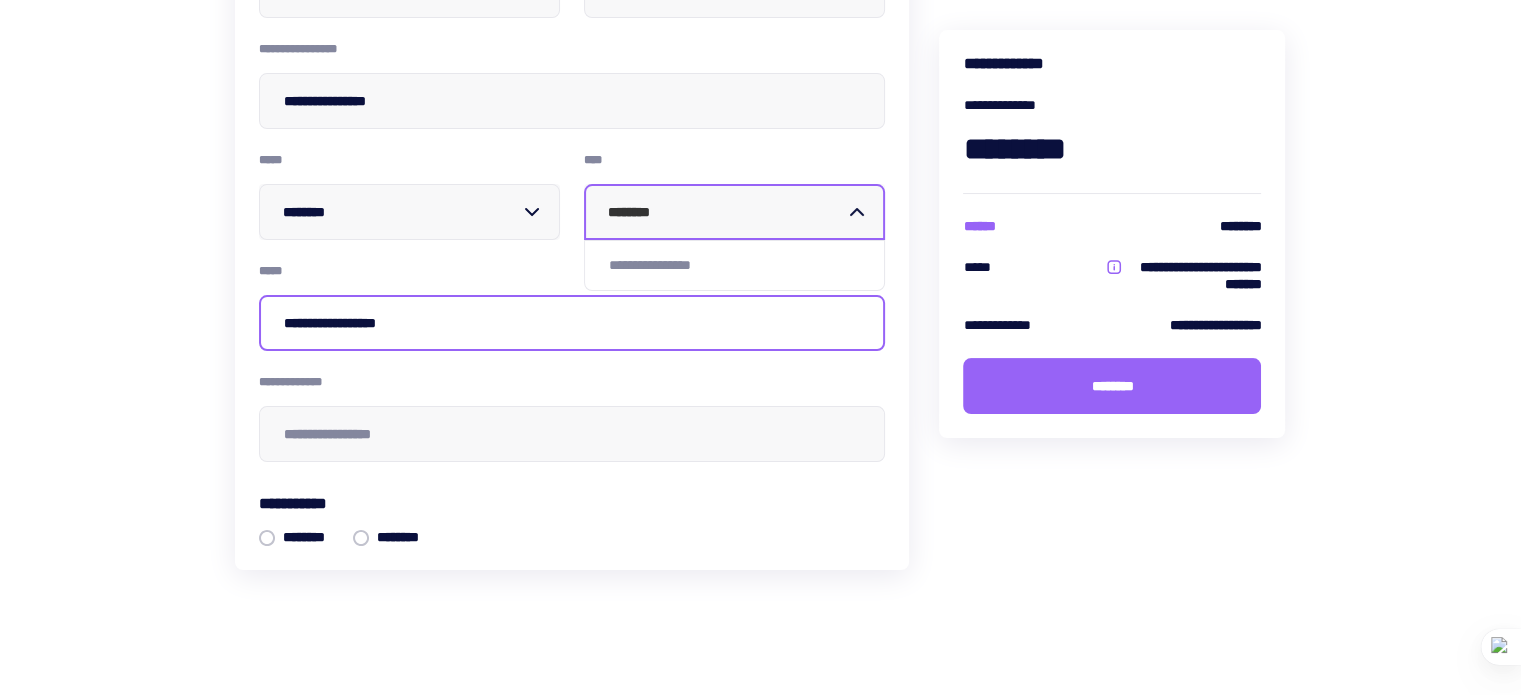 type 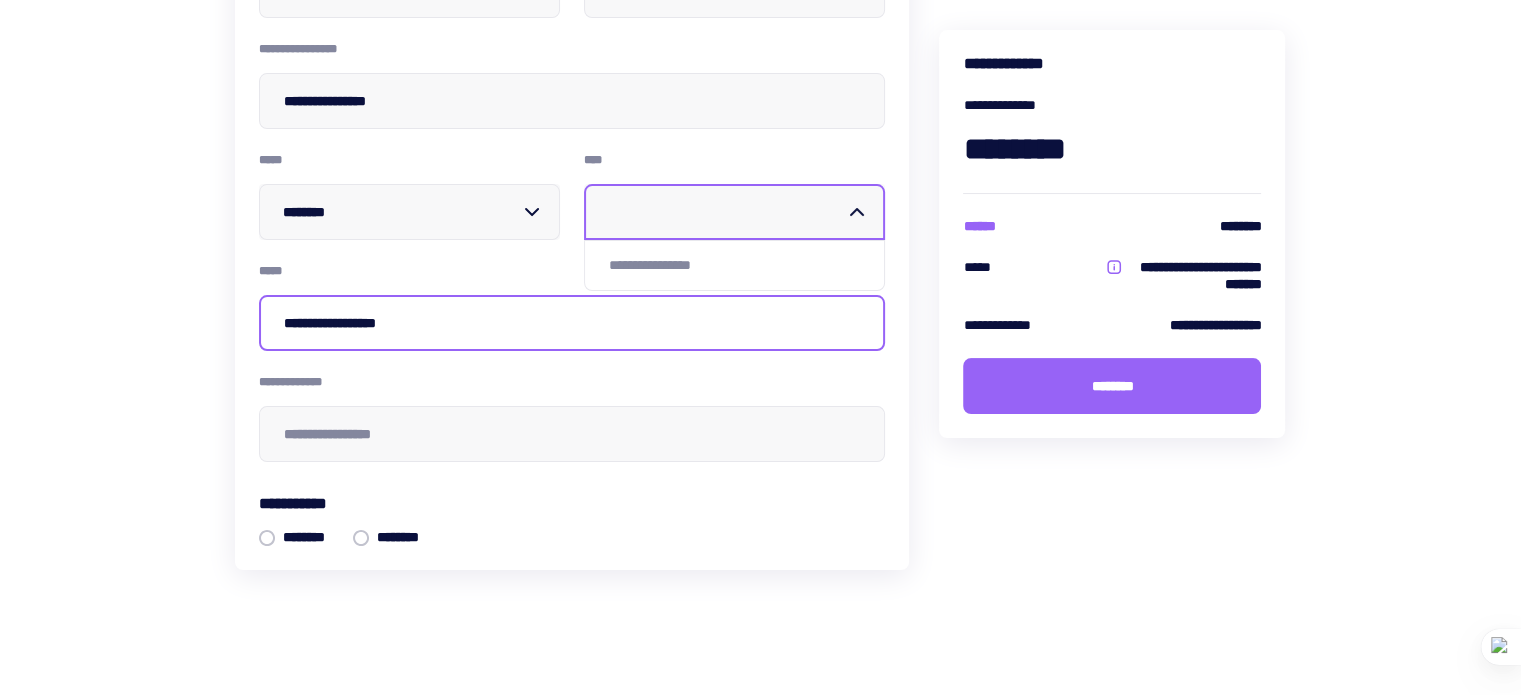 click on "**********" at bounding box center (572, 323) 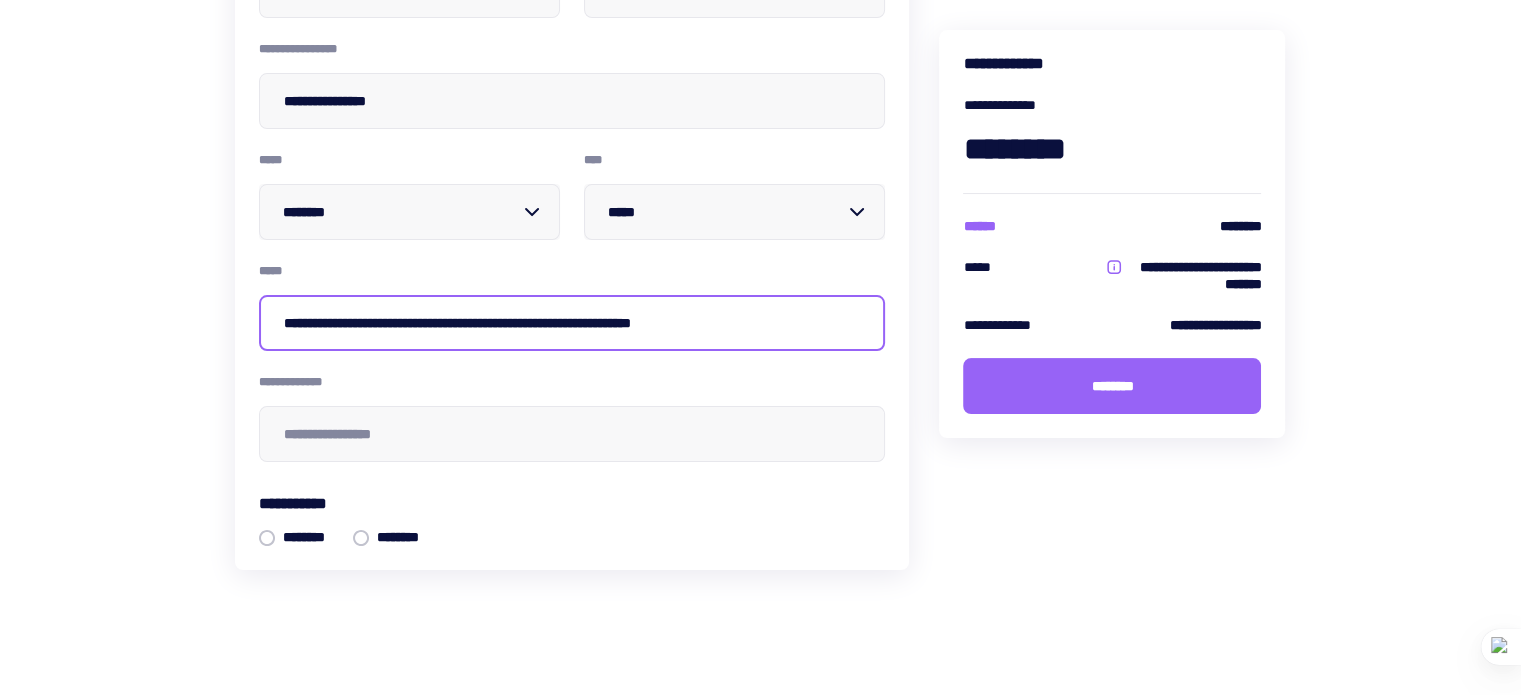 type on "**********" 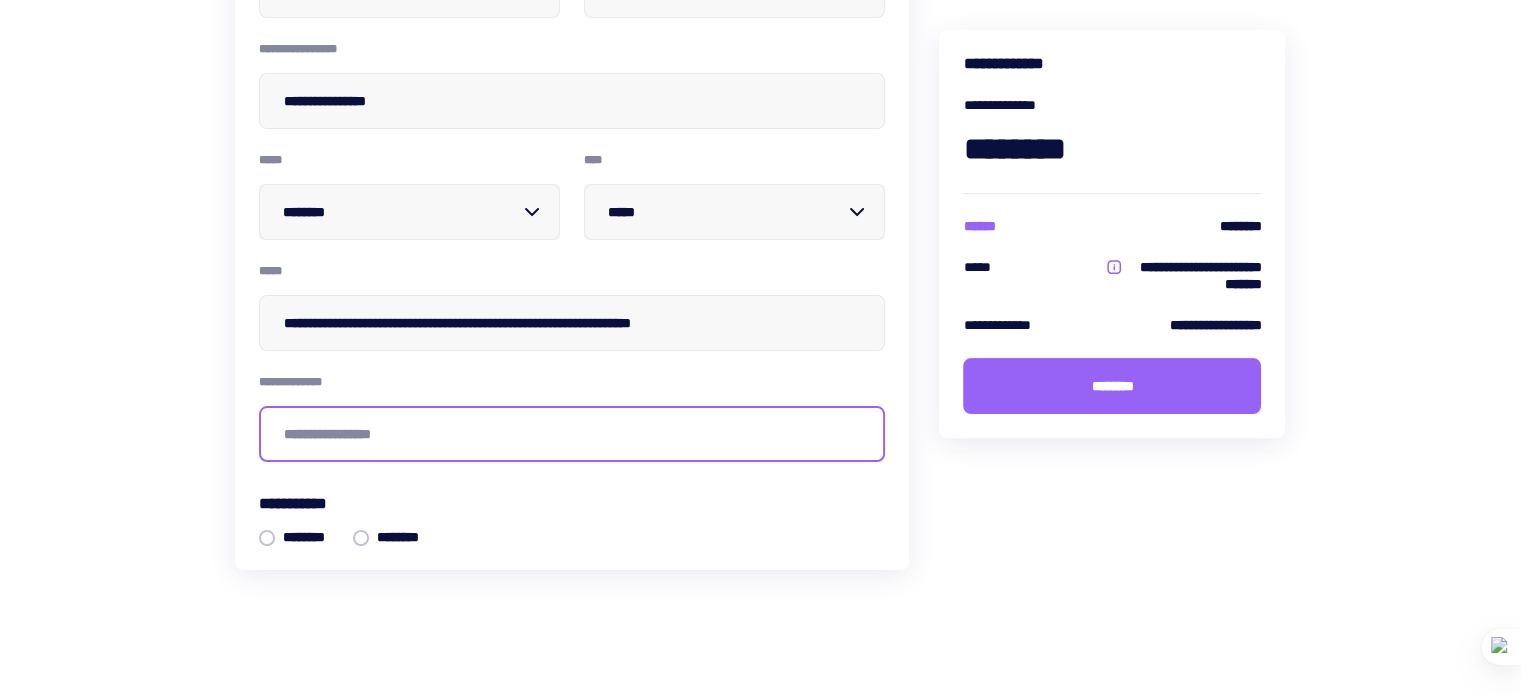 click at bounding box center [572, 434] 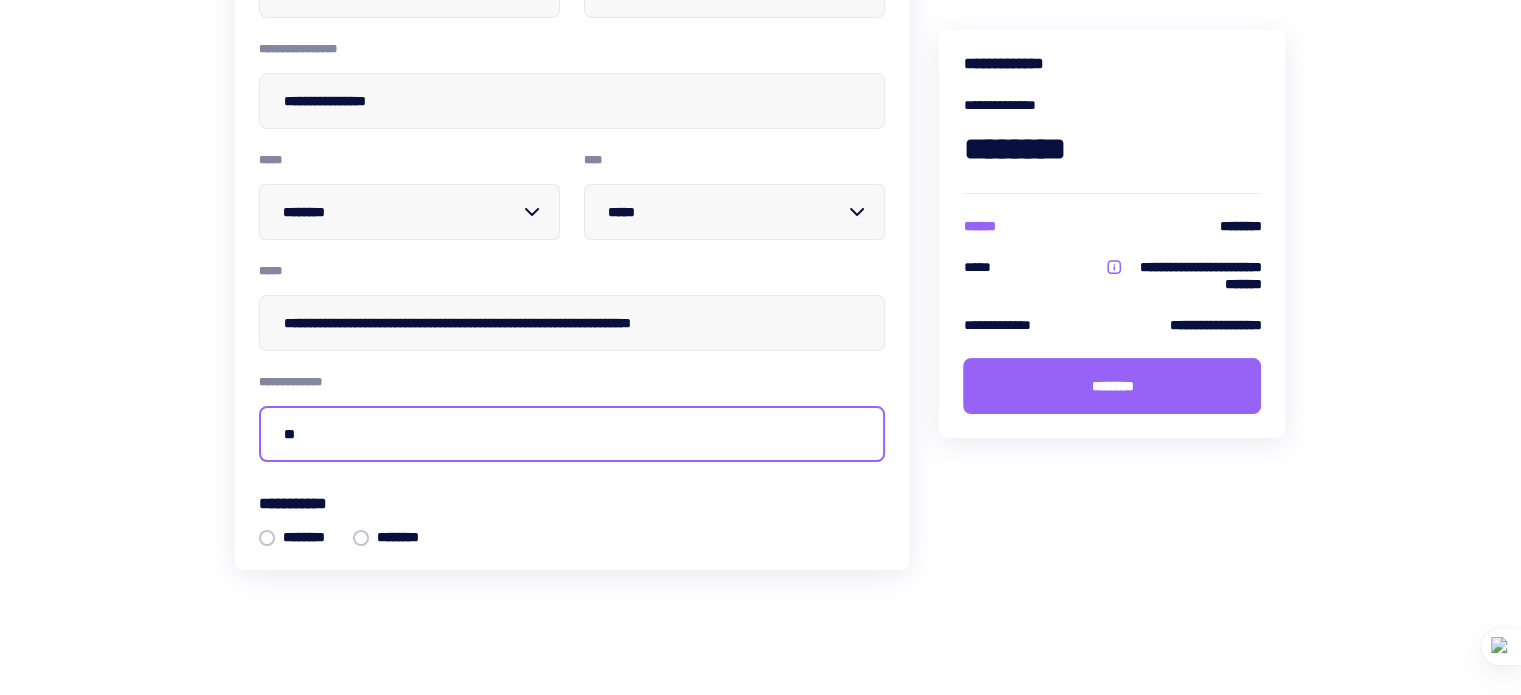type on "**" 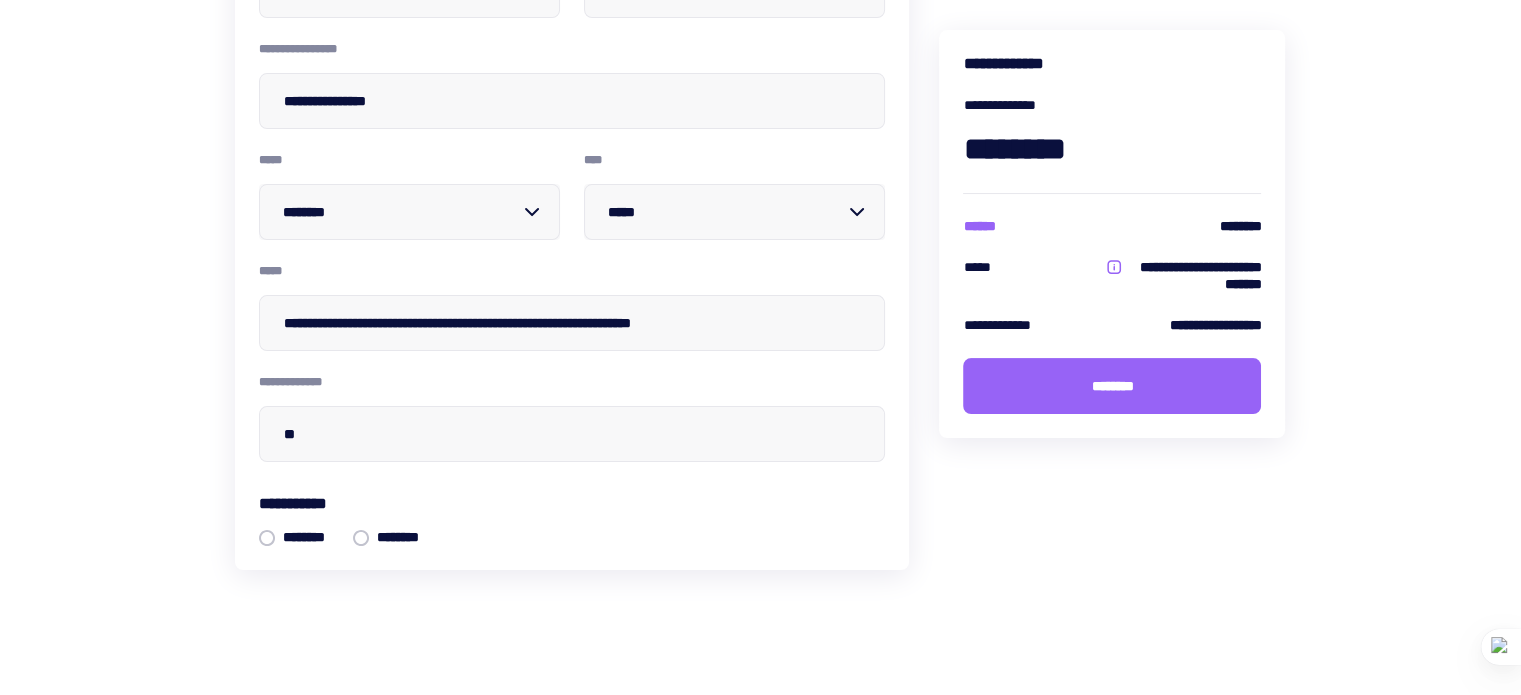 click at bounding box center (361, 538) 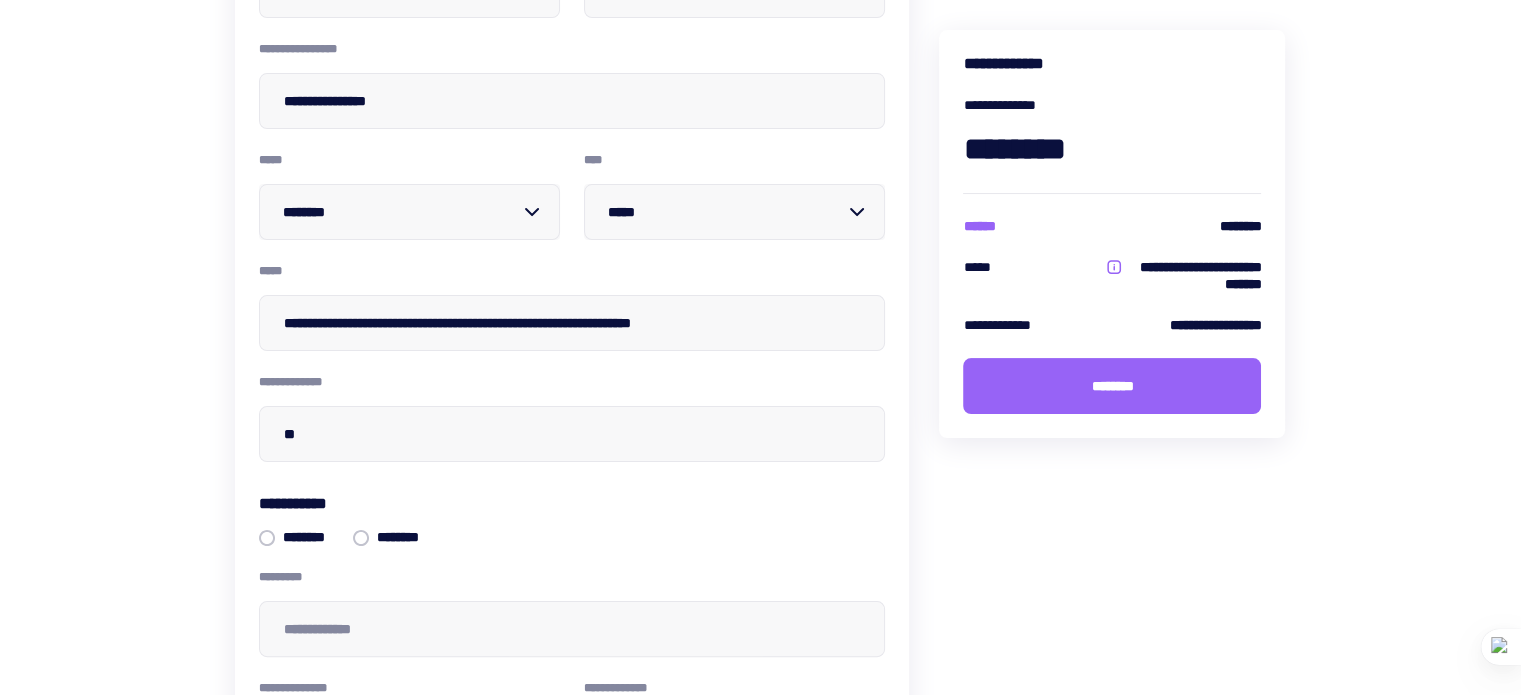 scroll, scrollTop: 413, scrollLeft: 0, axis: vertical 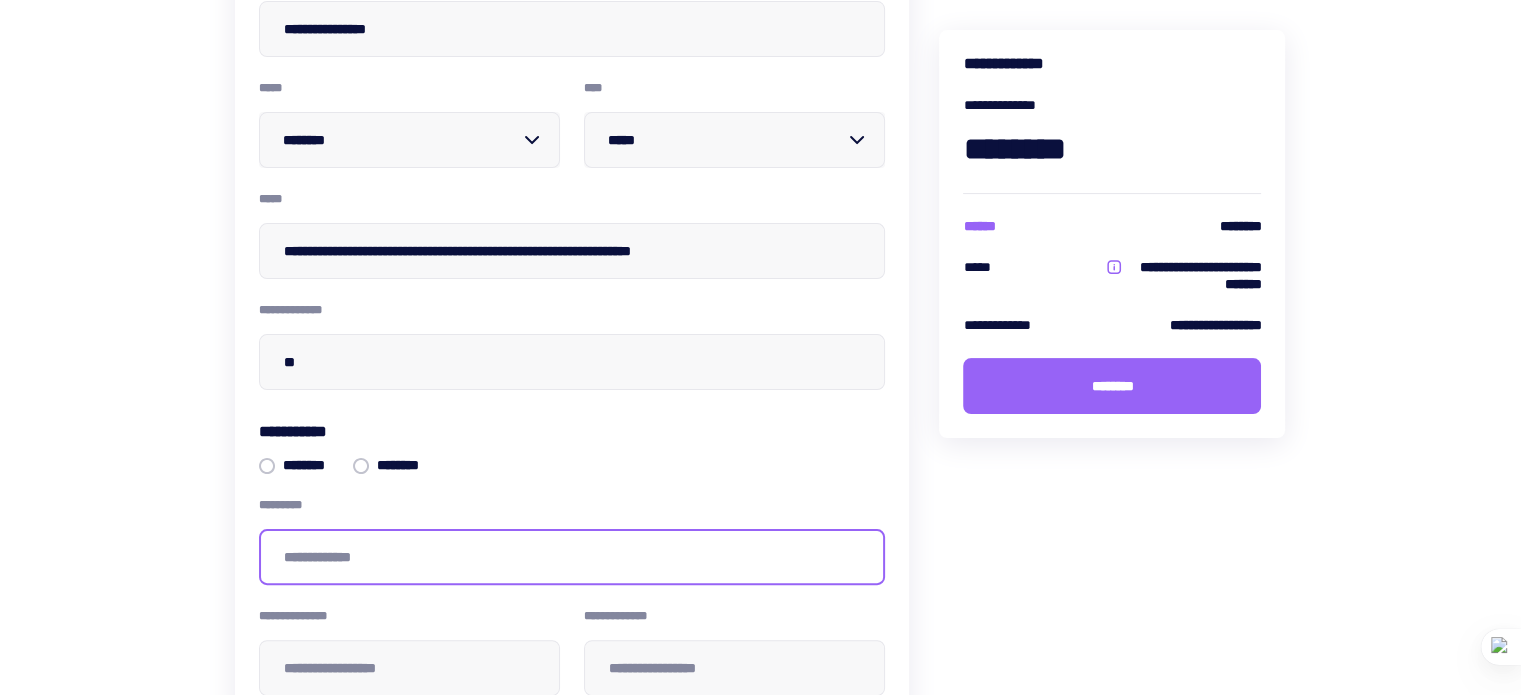 click at bounding box center (572, 557) 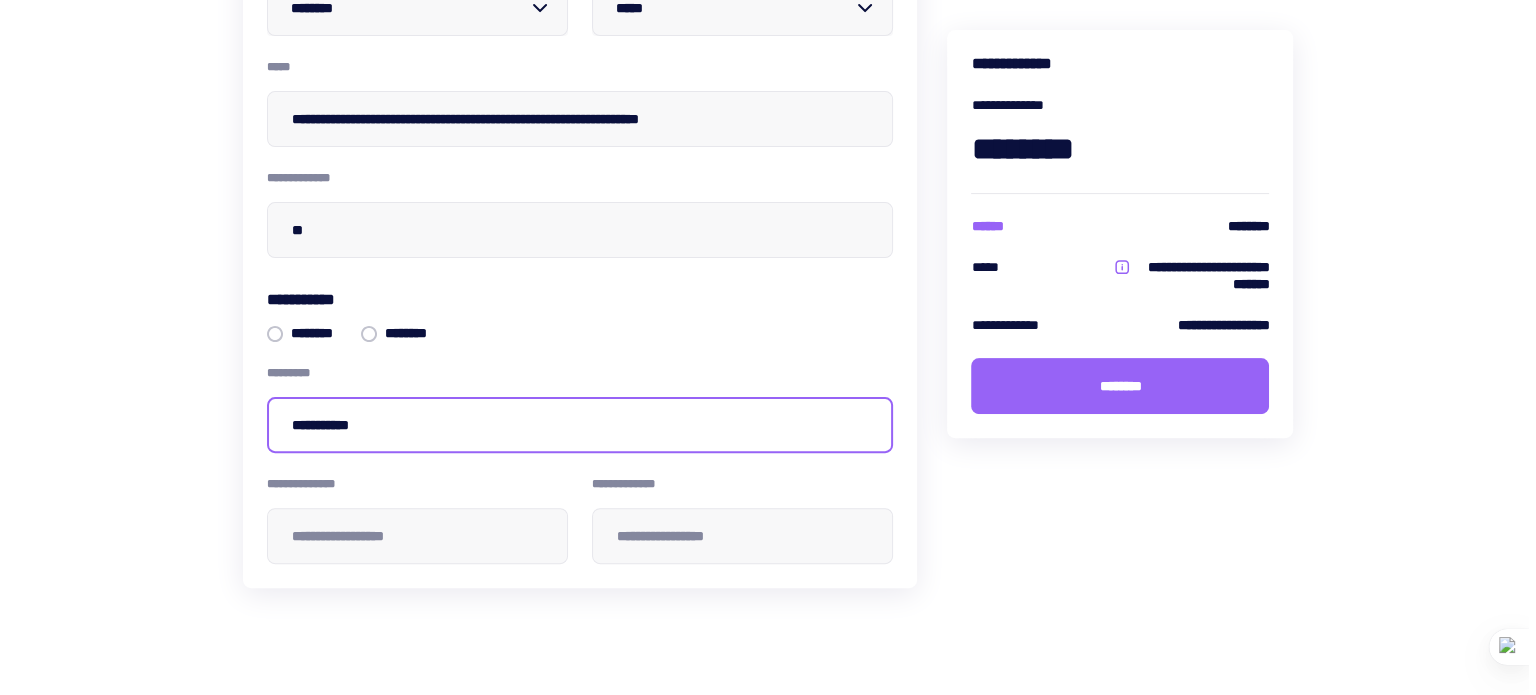 scroll, scrollTop: 564, scrollLeft: 0, axis: vertical 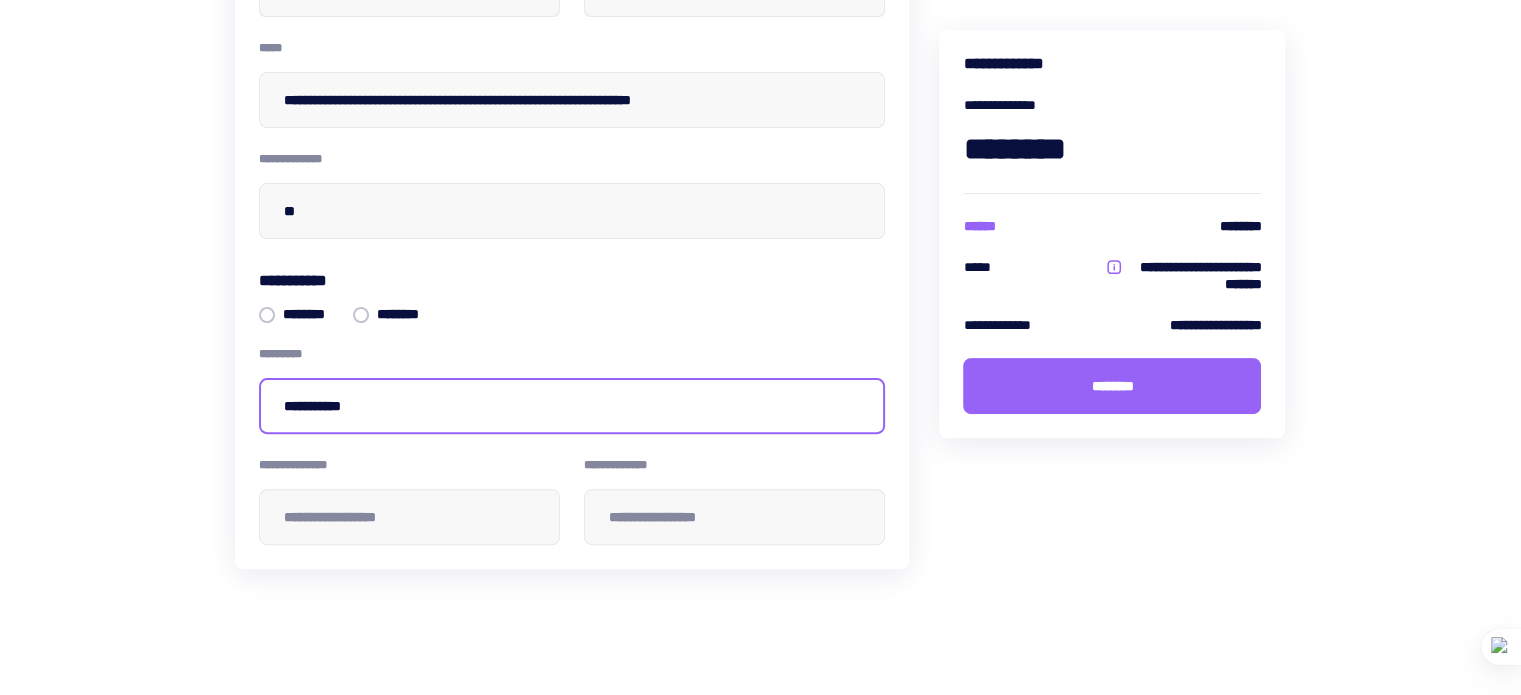 type on "**********" 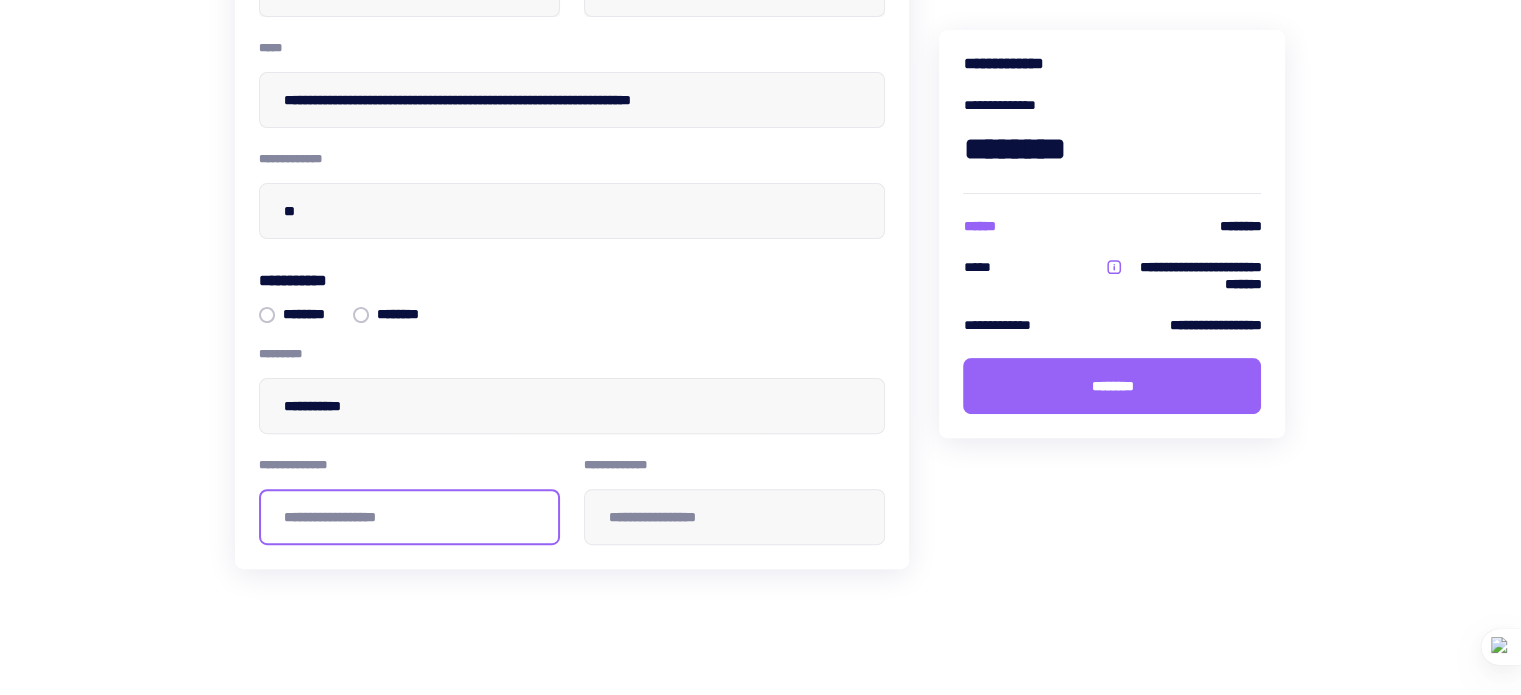 click at bounding box center (409, 517) 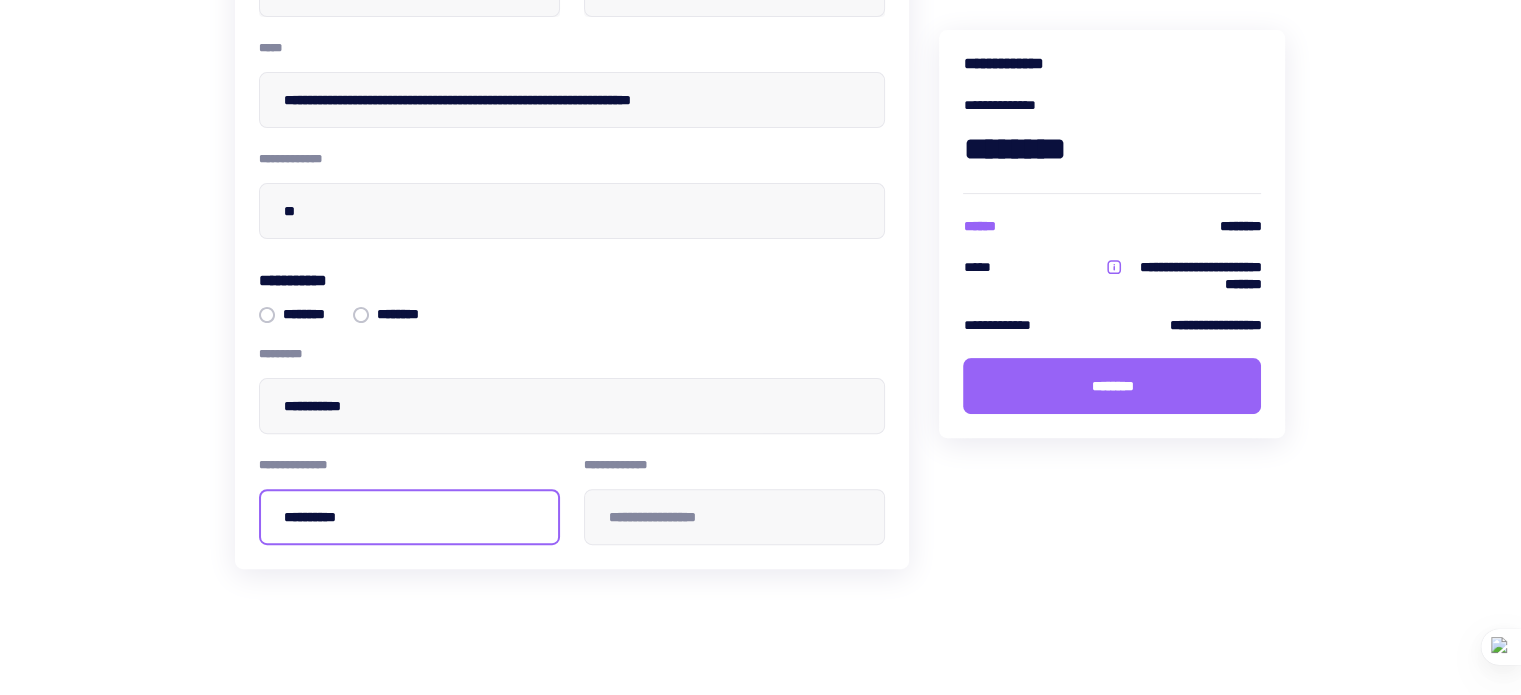 type on "**********" 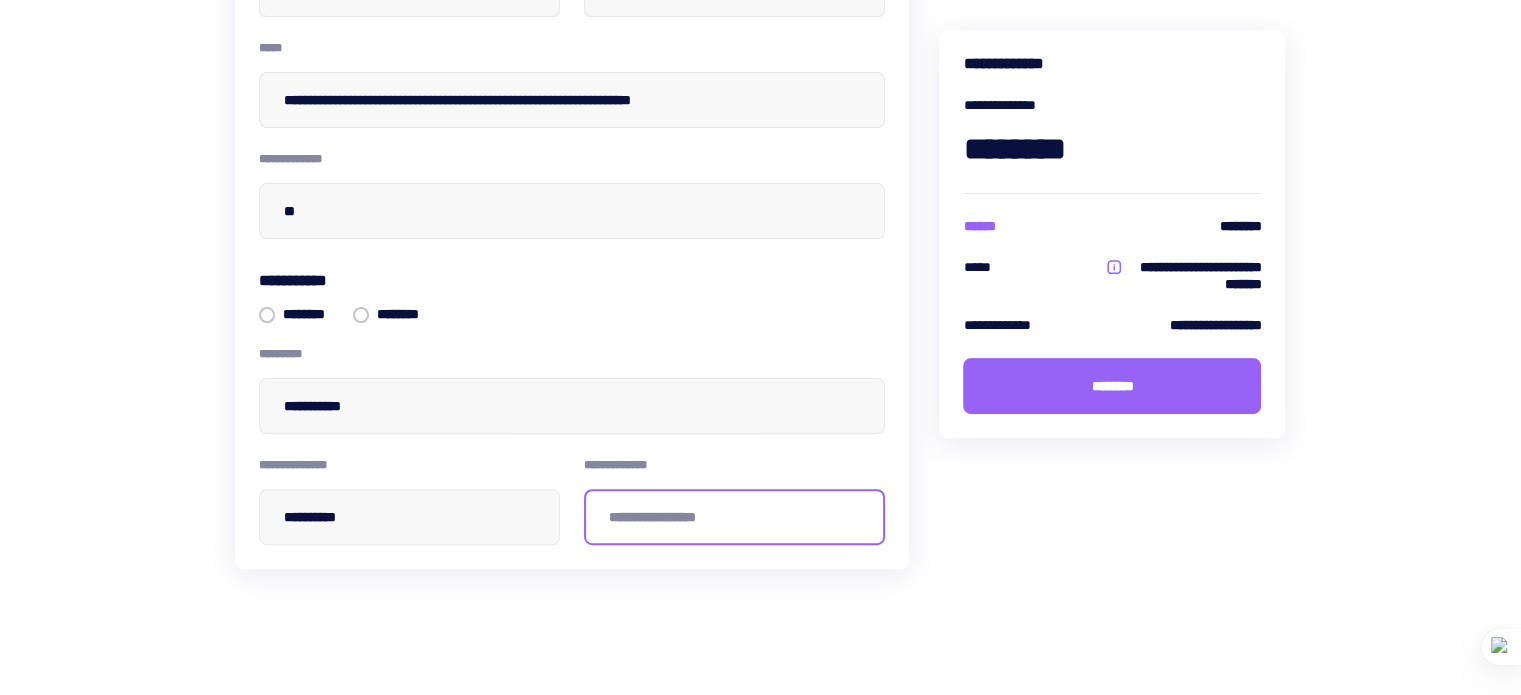 click at bounding box center [734, 517] 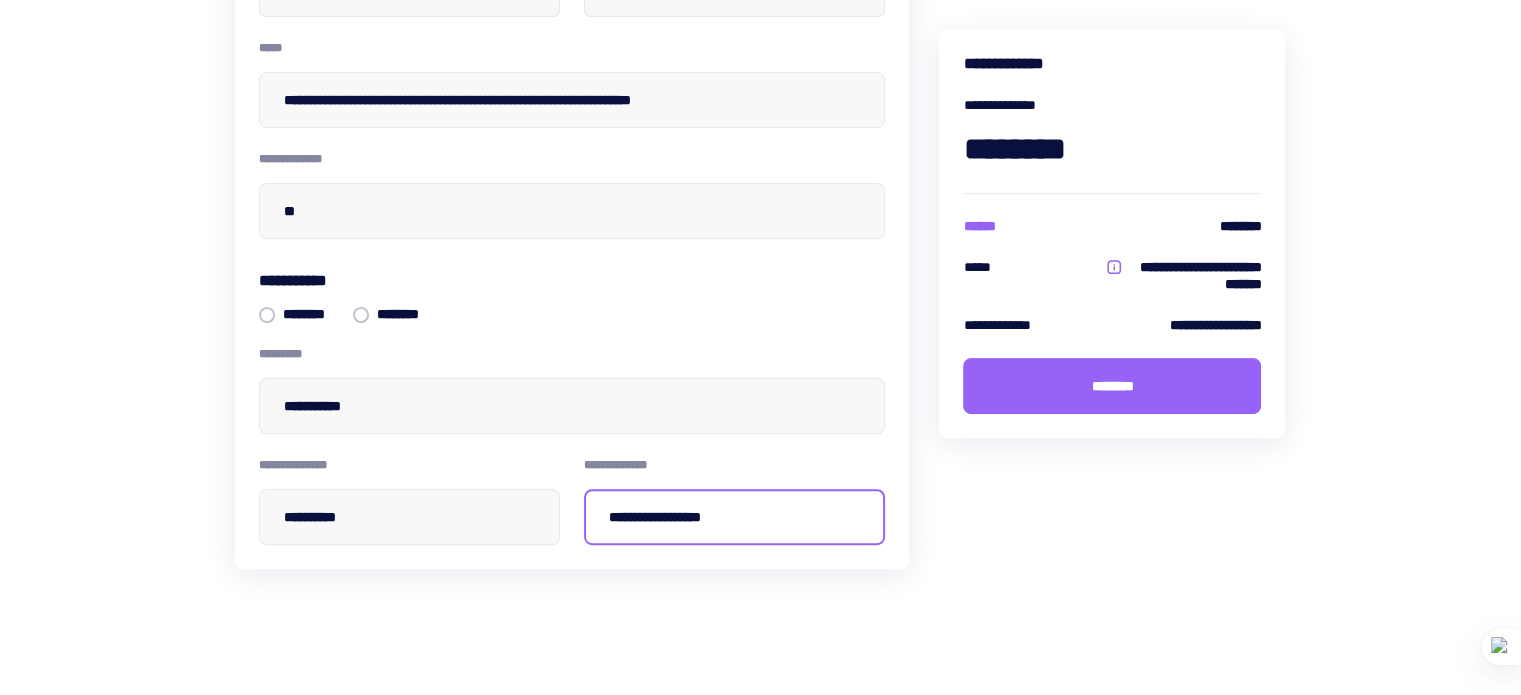 type on "**********" 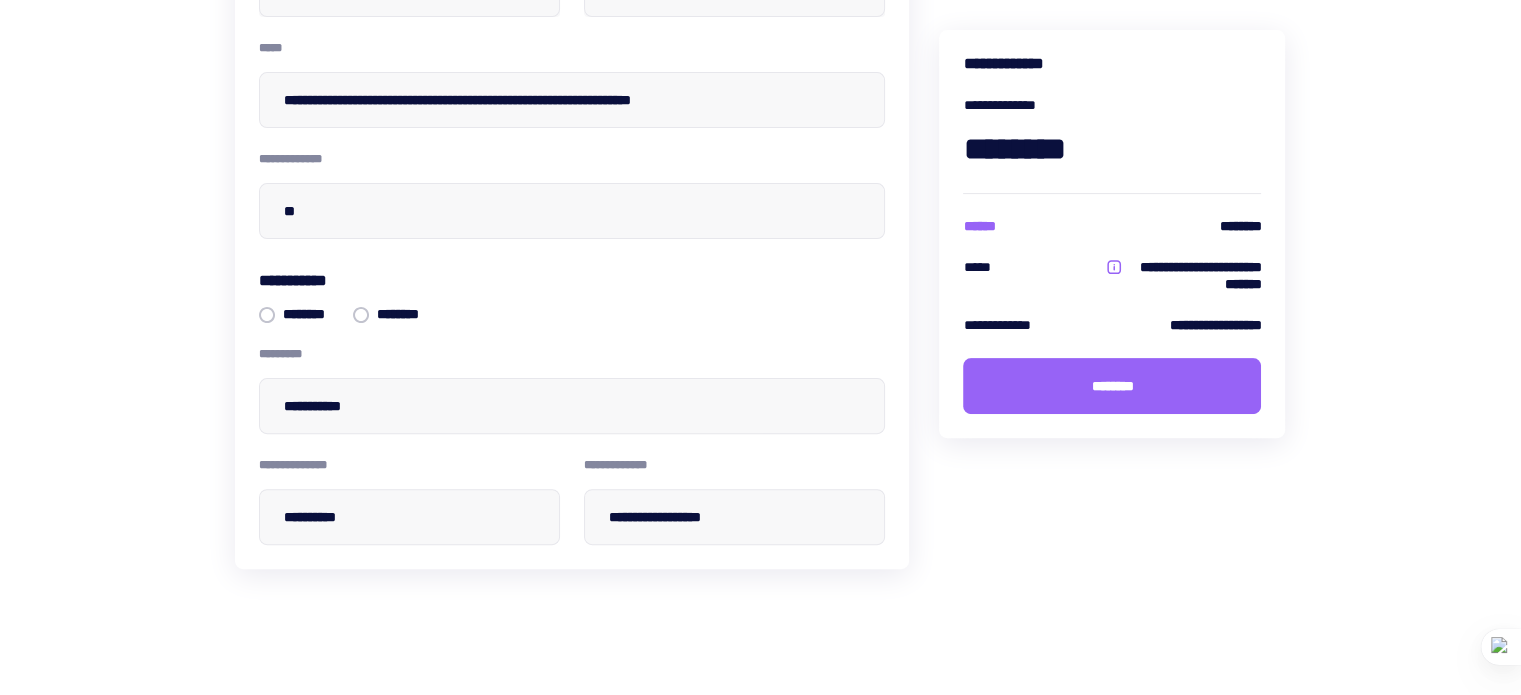 click on "**********" at bounding box center (1112, 117) 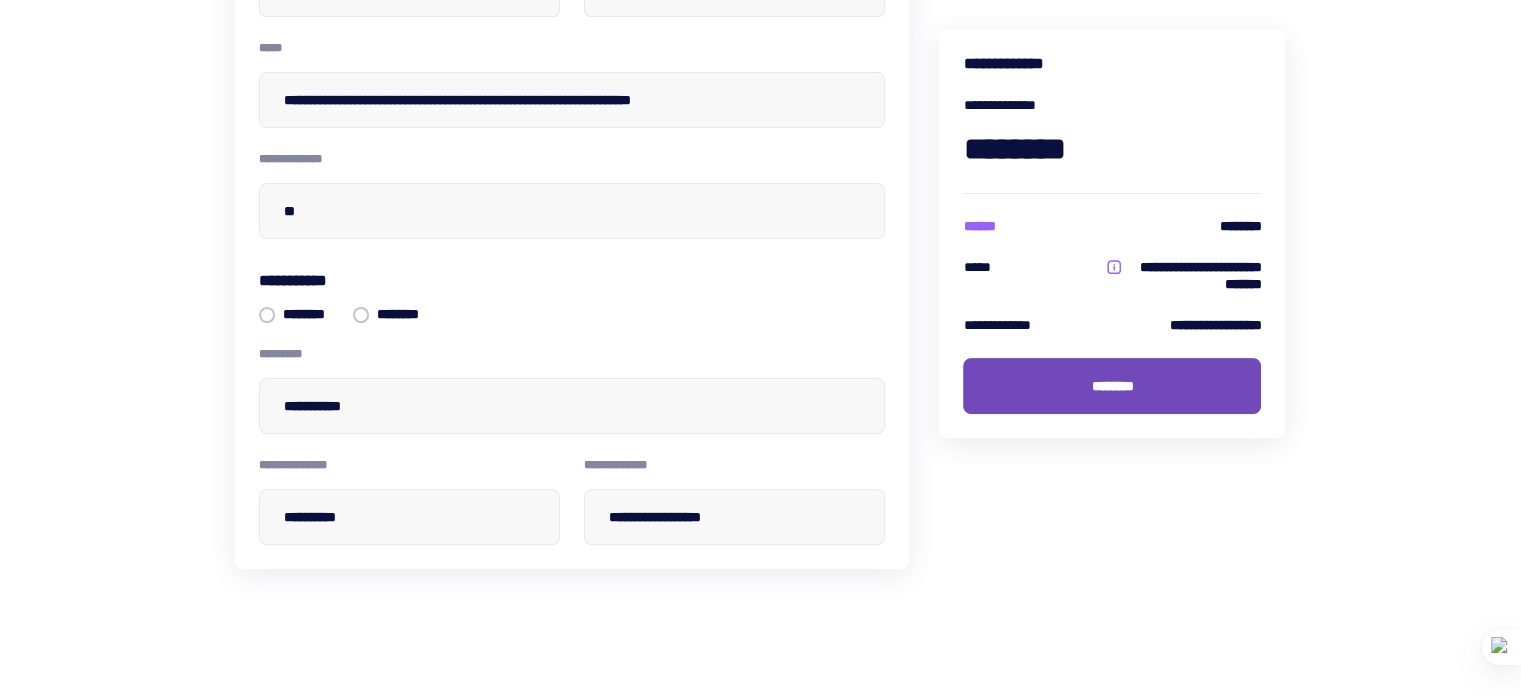 click on "********" at bounding box center (1112, 386) 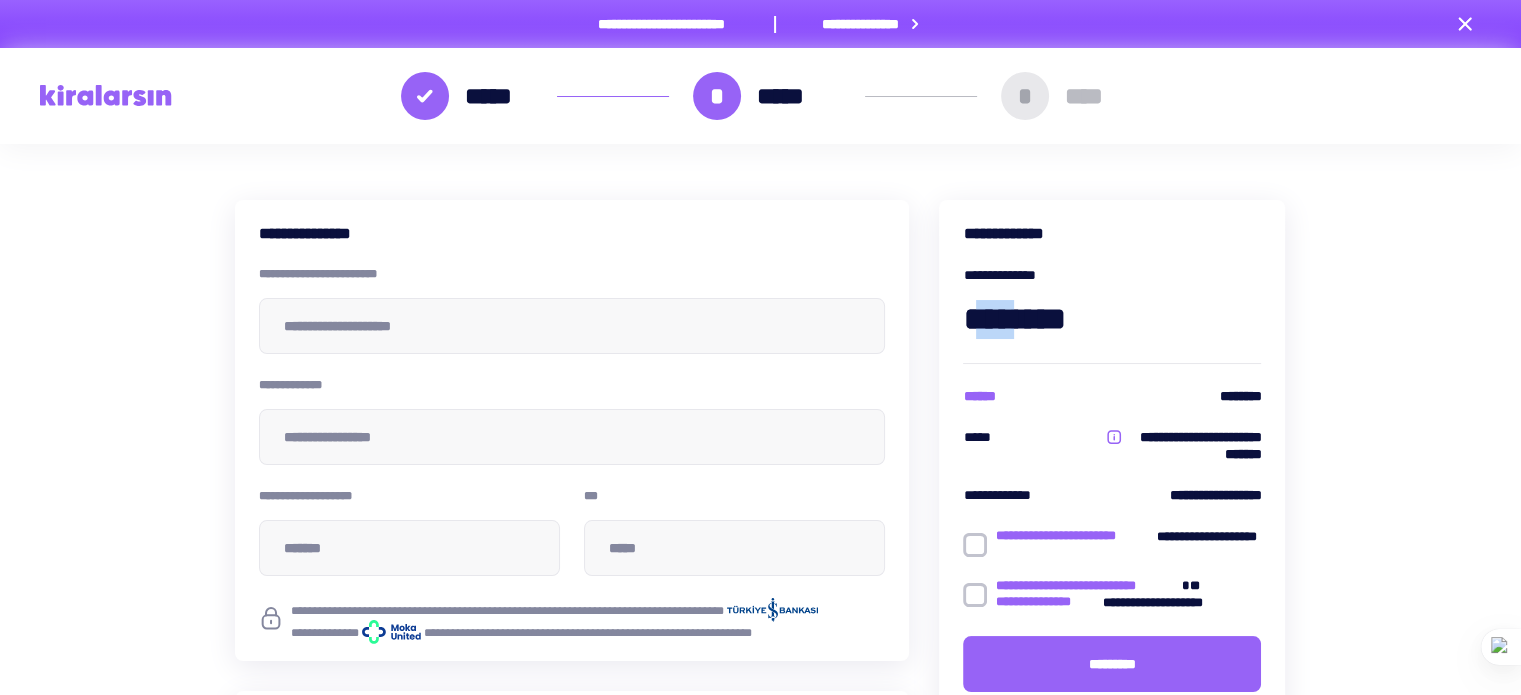 drag, startPoint x: 973, startPoint y: 311, endPoint x: 1043, endPoint y: 309, distance: 70.028564 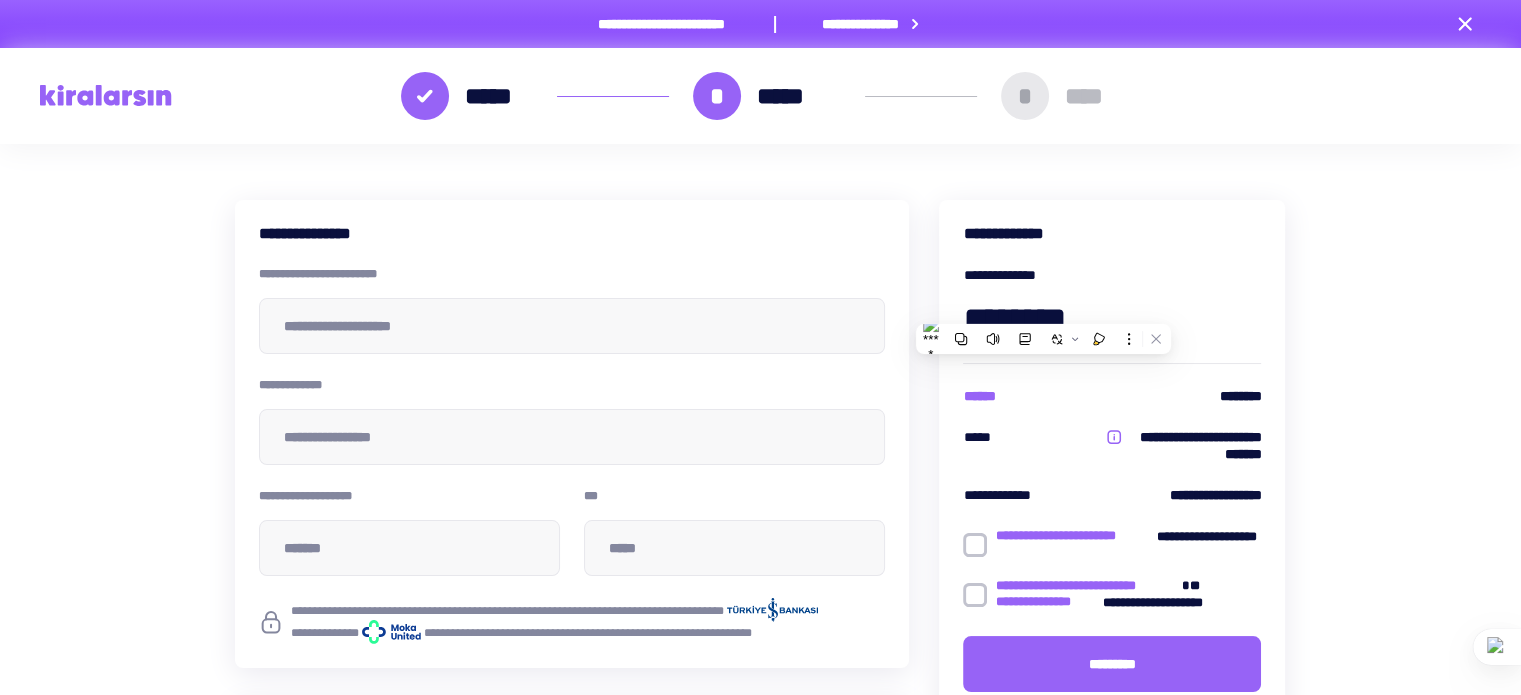 click on "********" at bounding box center [1112, 319] 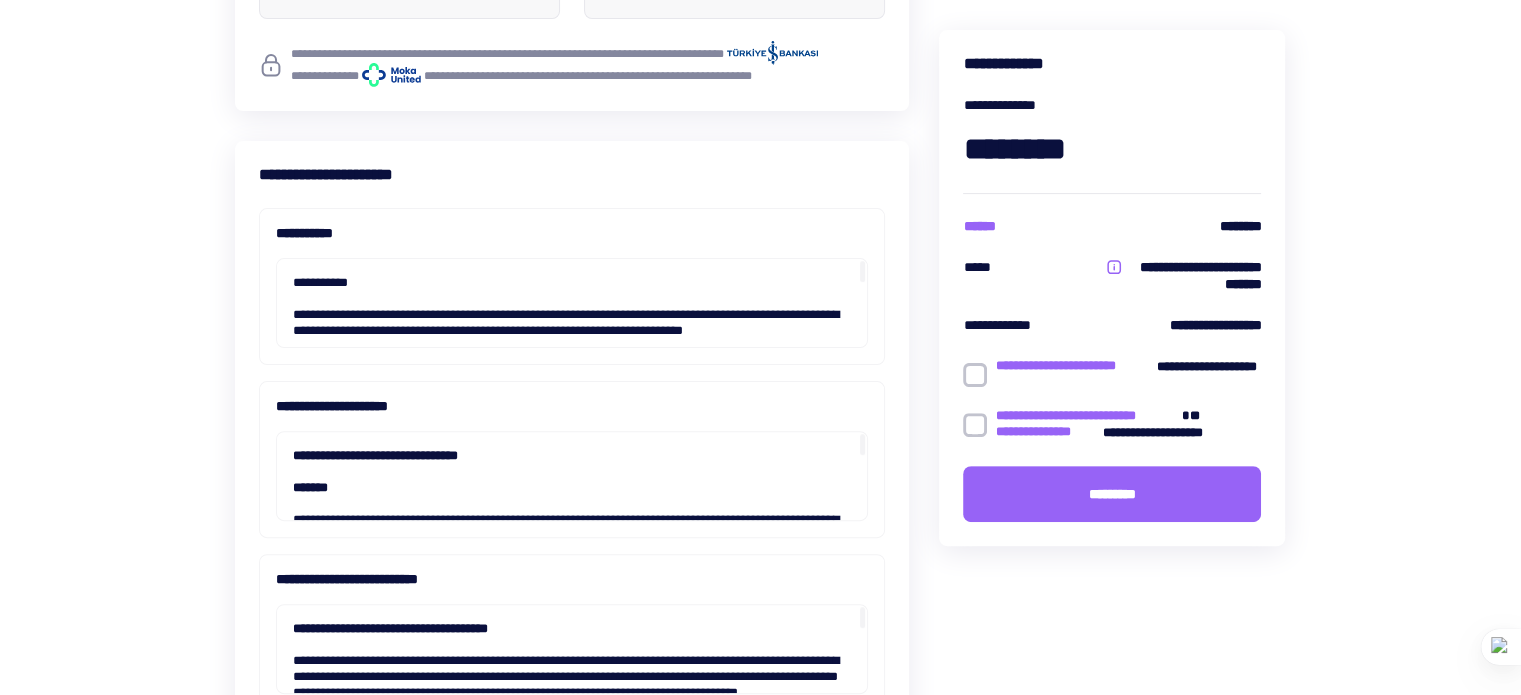 scroll, scrollTop: 600, scrollLeft: 0, axis: vertical 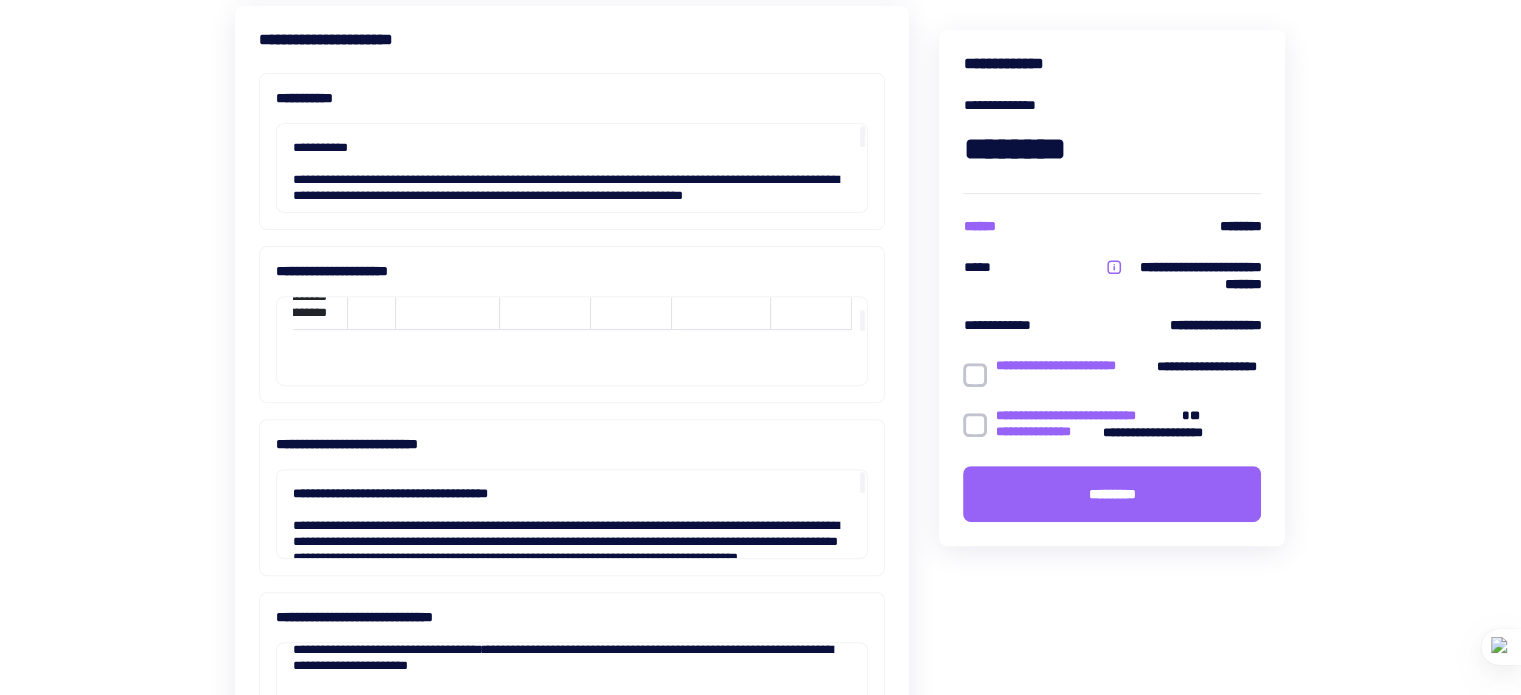 drag, startPoint x: 664, startPoint y: 331, endPoint x: 880, endPoint y: 325, distance: 216.08331 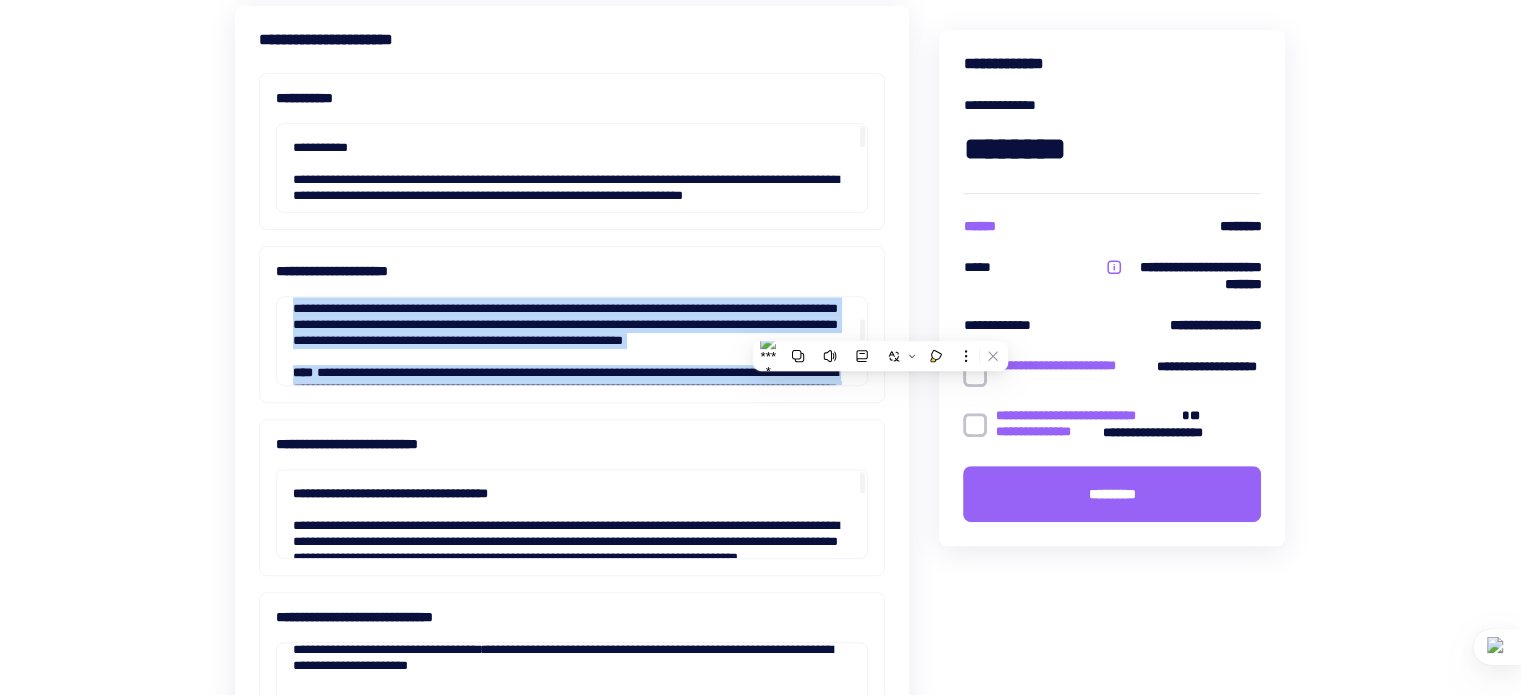 click on "**********" at bounding box center [565, 188] 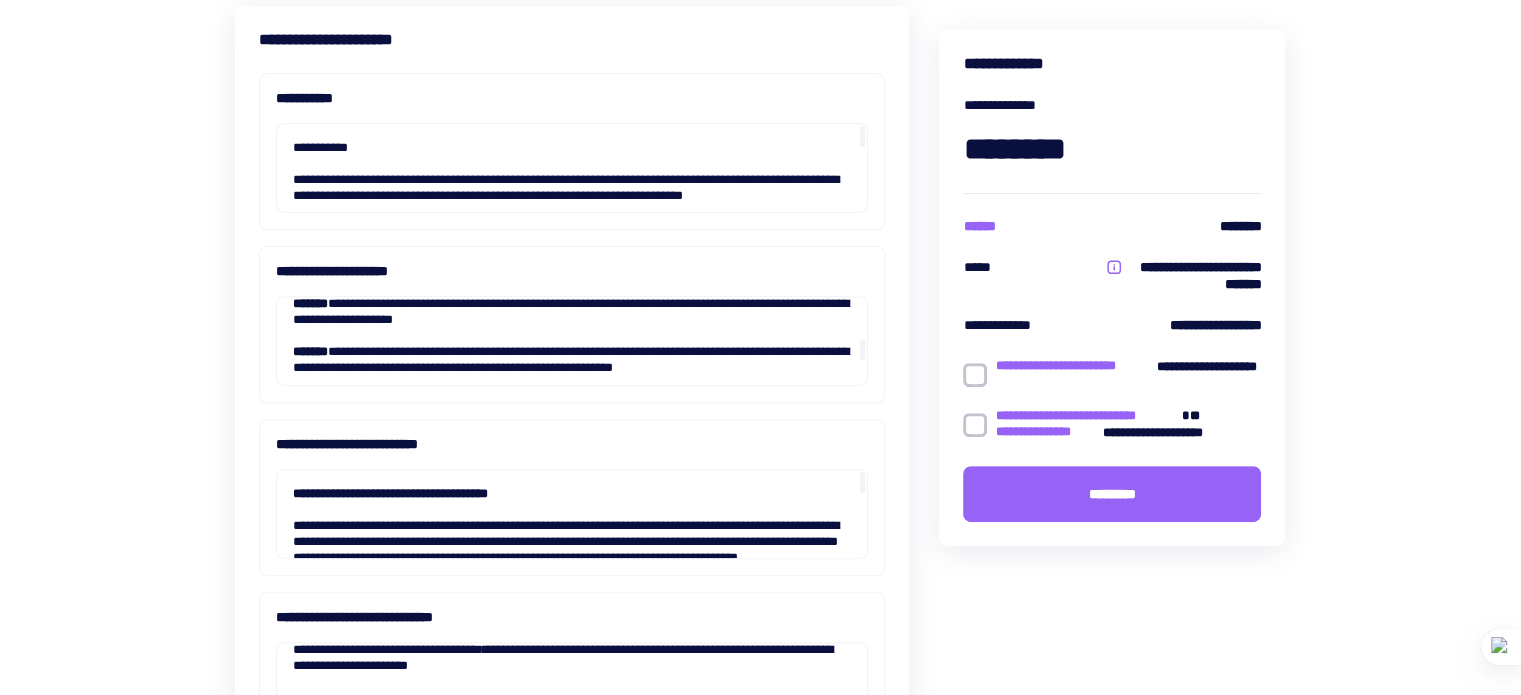 scroll, scrollTop: 5300, scrollLeft: 0, axis: vertical 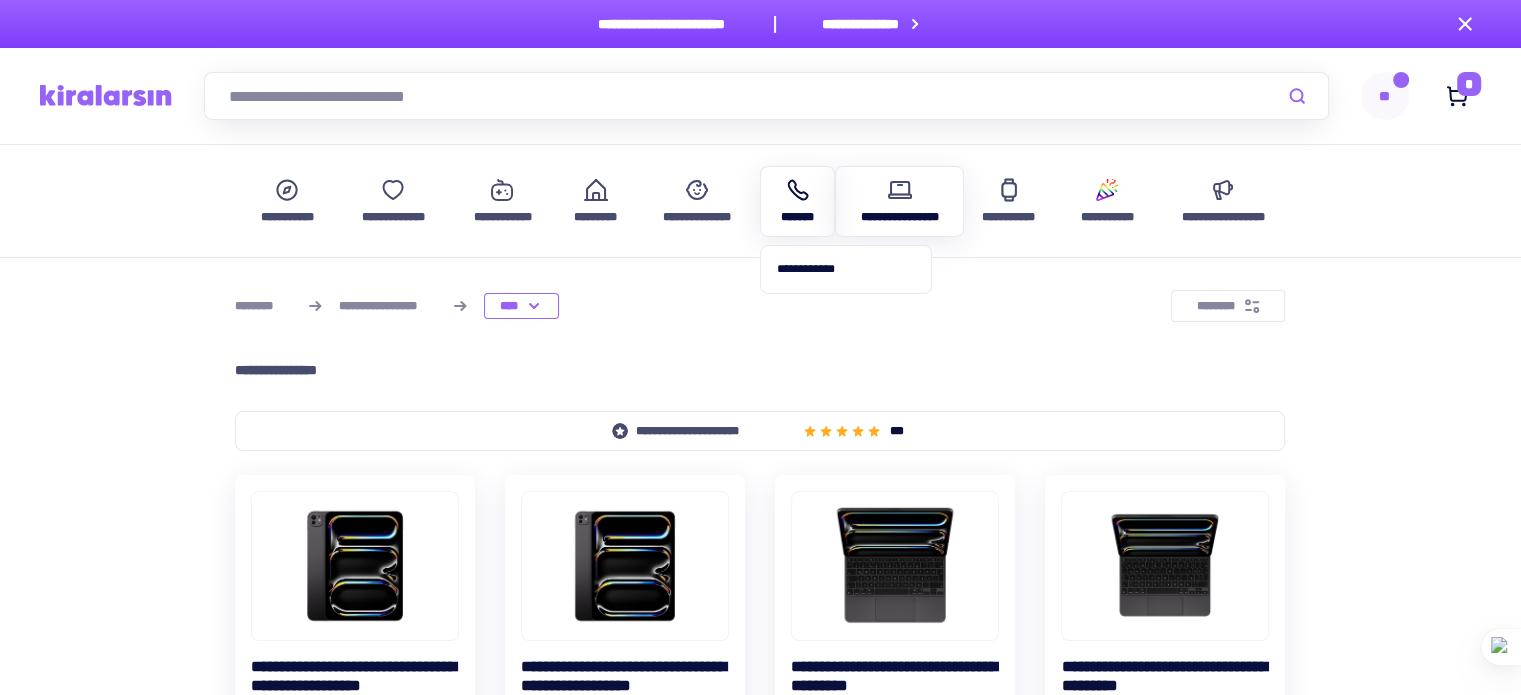 click 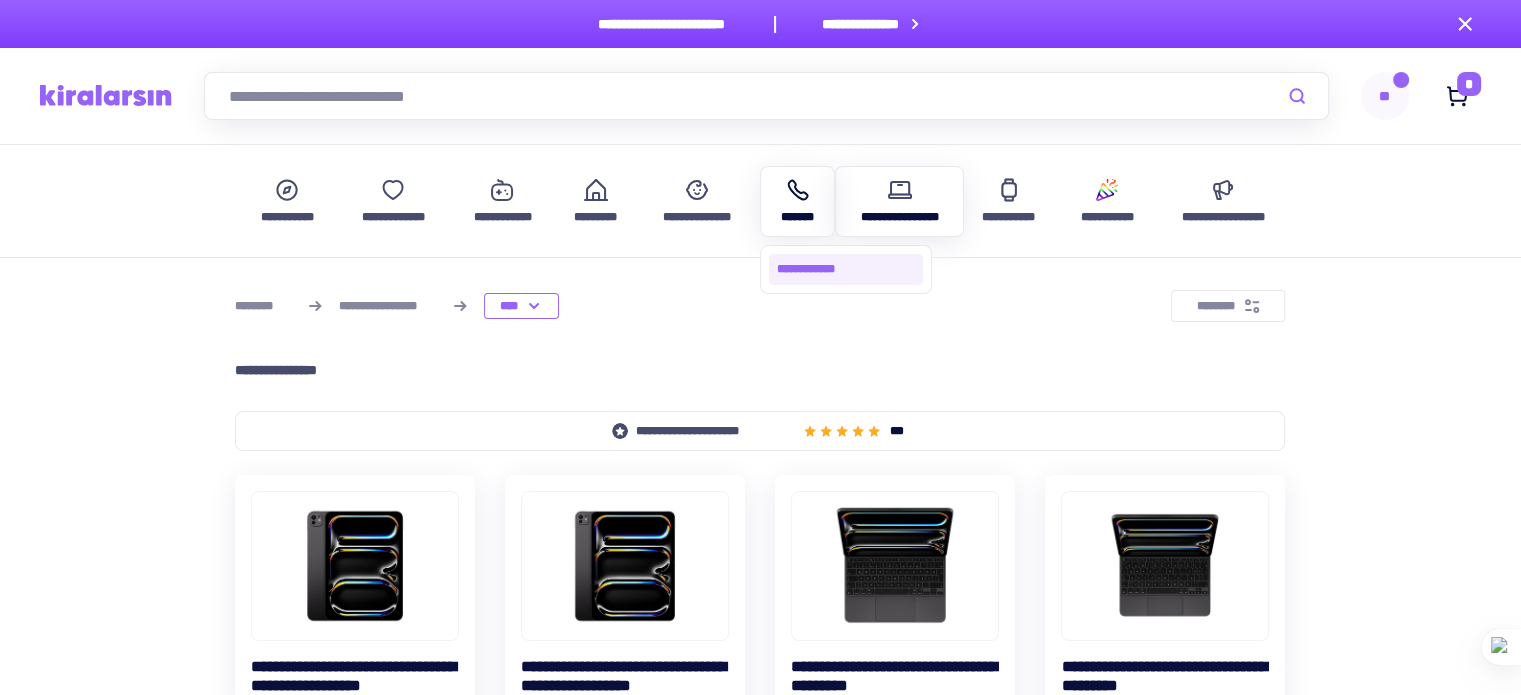 click on "**********" at bounding box center (846, 269) 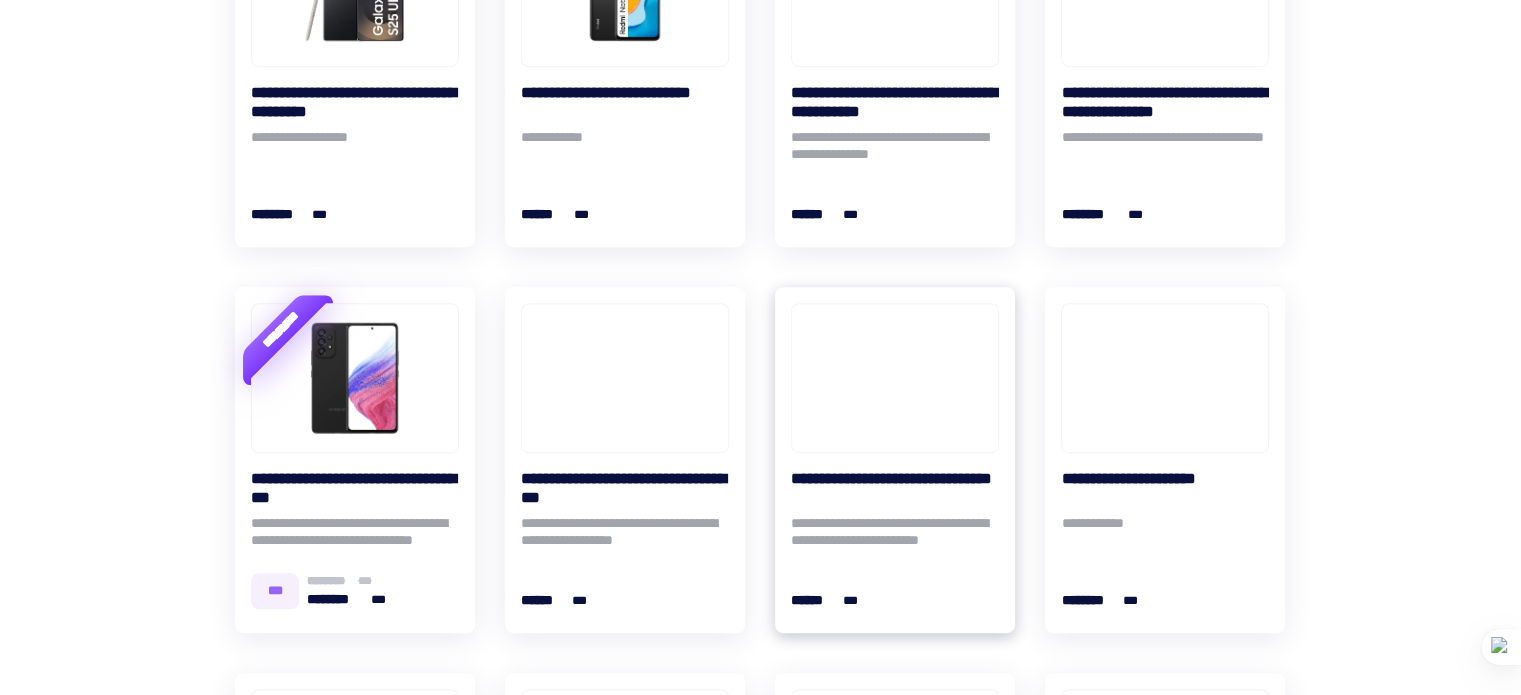 scroll, scrollTop: 1100, scrollLeft: 0, axis: vertical 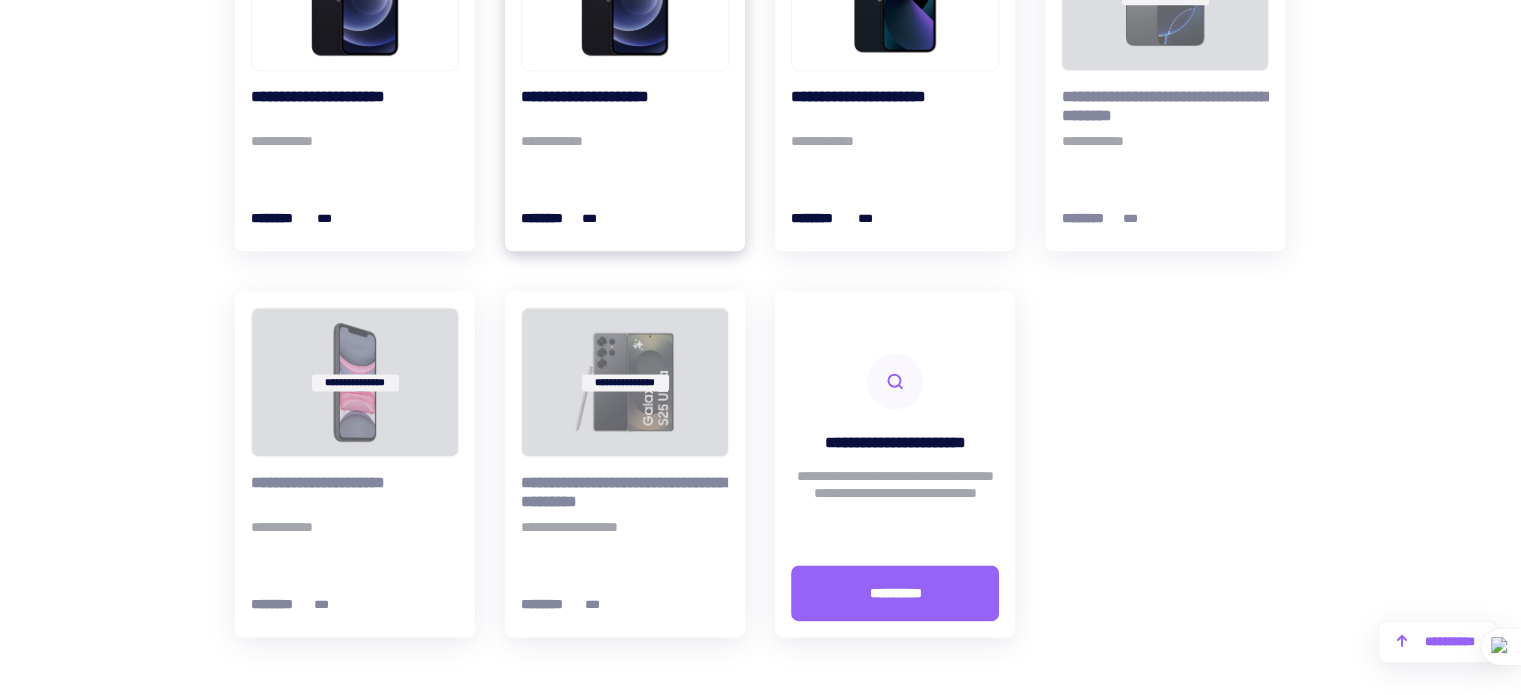click on "**********" at bounding box center (625, 153) 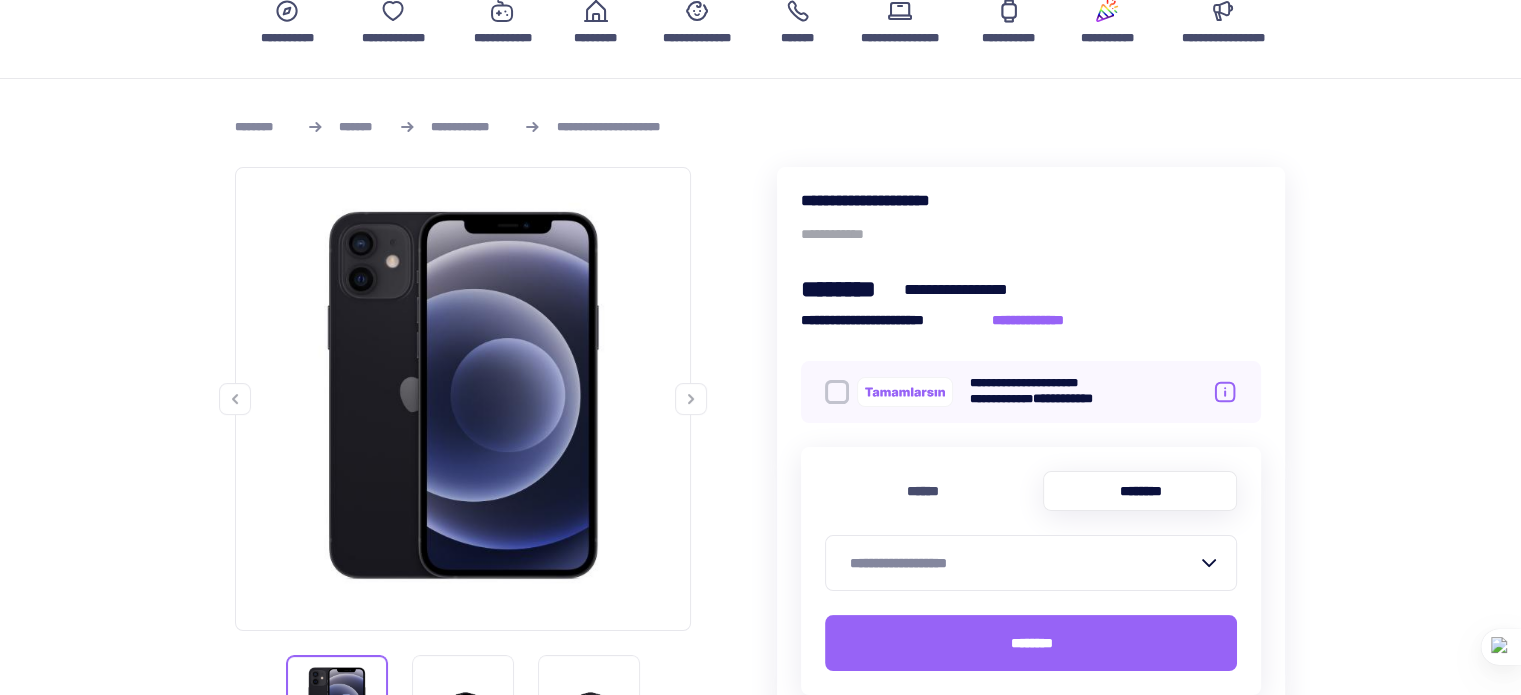 scroll, scrollTop: 300, scrollLeft: 0, axis: vertical 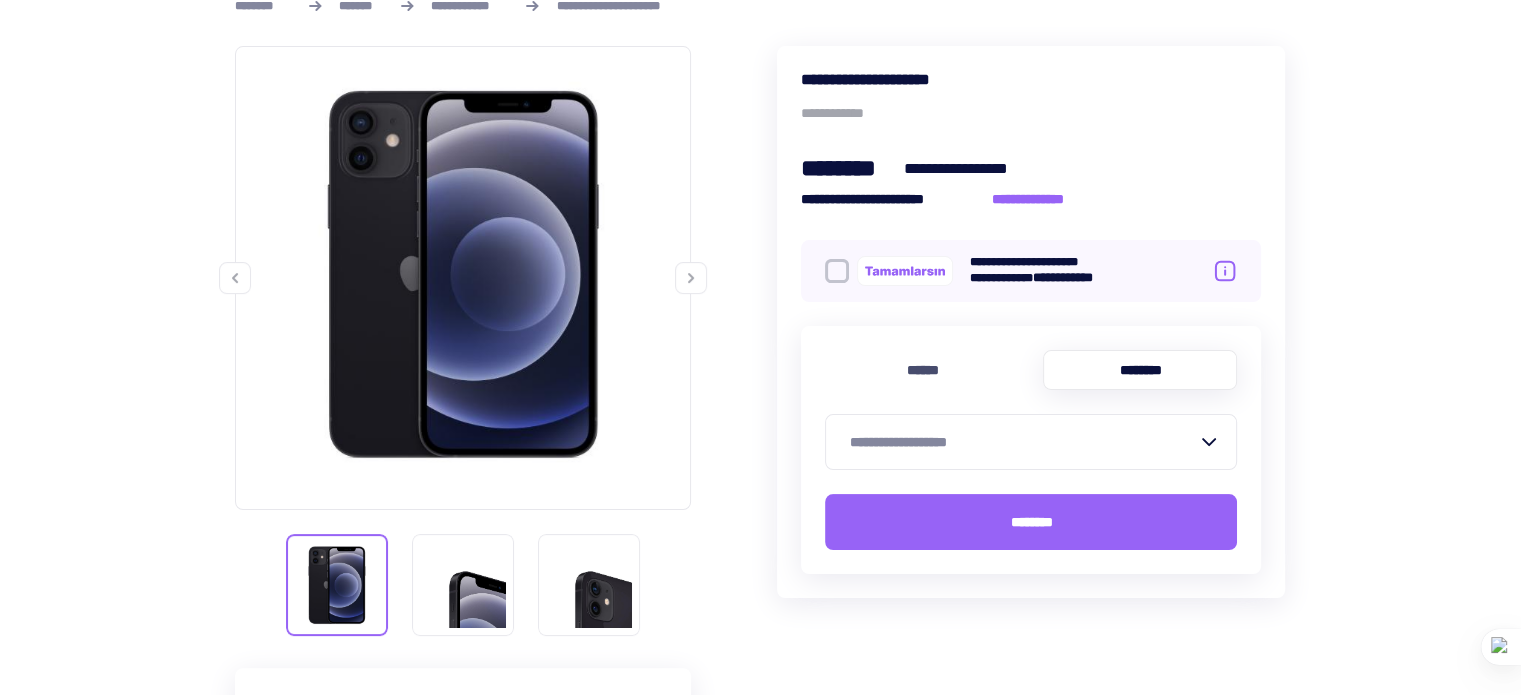 click at bounding box center (691, 278) 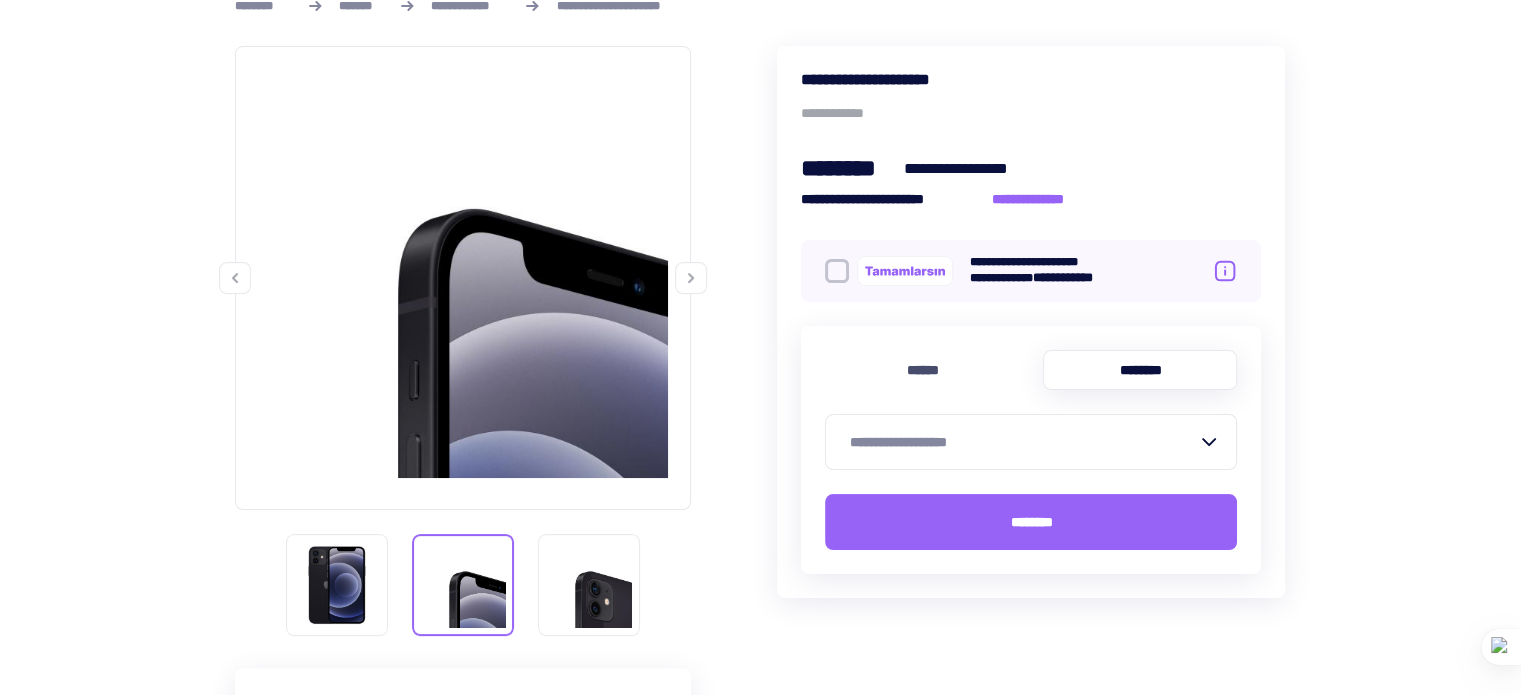 click at bounding box center (691, 278) 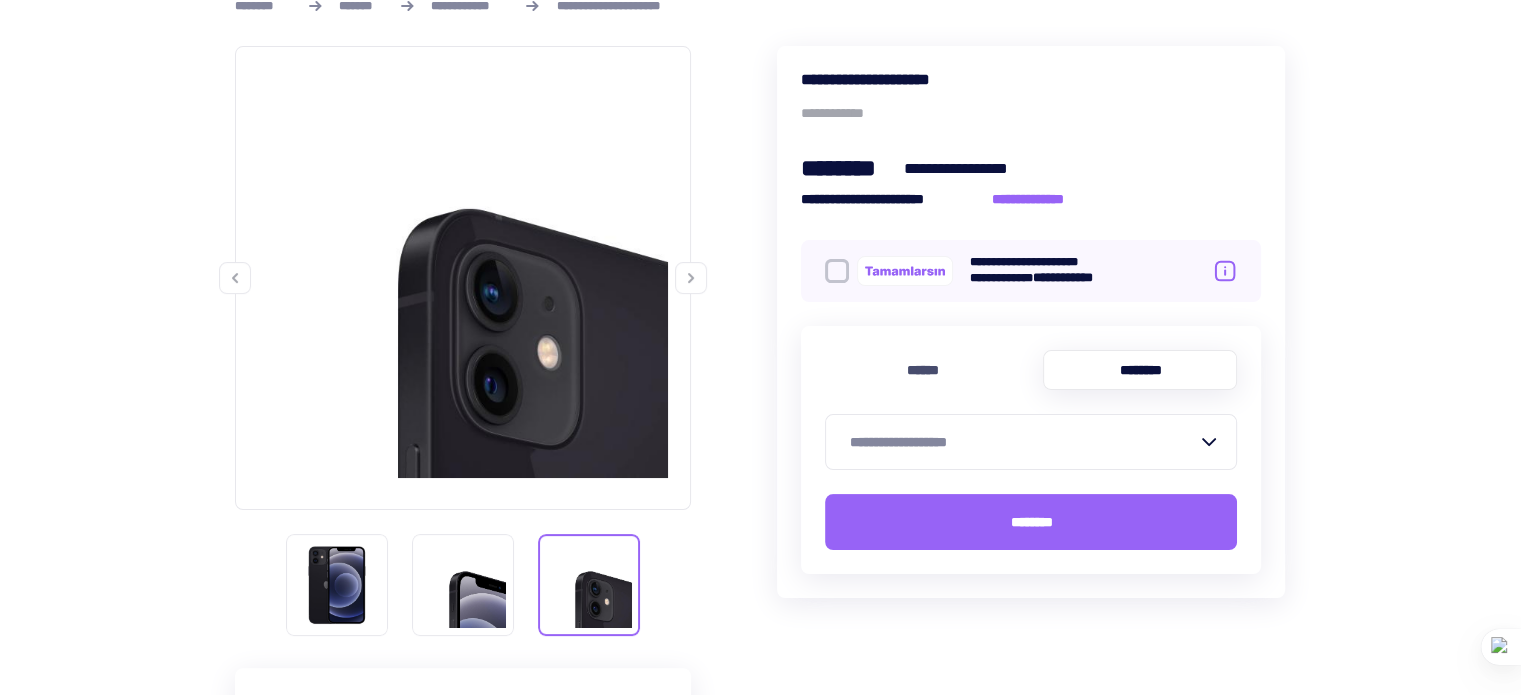 click at bounding box center (691, 278) 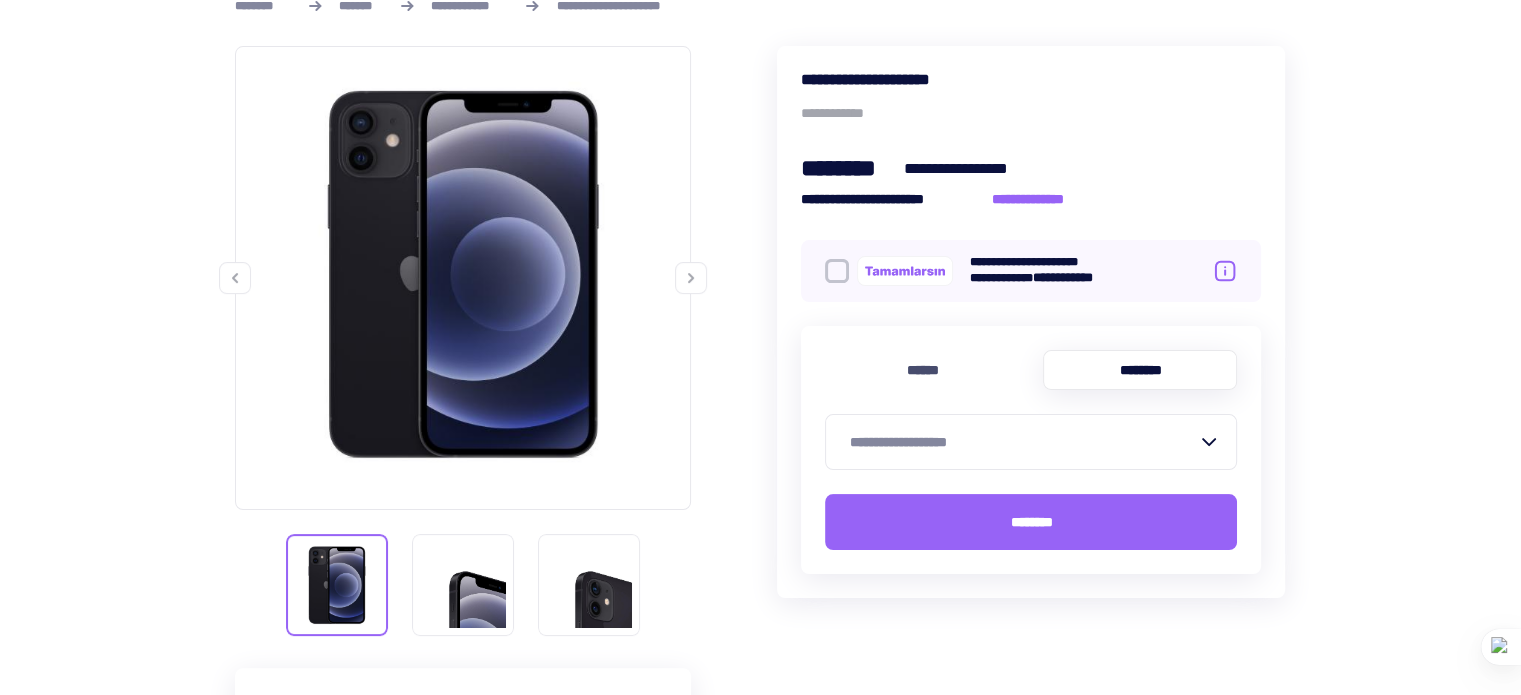 click at bounding box center [691, 278] 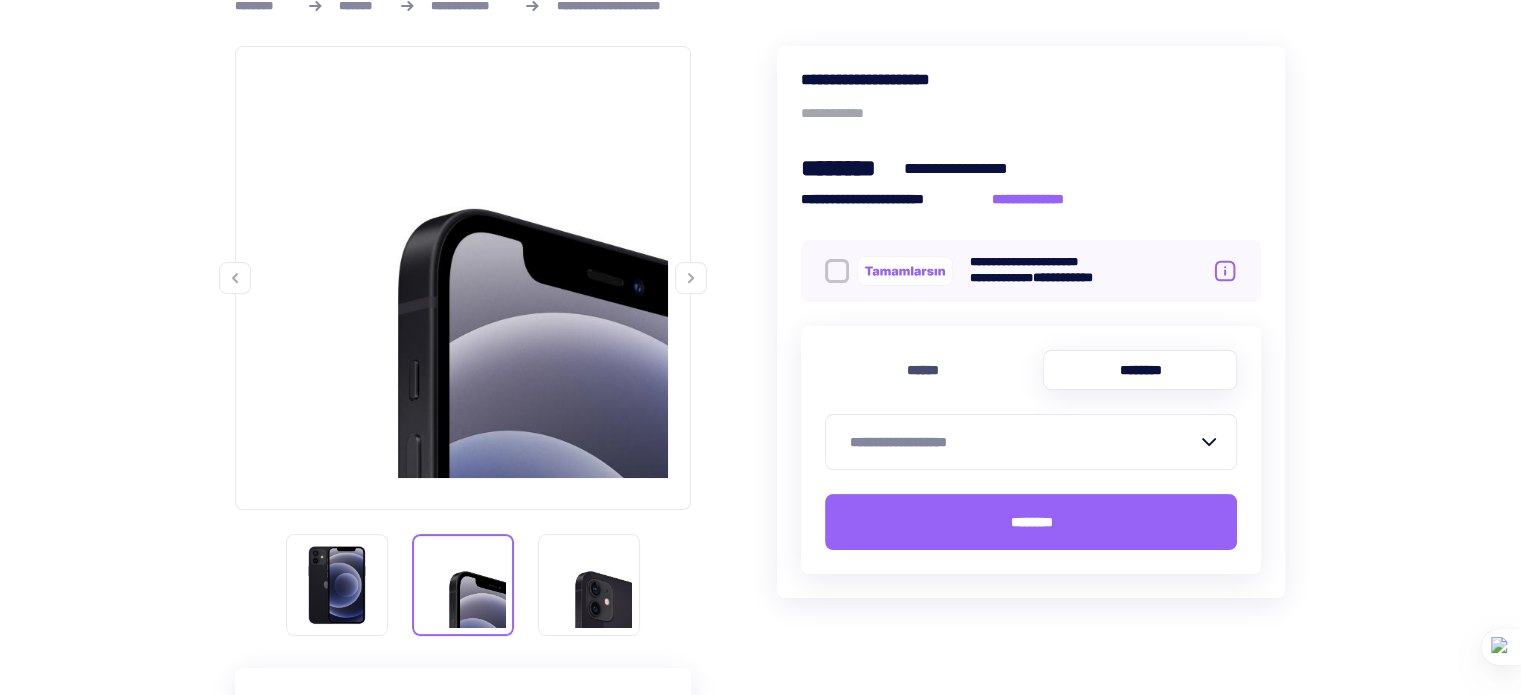 click at bounding box center [691, 278] 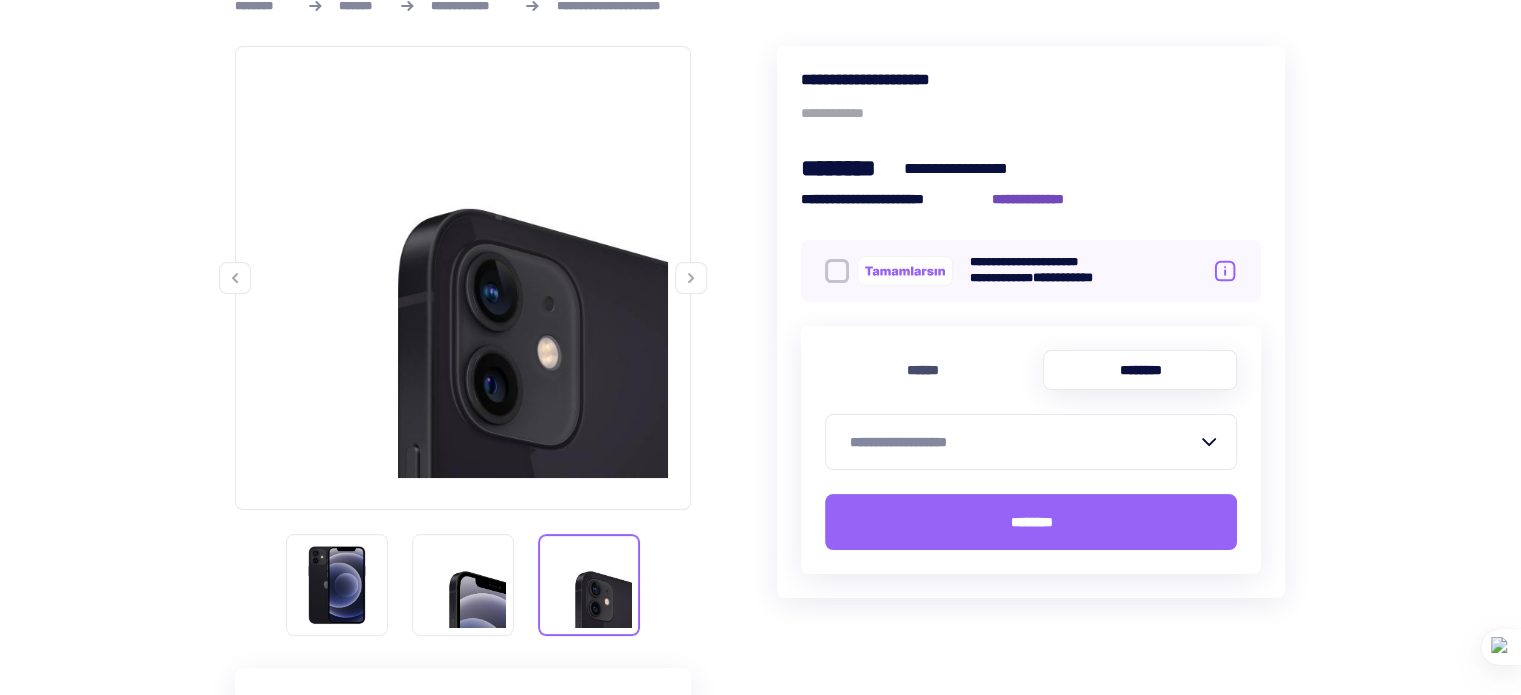 click on "**********" at bounding box center (1039, 199) 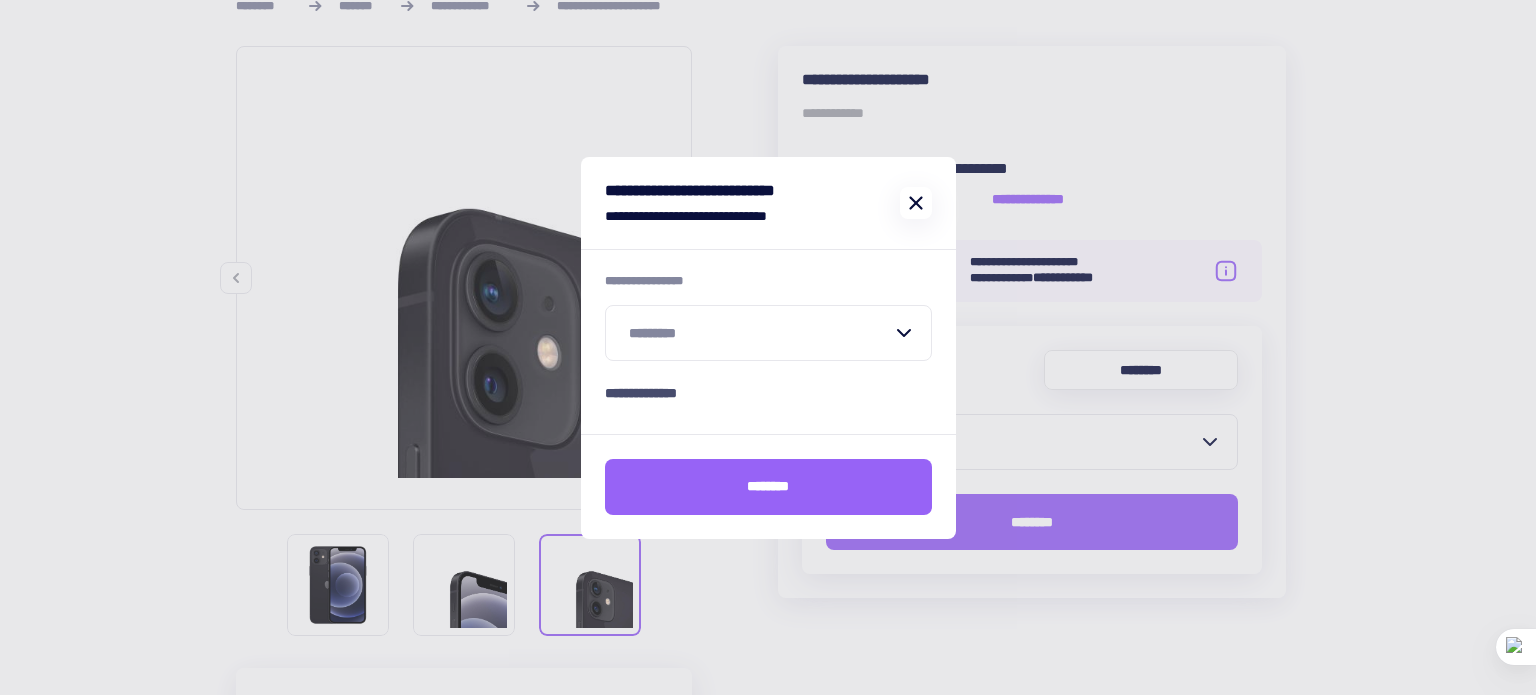 click 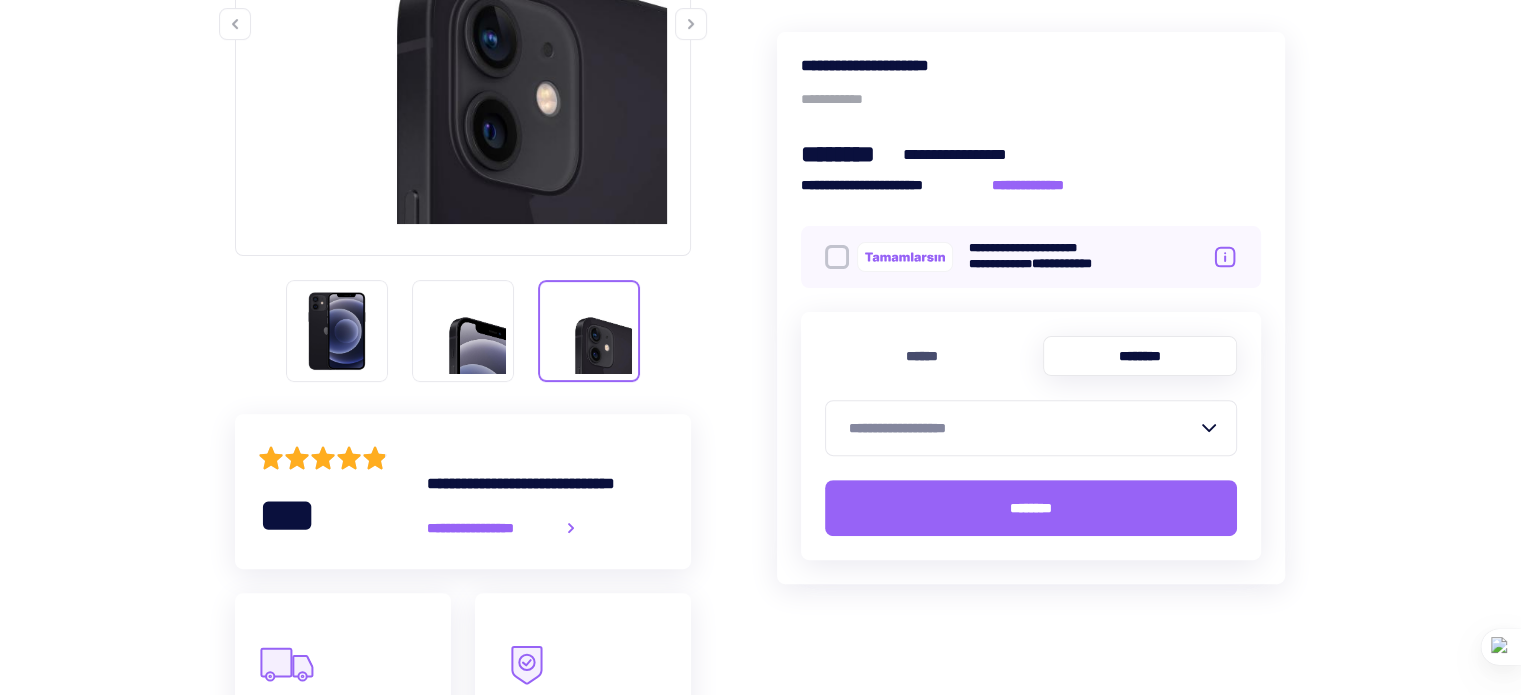 scroll, scrollTop: 600, scrollLeft: 0, axis: vertical 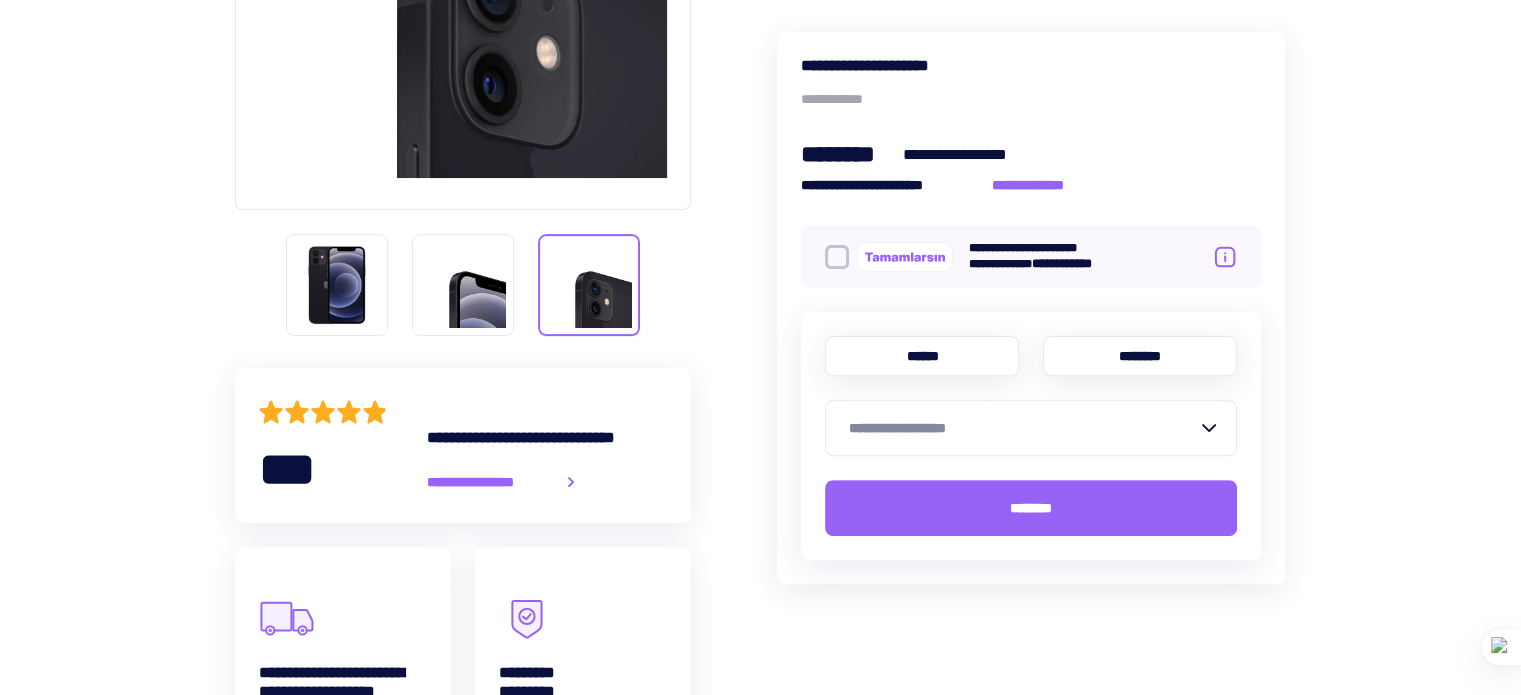 click on "******" at bounding box center [922, 356] 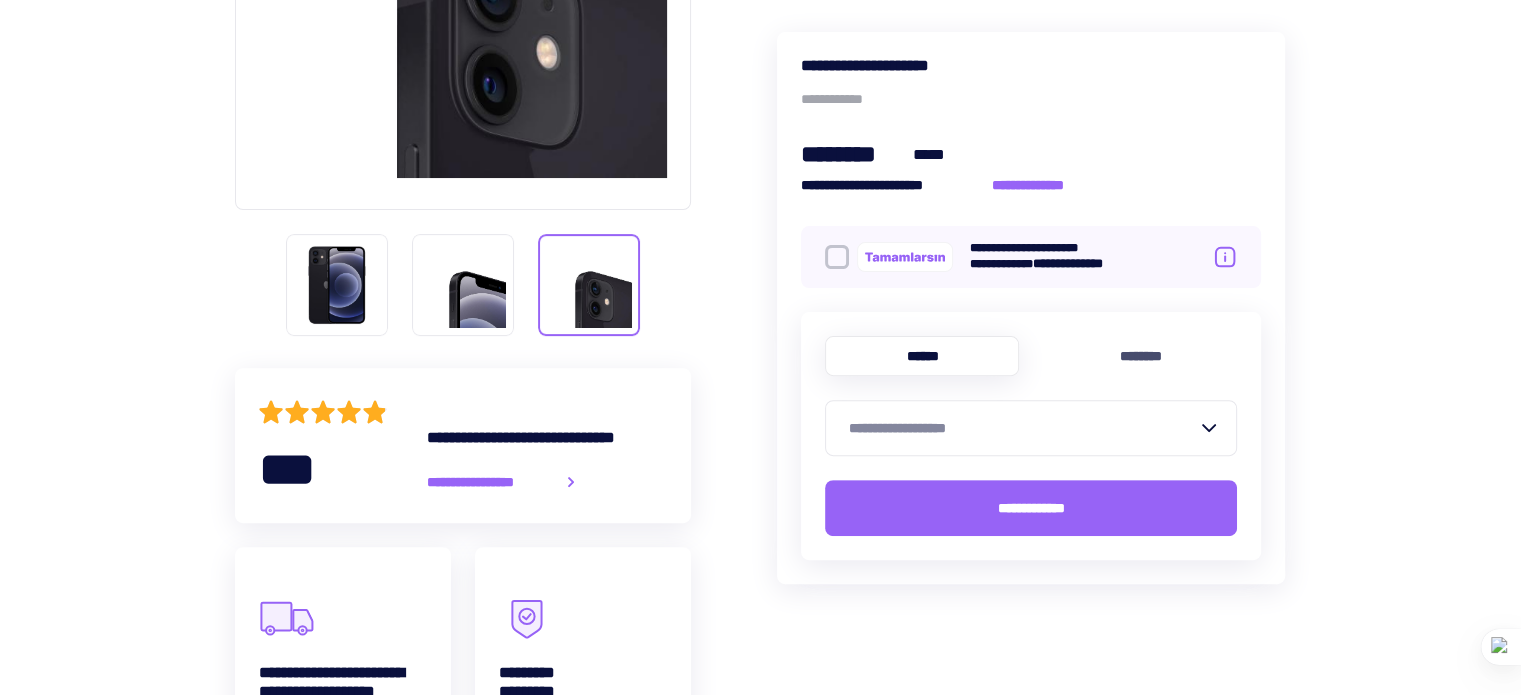 click on "****** ********" at bounding box center (1031, 356) 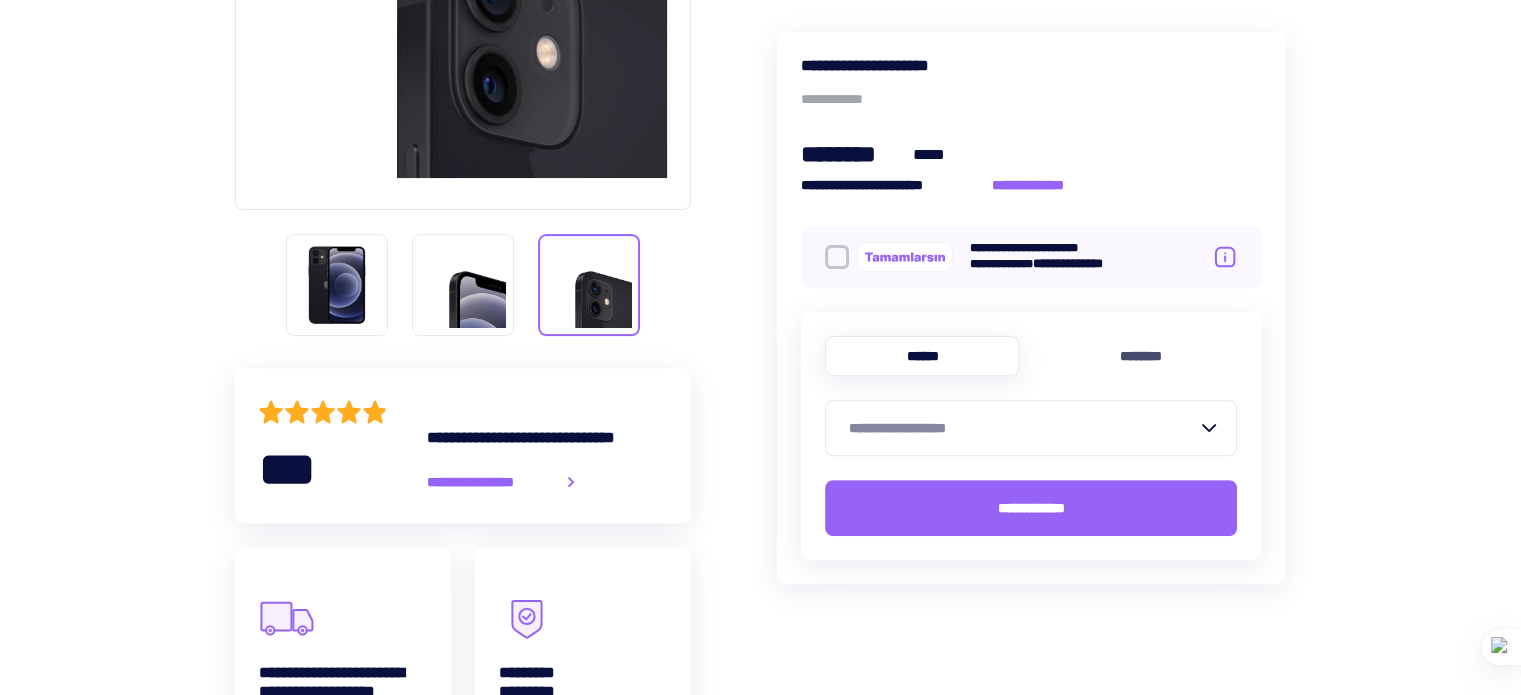 click on "********" at bounding box center (1140, 356) 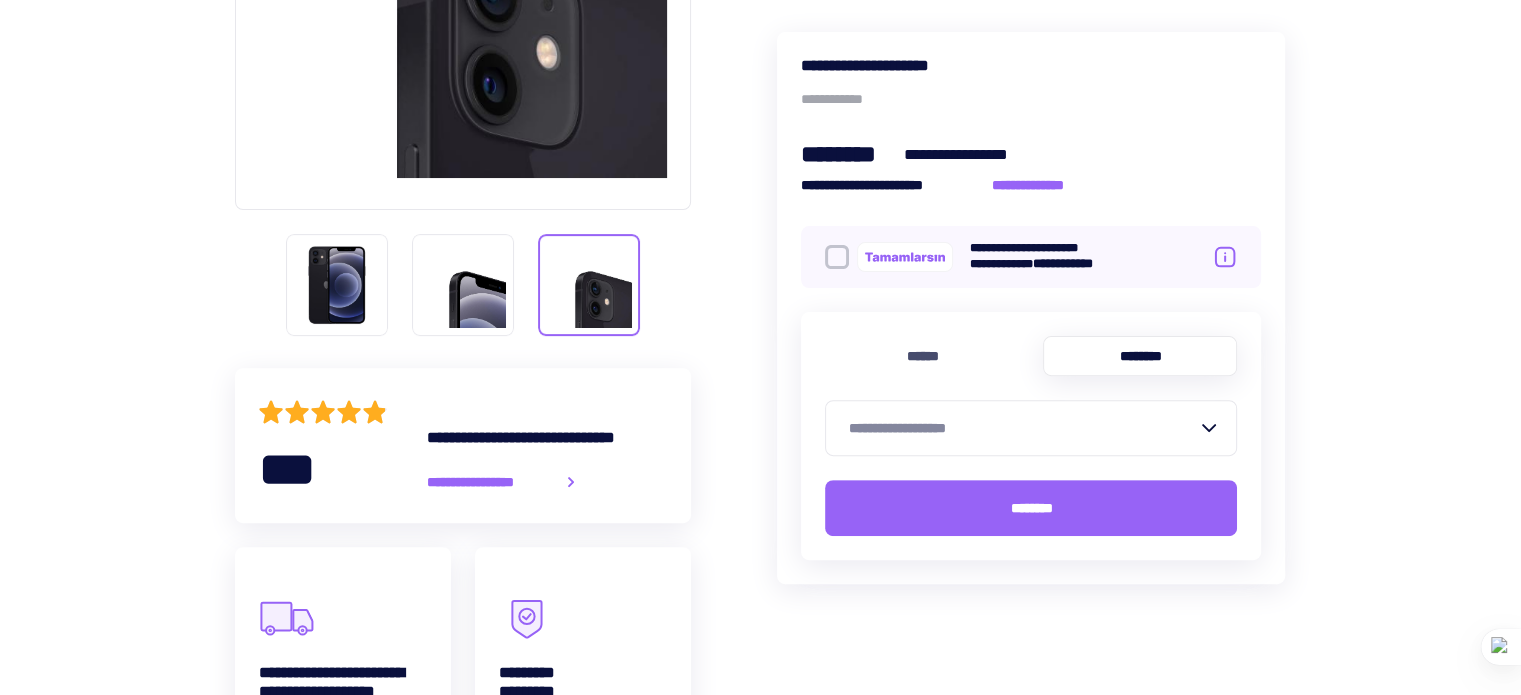 click on "**********" at bounding box center (1023, 428) 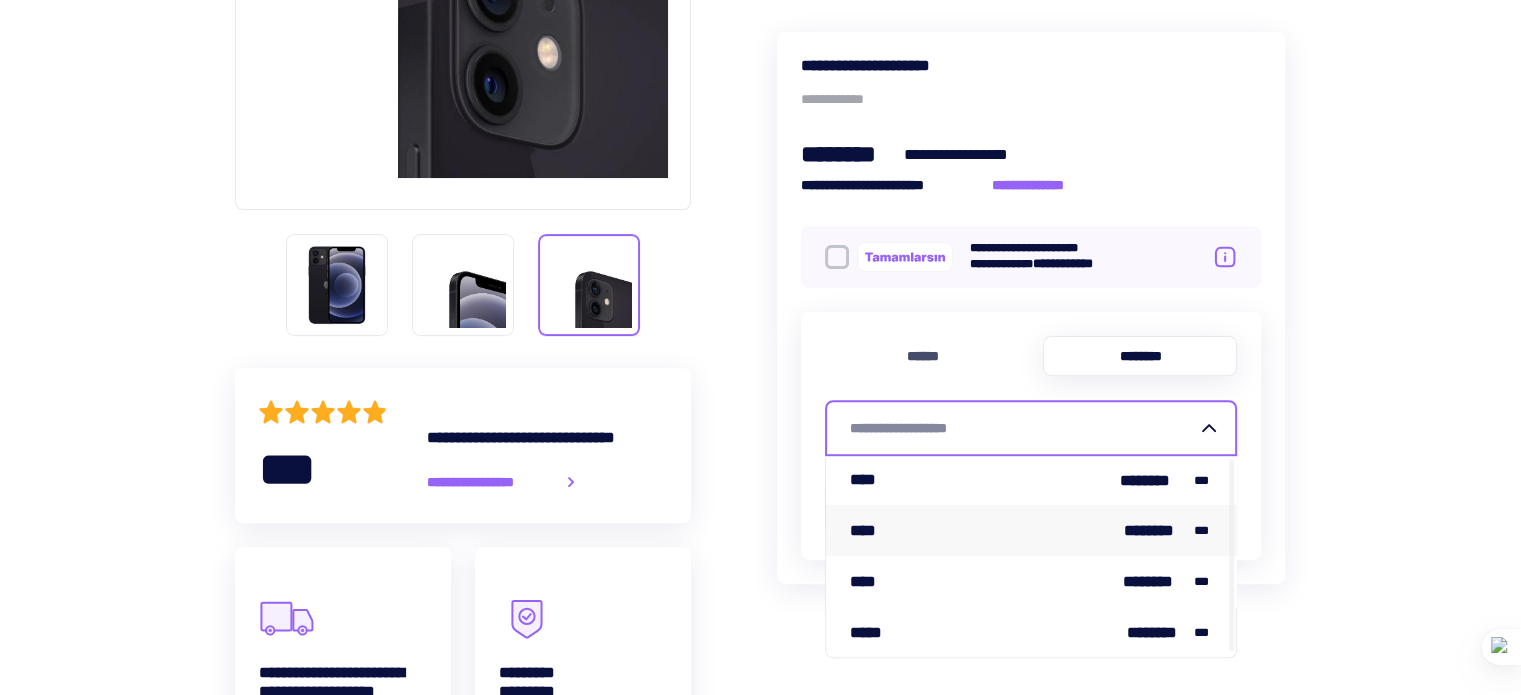 scroll, scrollTop: 4, scrollLeft: 0, axis: vertical 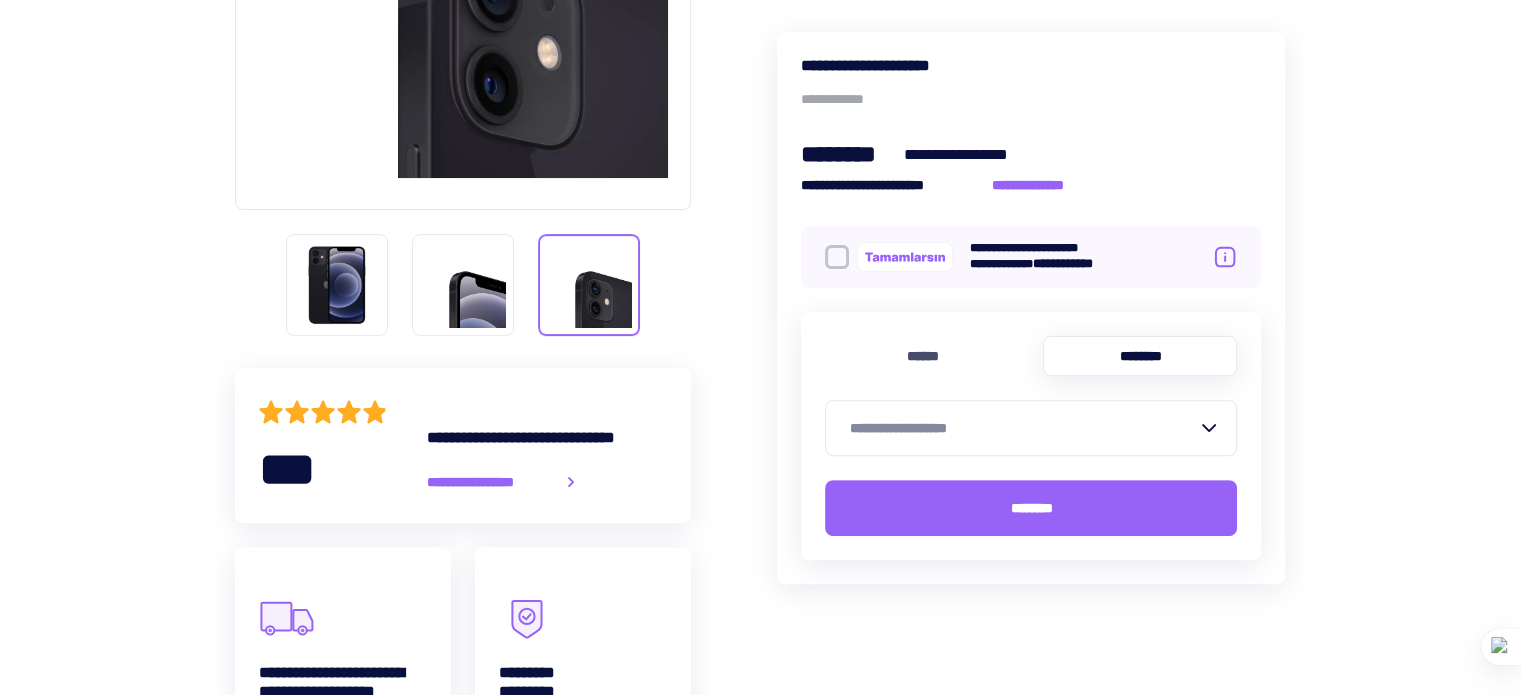 click on "**********" at bounding box center (760, 926) 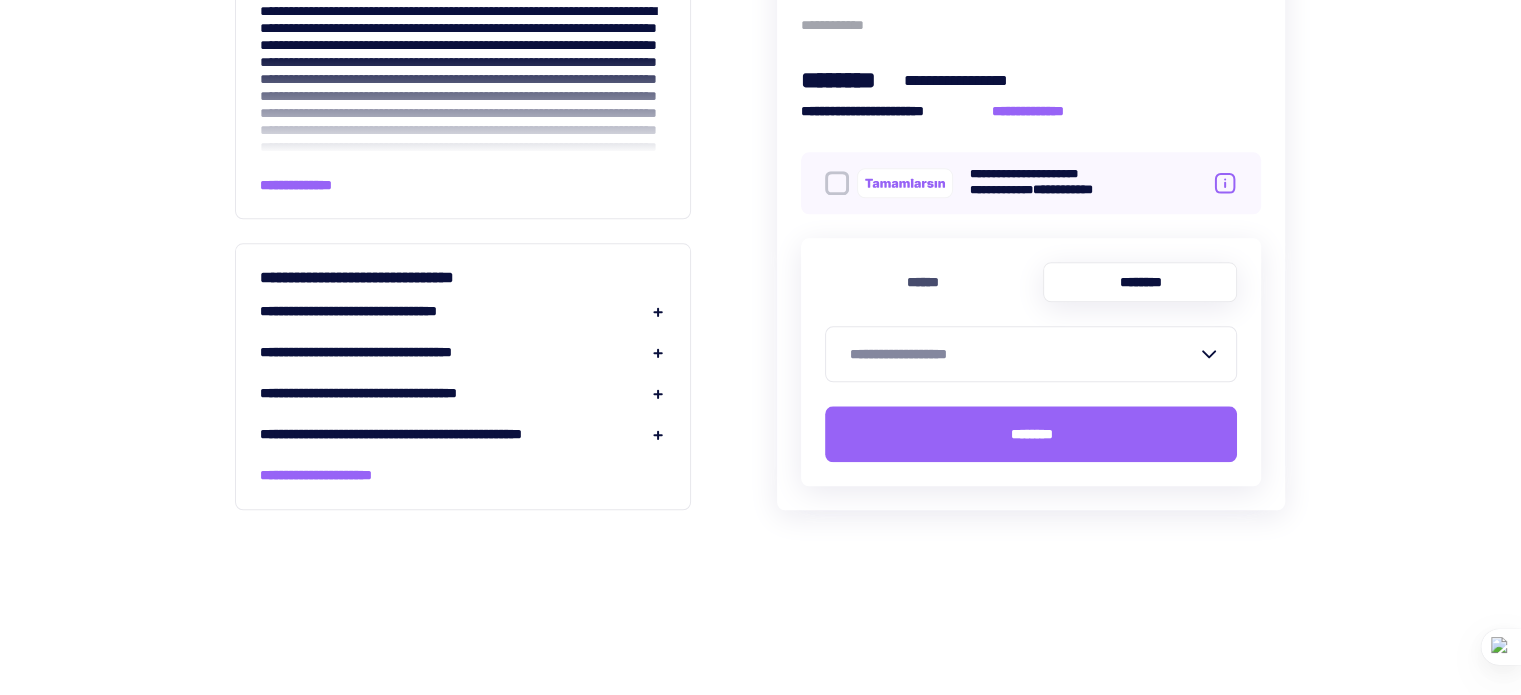 scroll, scrollTop: 2200, scrollLeft: 0, axis: vertical 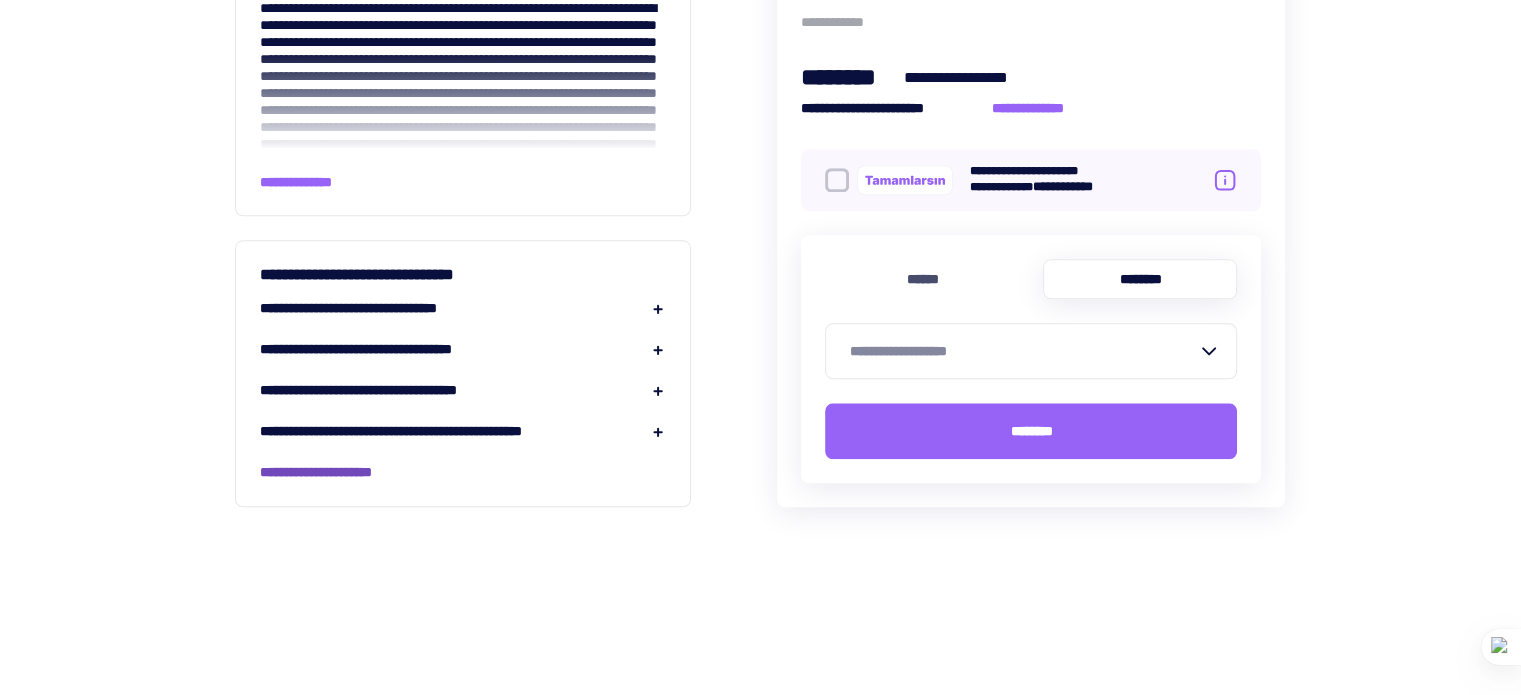 click on "**********" at bounding box center [340, 472] 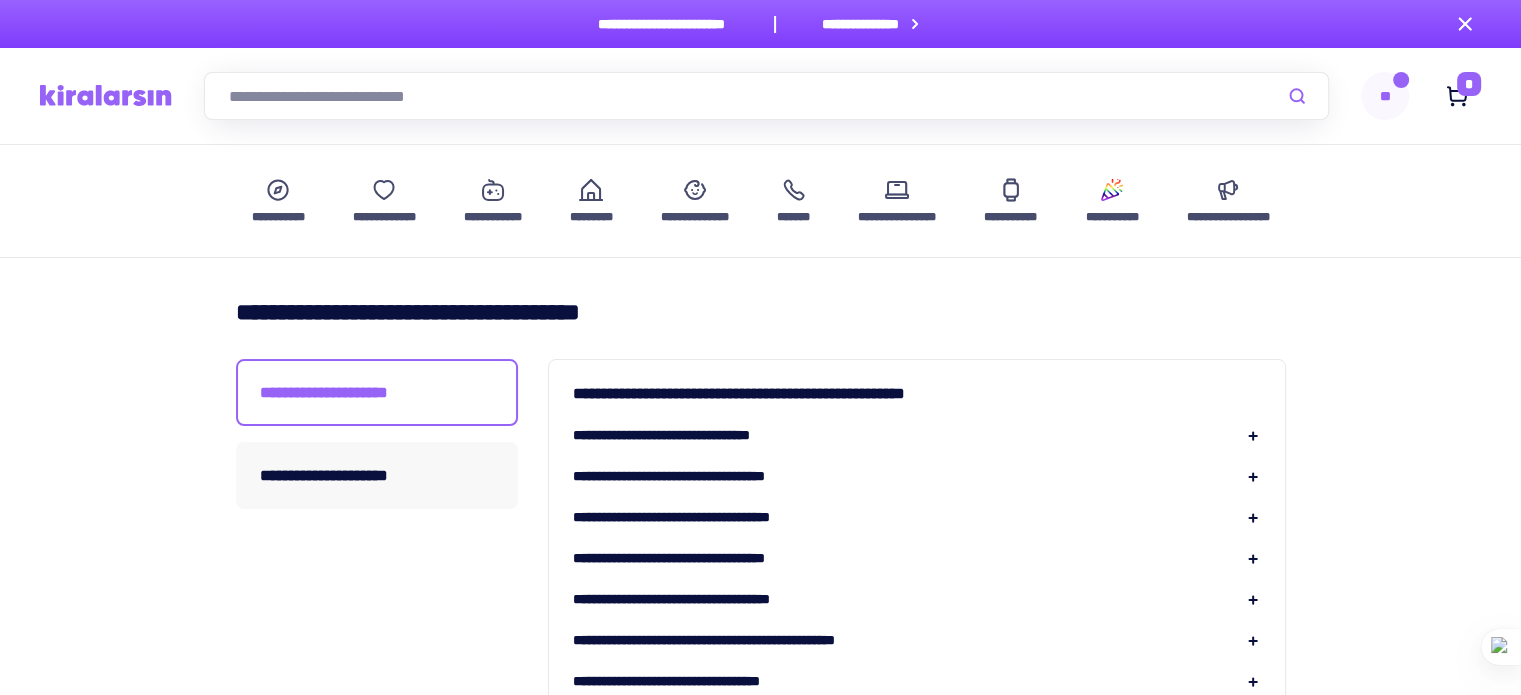 scroll, scrollTop: 100, scrollLeft: 0, axis: vertical 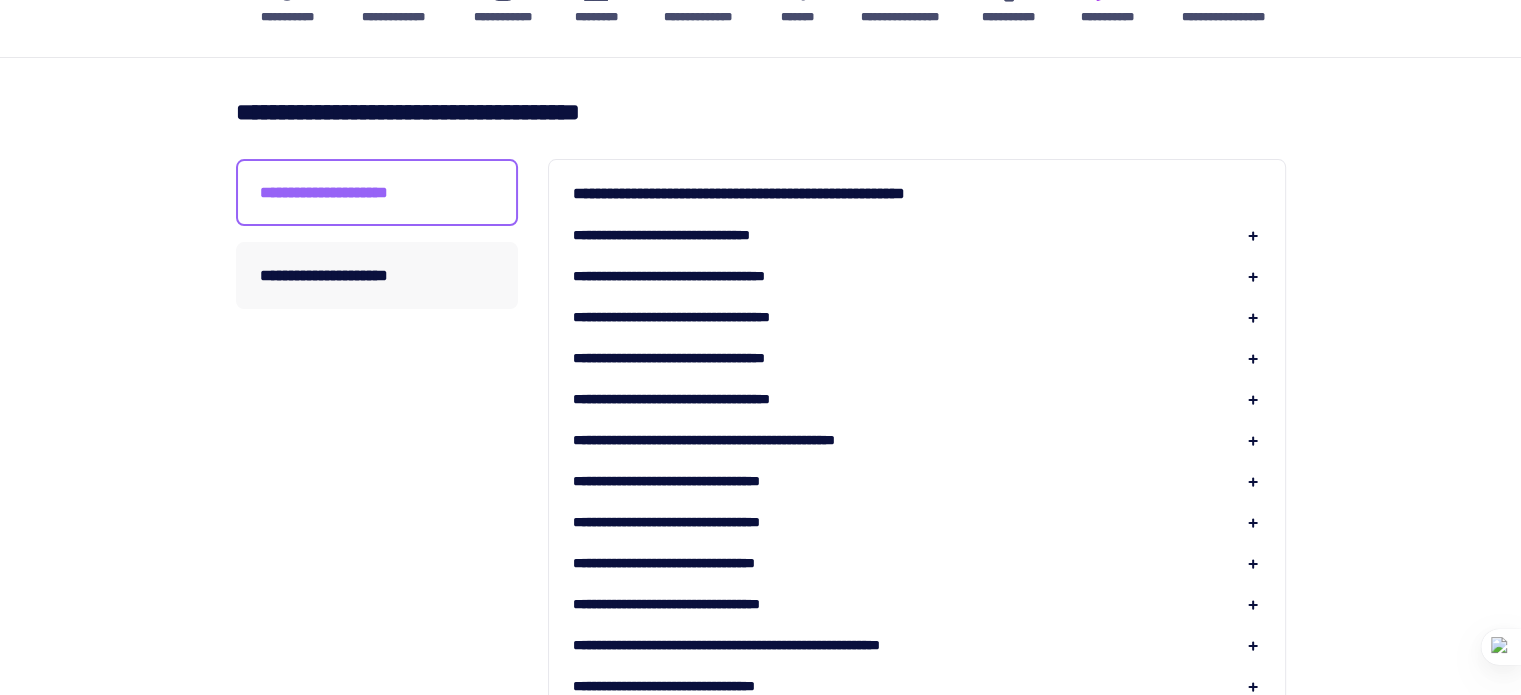 click on "**********" at bounding box center [691, 235] 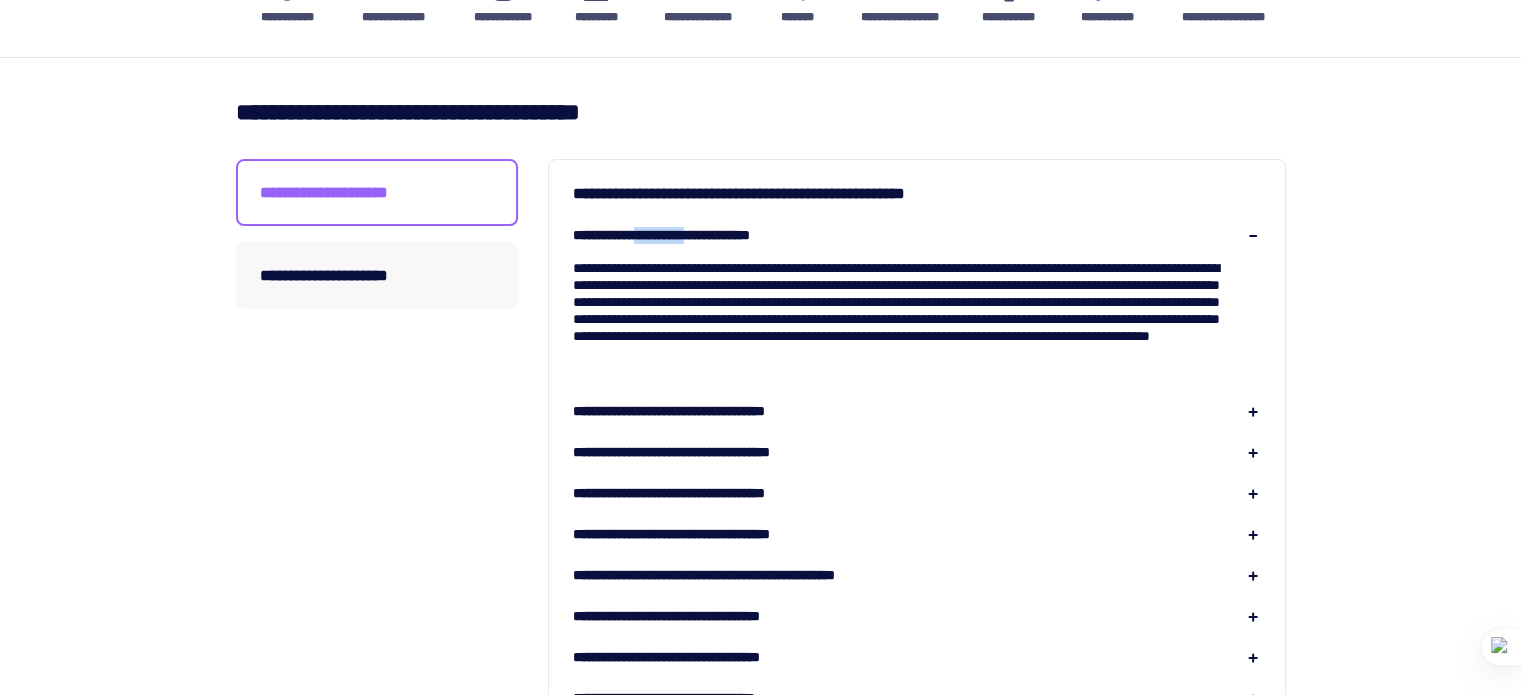 click on "**********" at bounding box center (691, 235) 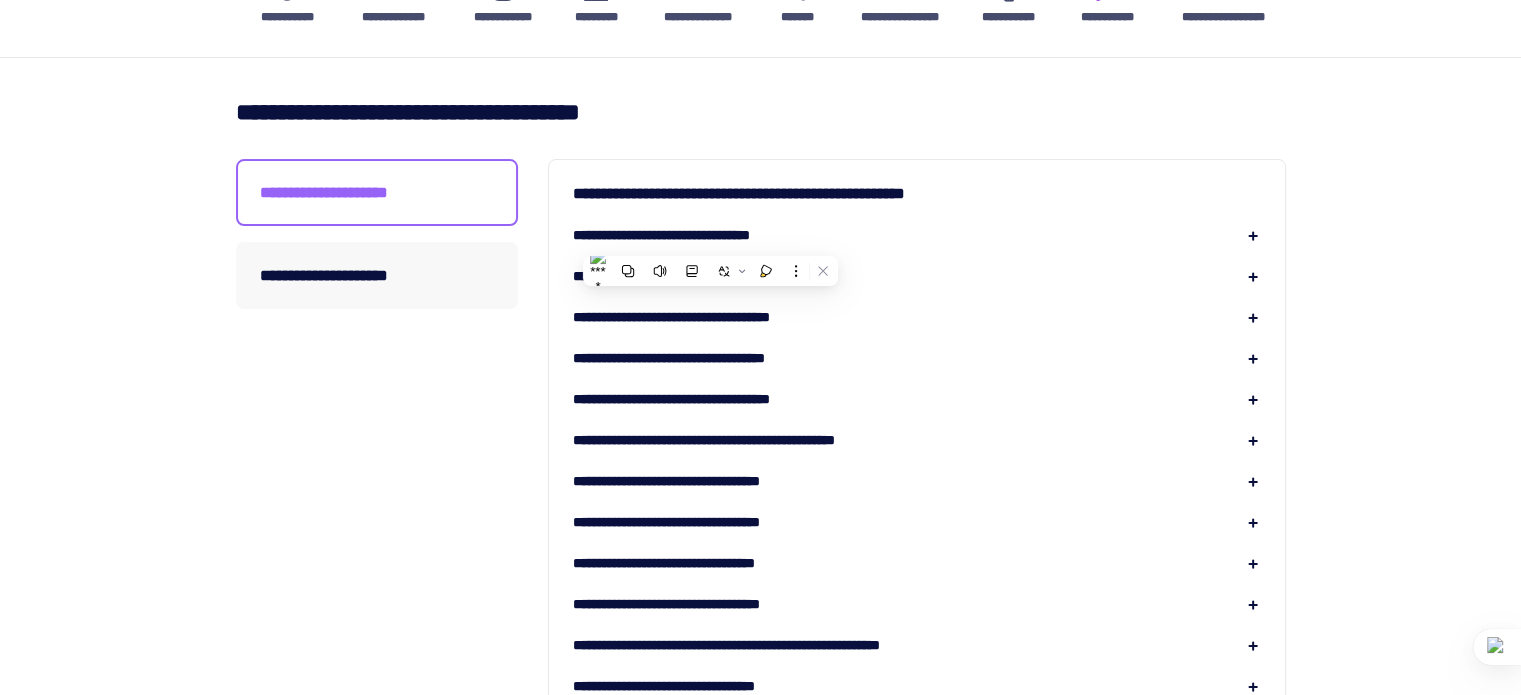click on "**********" at bounding box center (761, 952) 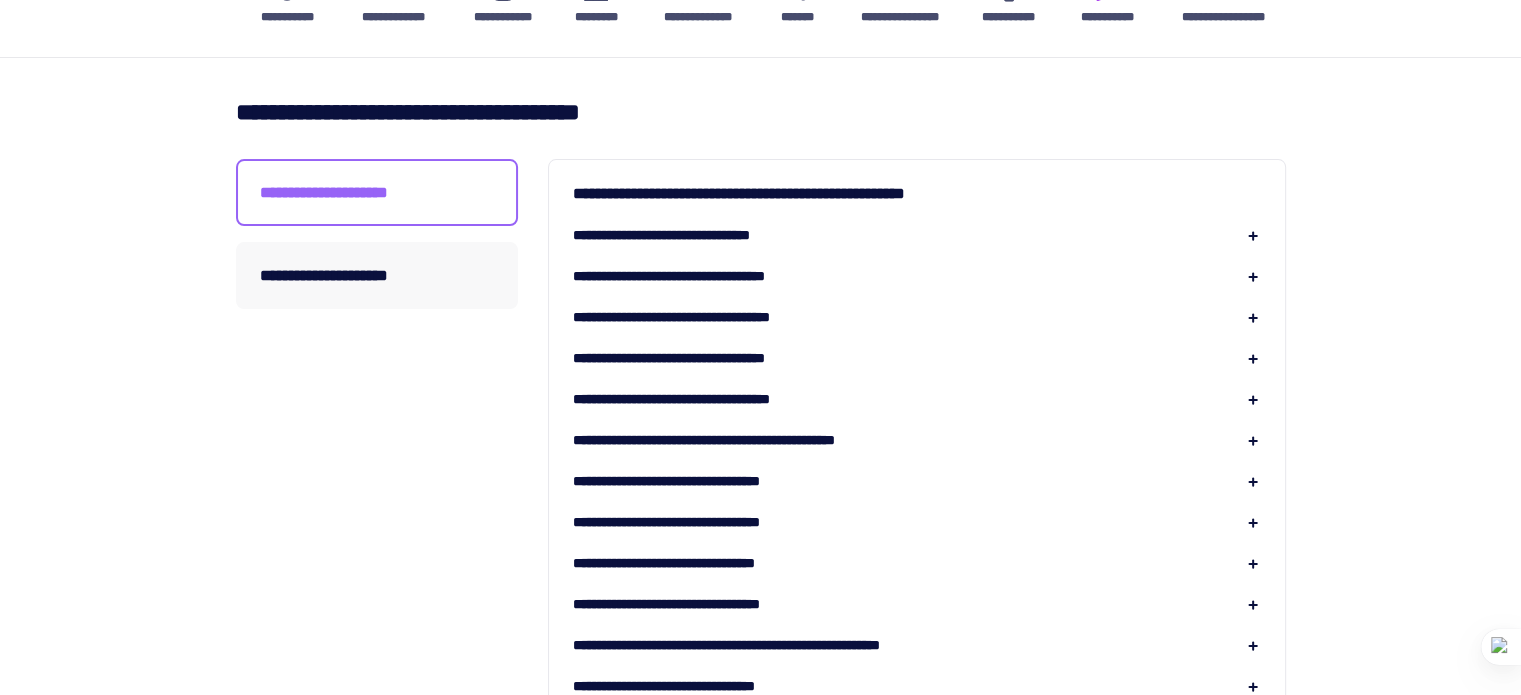 click on "**********" at bounding box center [711, 317] 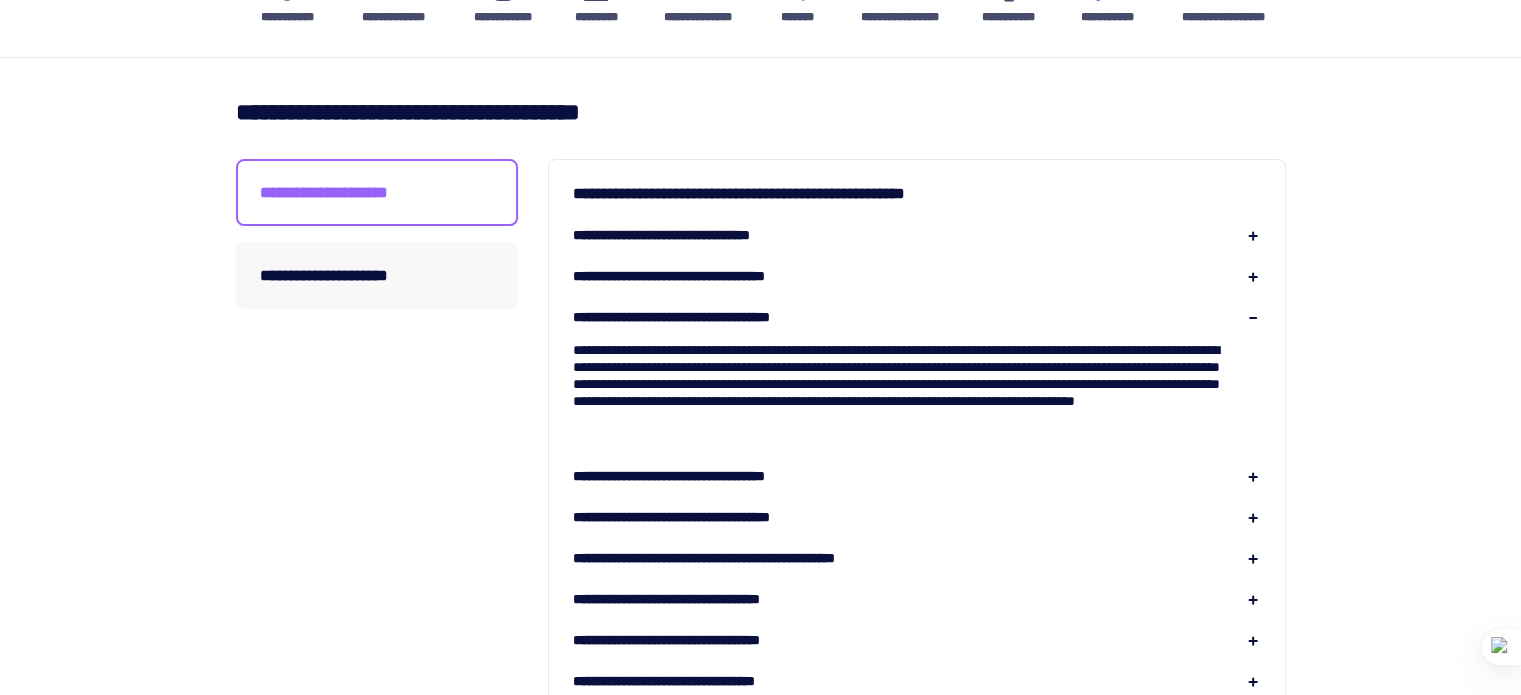 click on "**********" at bounding box center [711, 317] 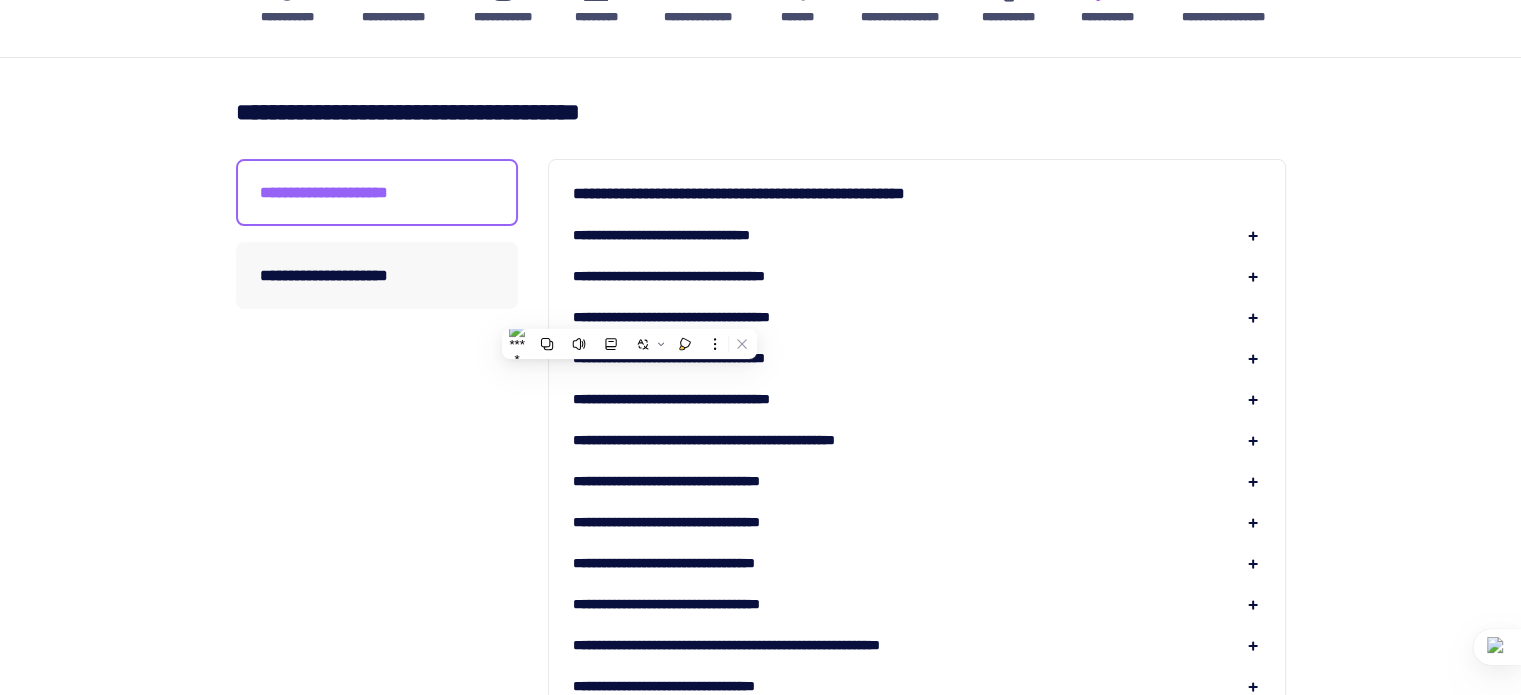 click on "**********" at bounding box center [377, 952] 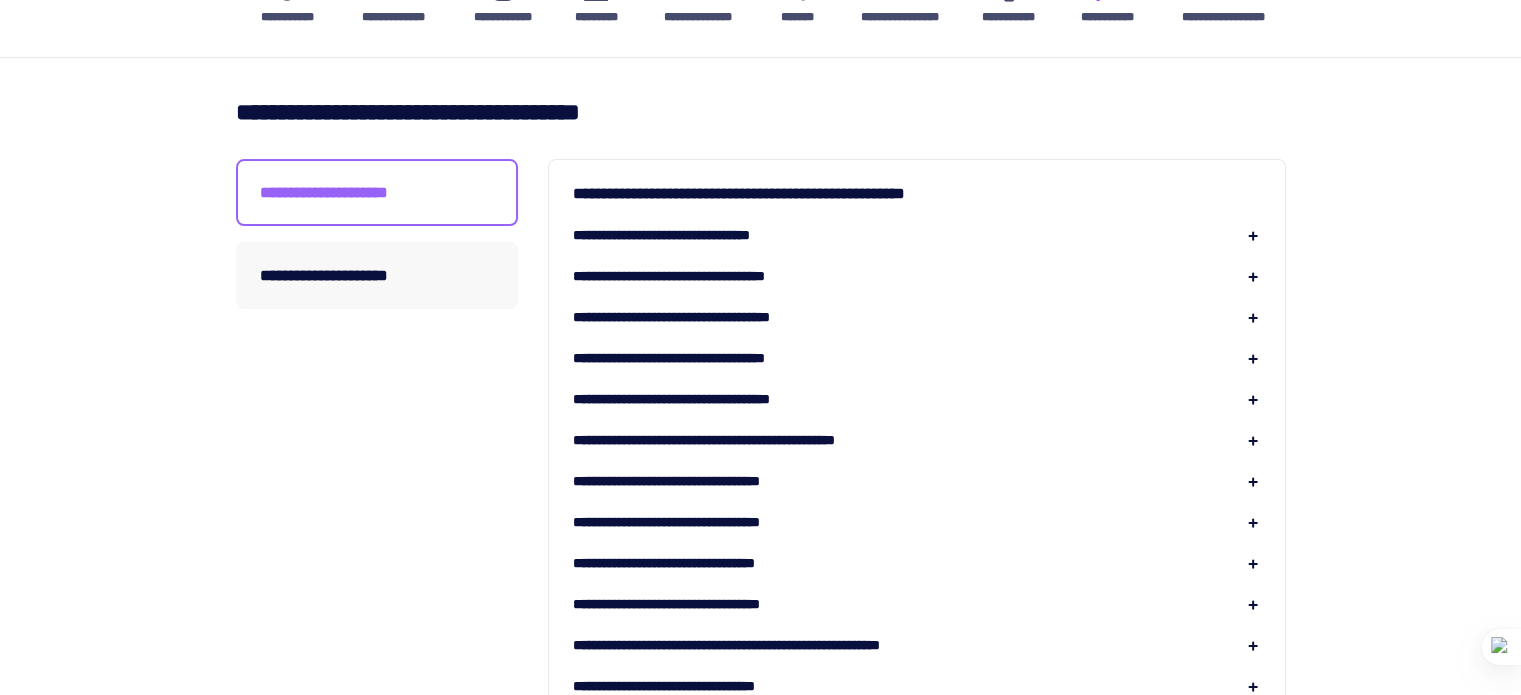 click on "**********" at bounding box center [704, 358] 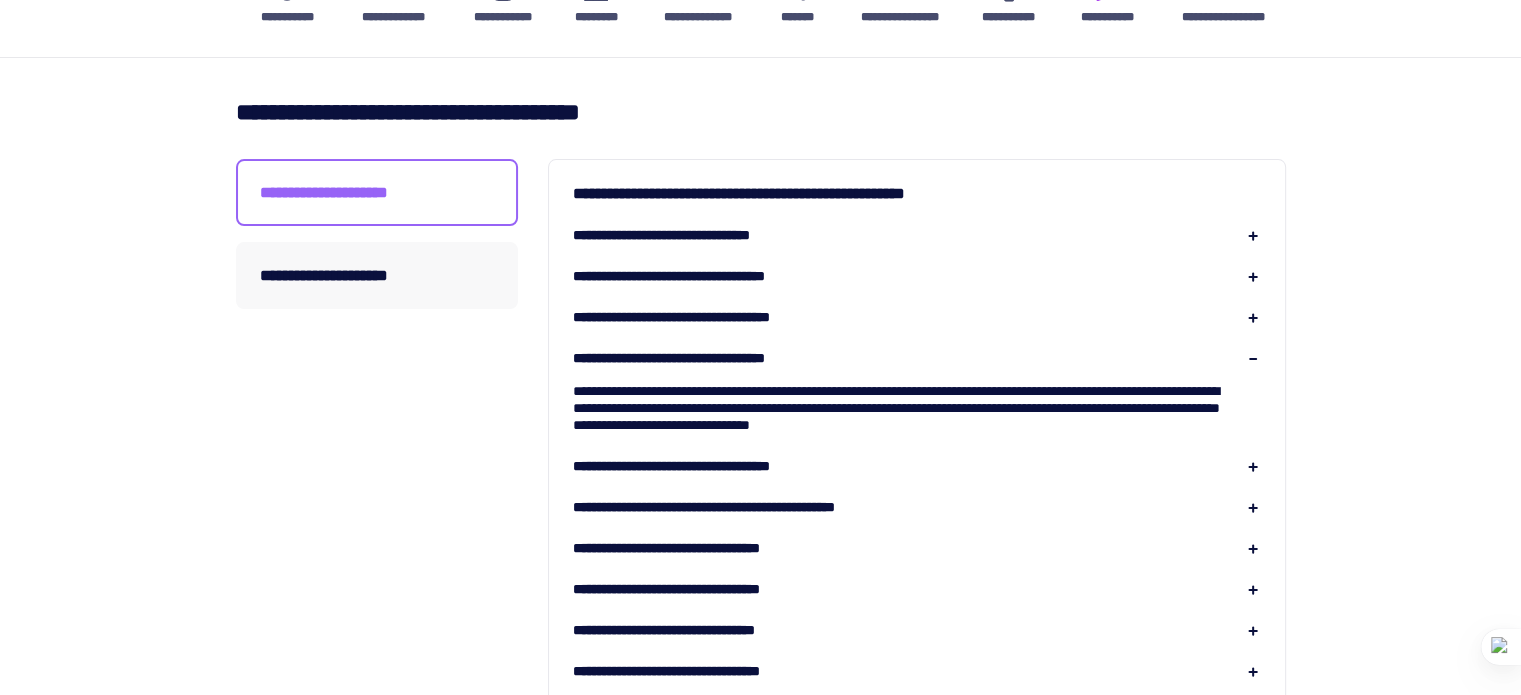 click on "**********" at bounding box center [704, 358] 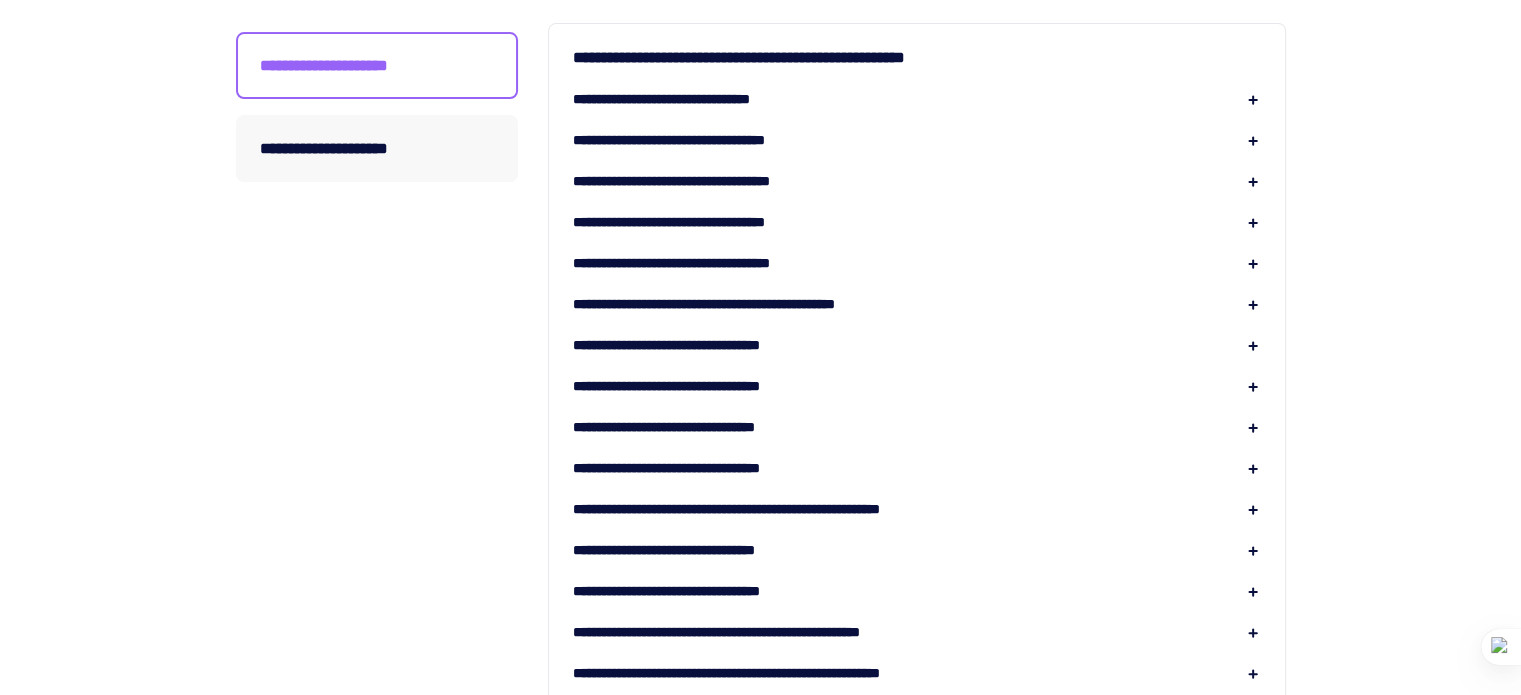 scroll, scrollTop: 400, scrollLeft: 0, axis: vertical 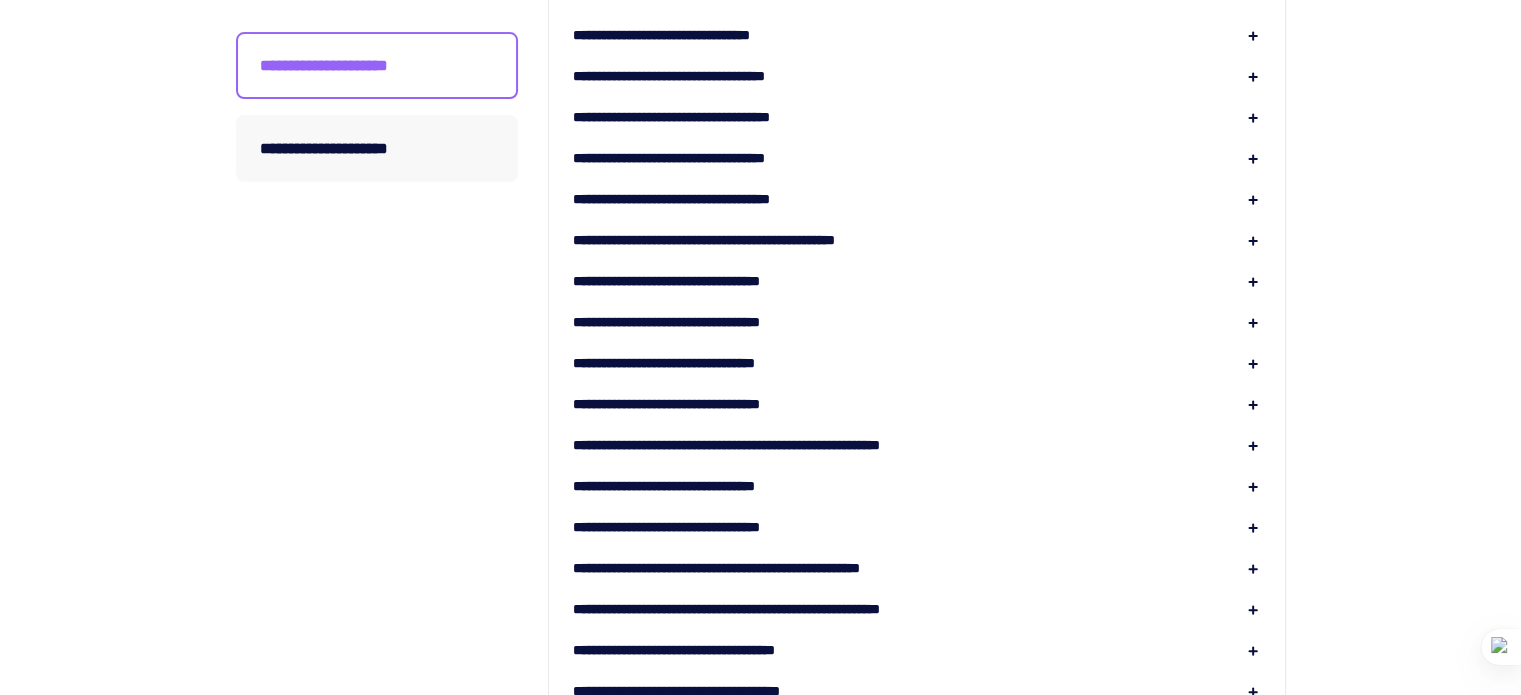 click on "**********" at bounding box center [917, 773] 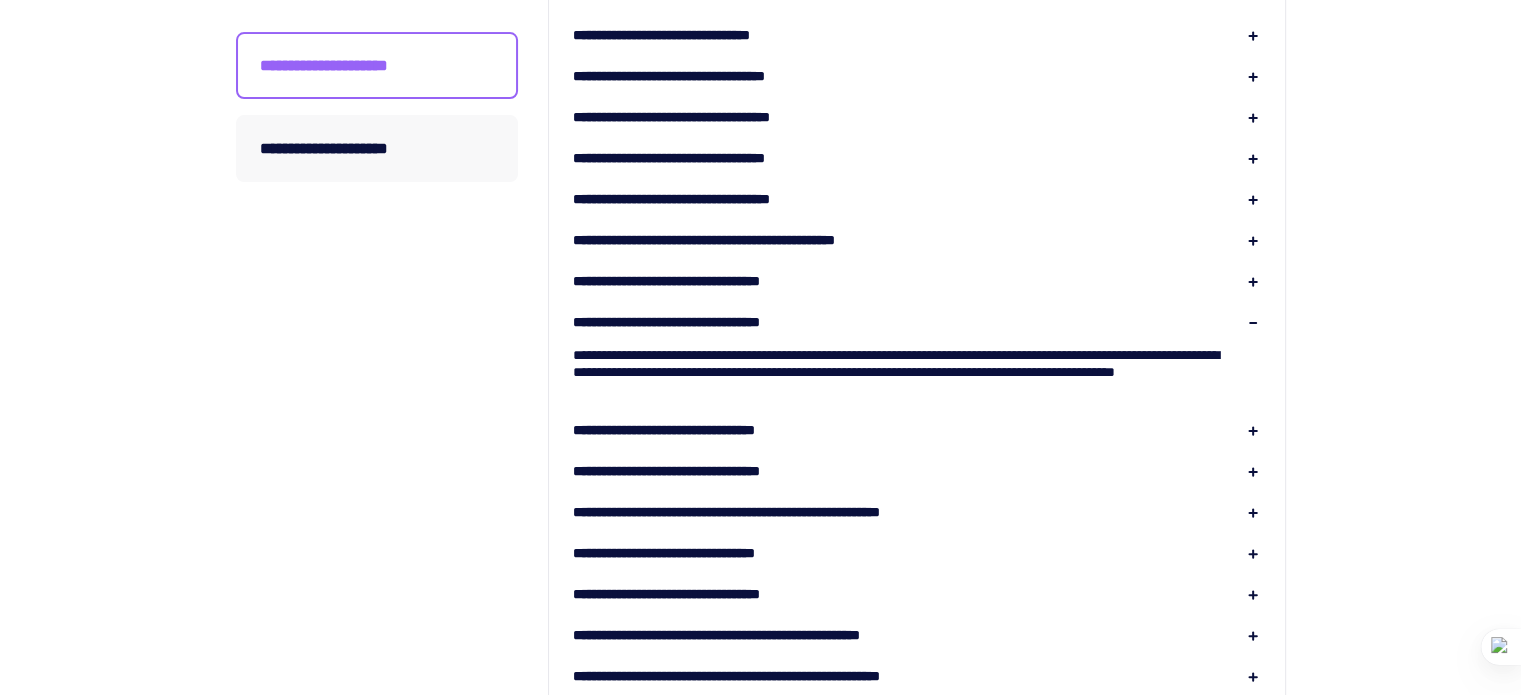 click on "**********" at bounding box center (705, 322) 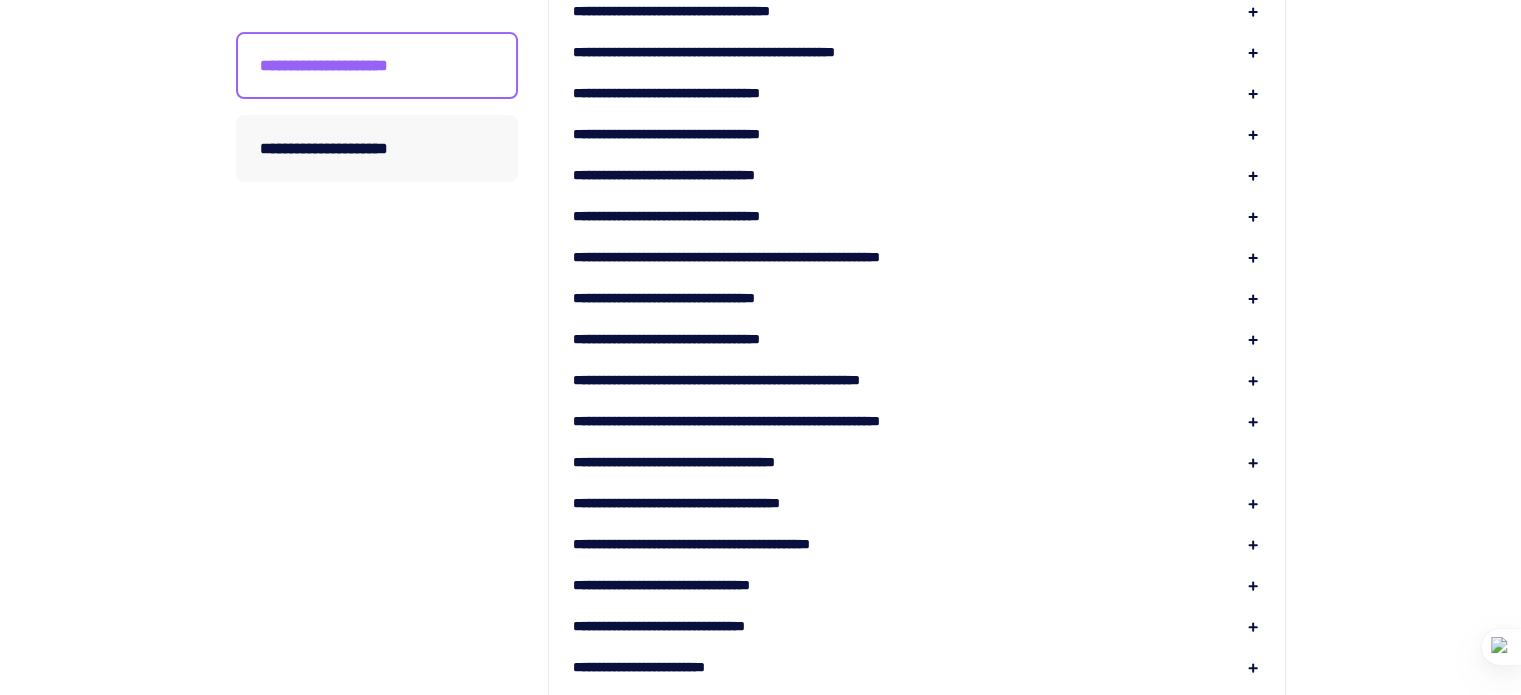 scroll, scrollTop: 600, scrollLeft: 0, axis: vertical 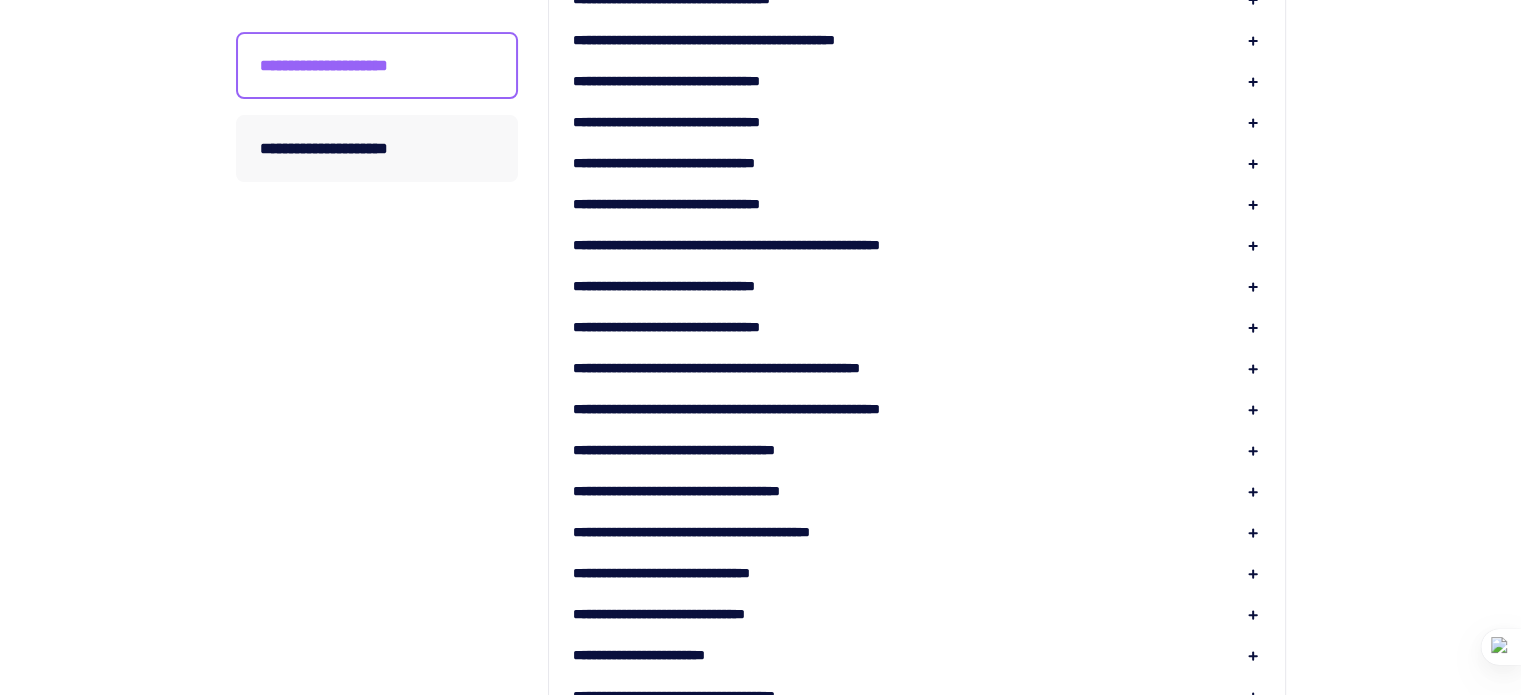 click on "**********" at bounding box center (917, 573) 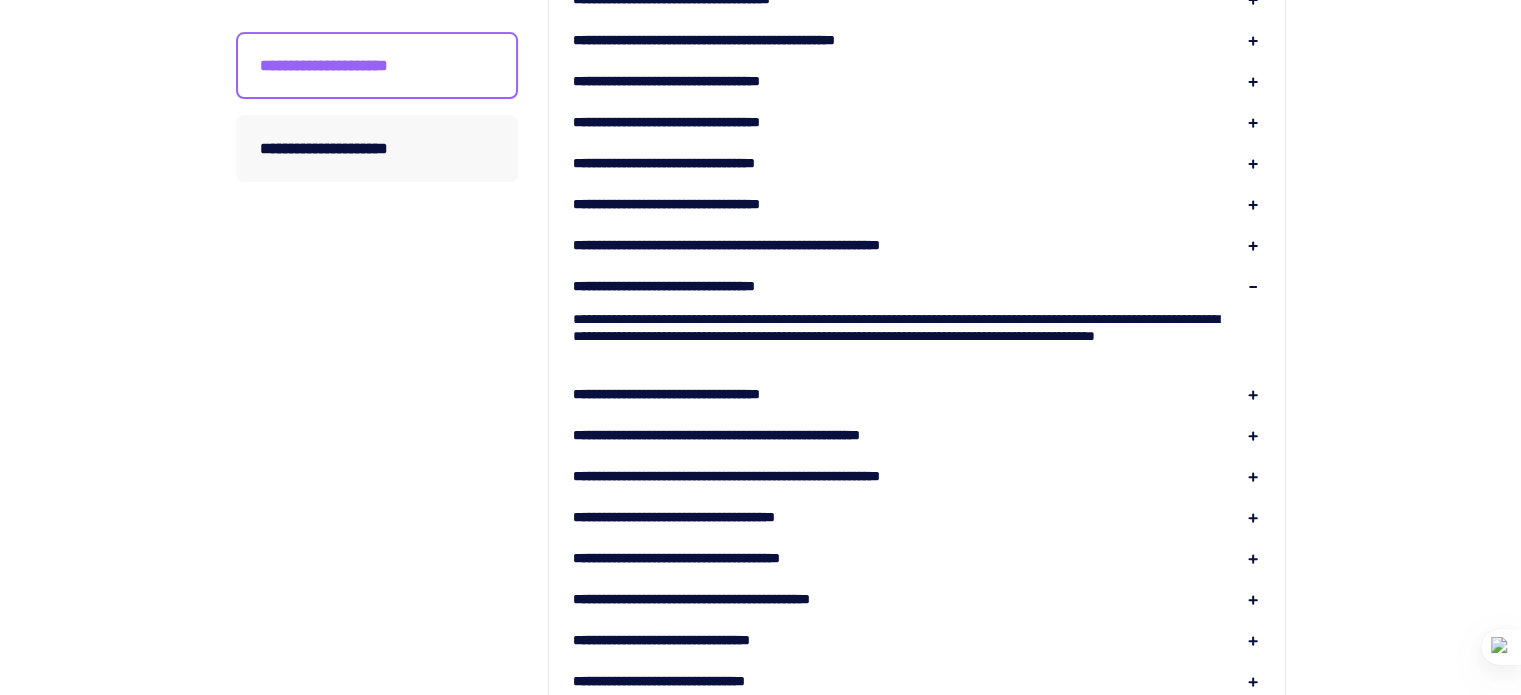 drag, startPoint x: 634, startPoint y: 291, endPoint x: 651, endPoint y: 222, distance: 71.063354 